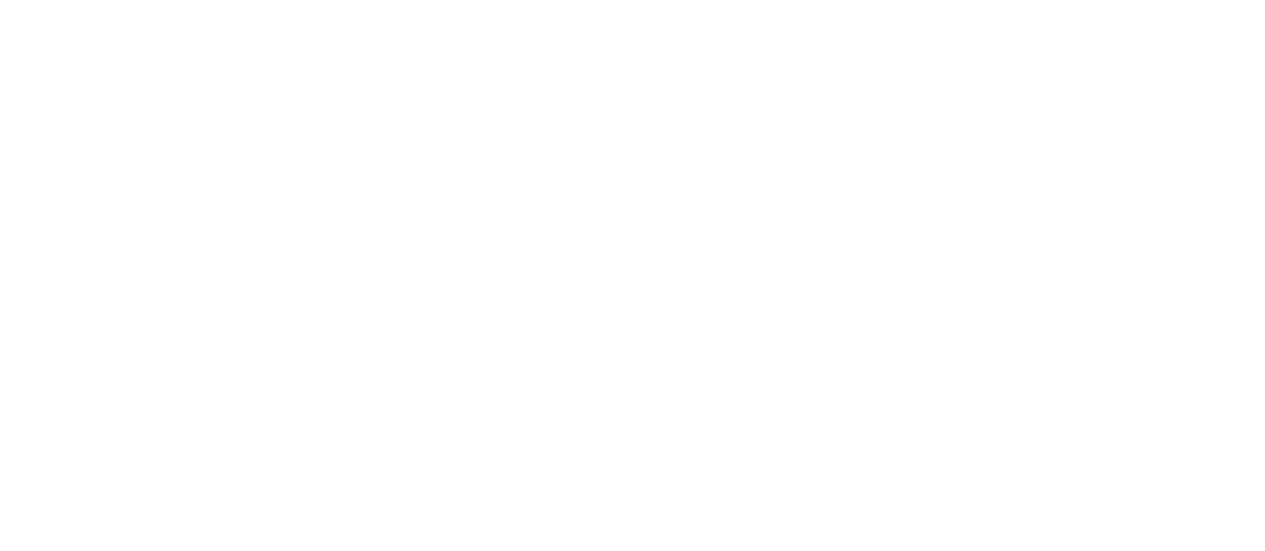scroll, scrollTop: 0, scrollLeft: 0, axis: both 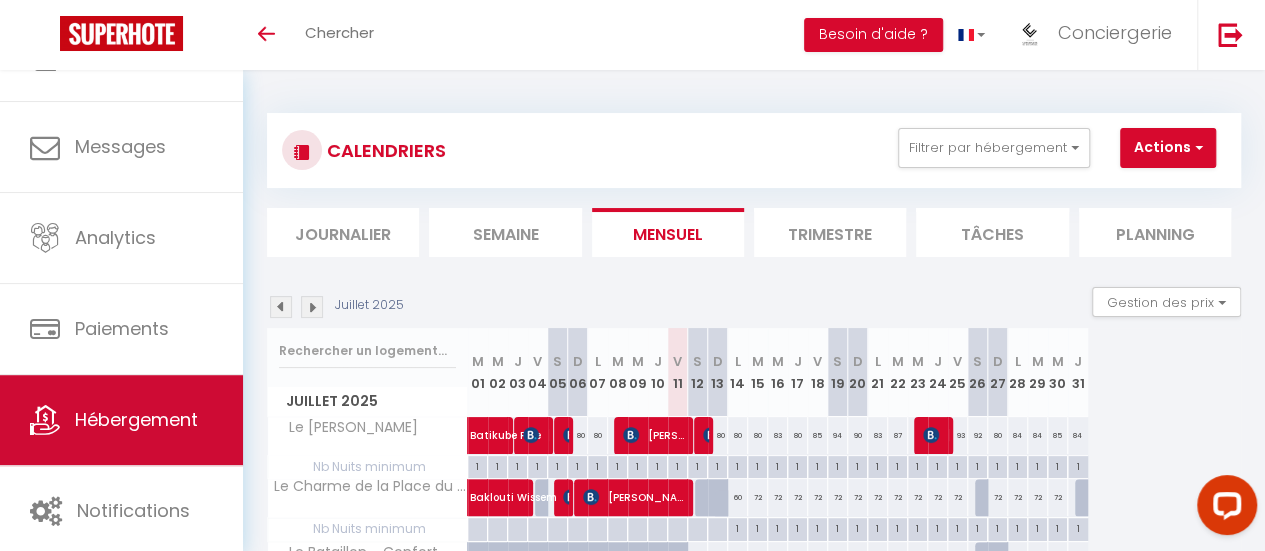click on "Hébergement" at bounding box center [121, 420] 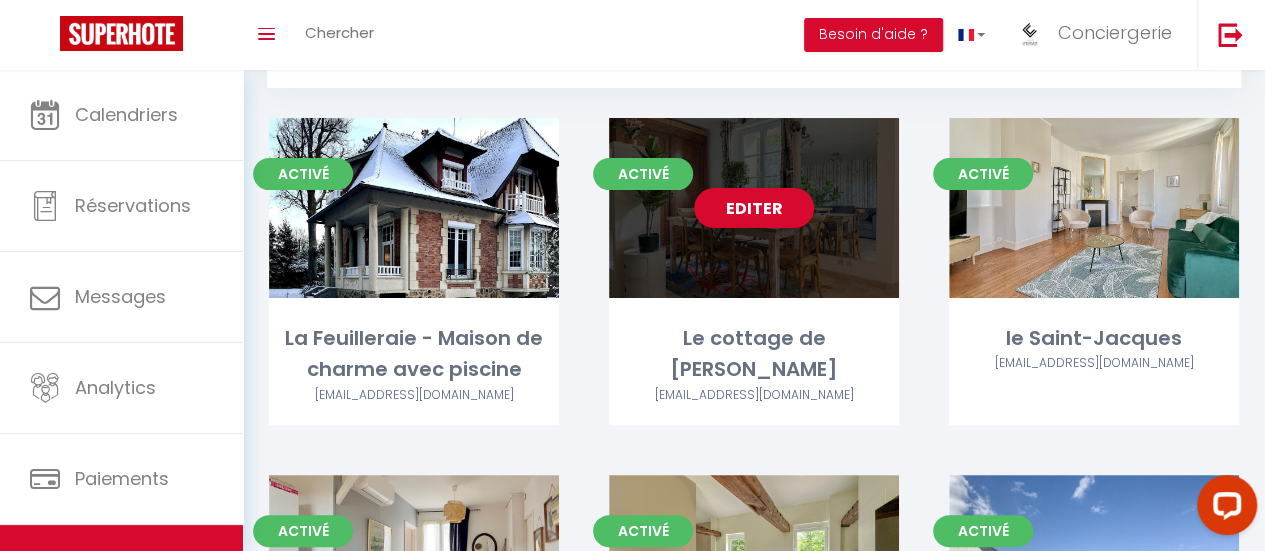 scroll, scrollTop: 0, scrollLeft: 0, axis: both 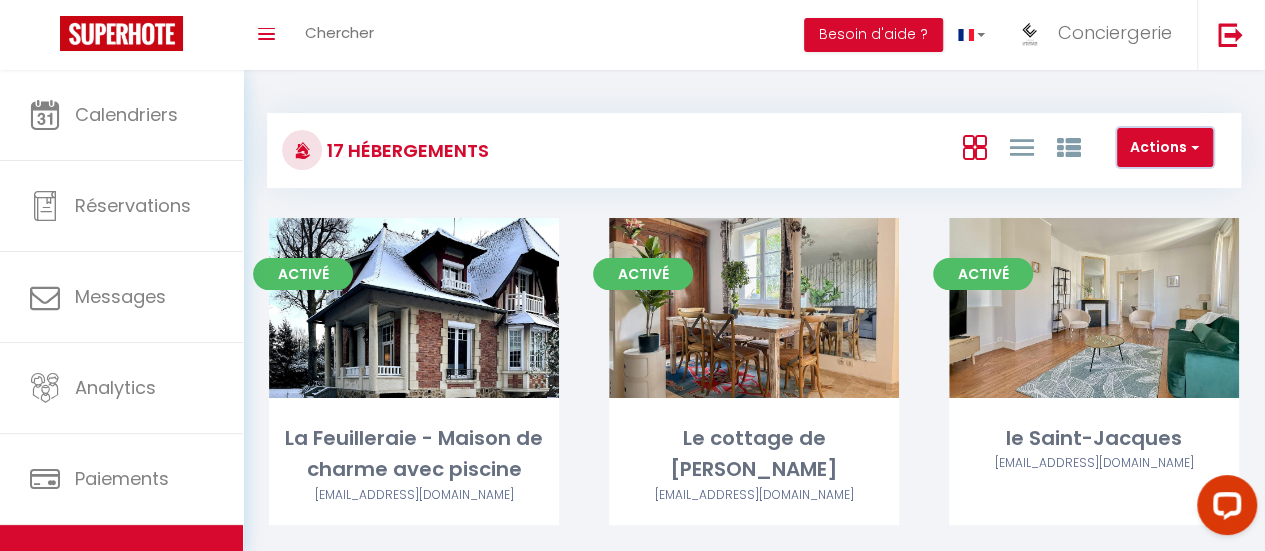 click on "Actions" at bounding box center [1165, 148] 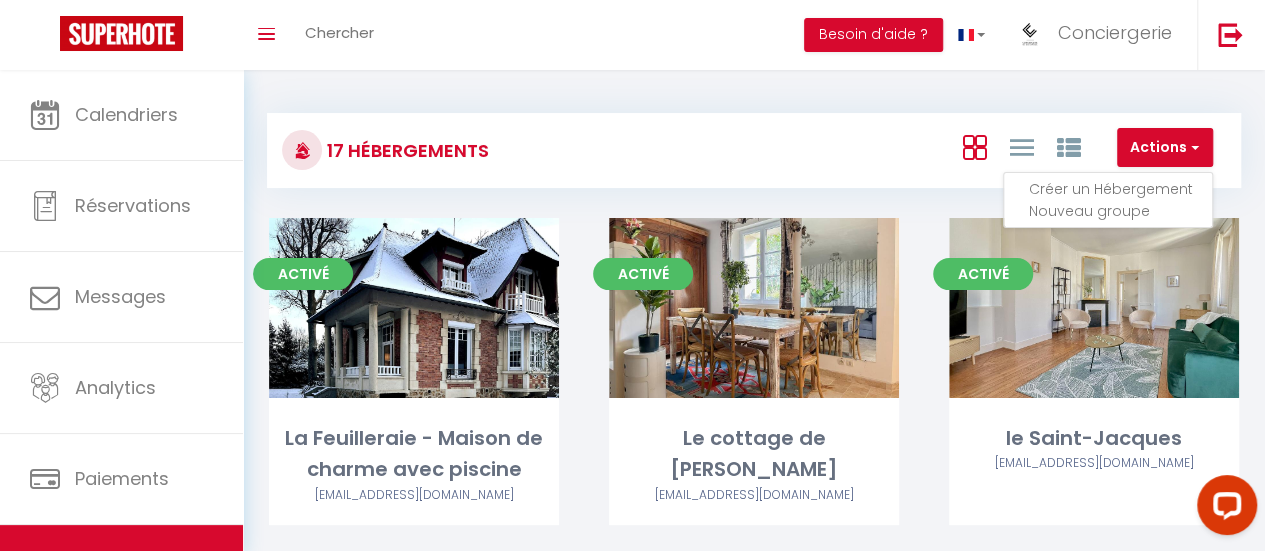 click on "Créer un Hébergement" at bounding box center [1120, 189] 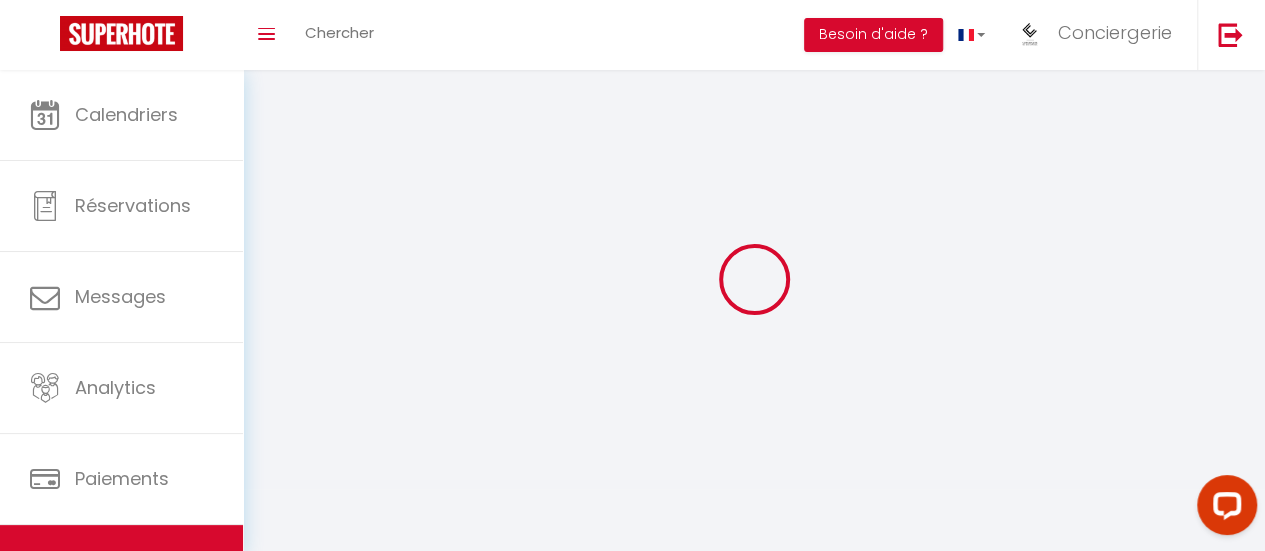 select 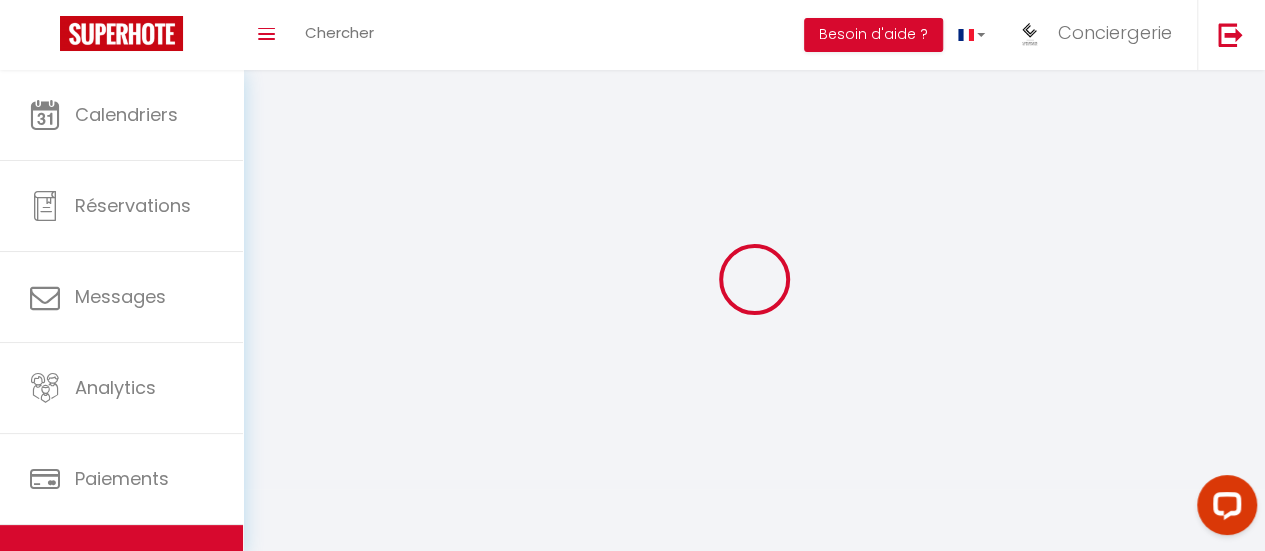 select 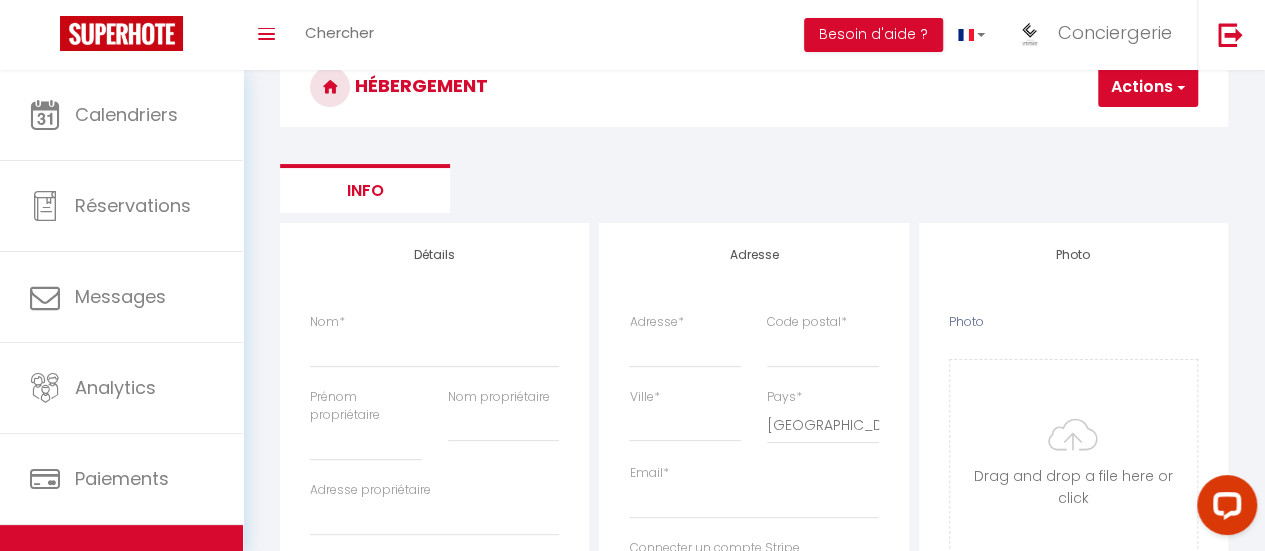 scroll, scrollTop: 200, scrollLeft: 0, axis: vertical 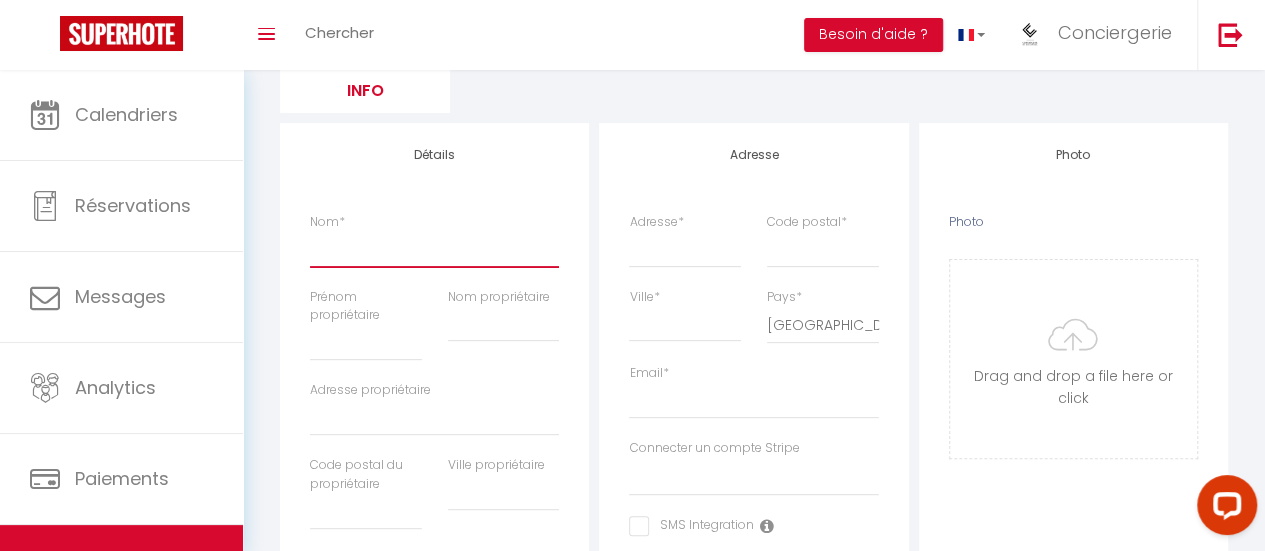 click on "Nom
*" at bounding box center [434, 249] 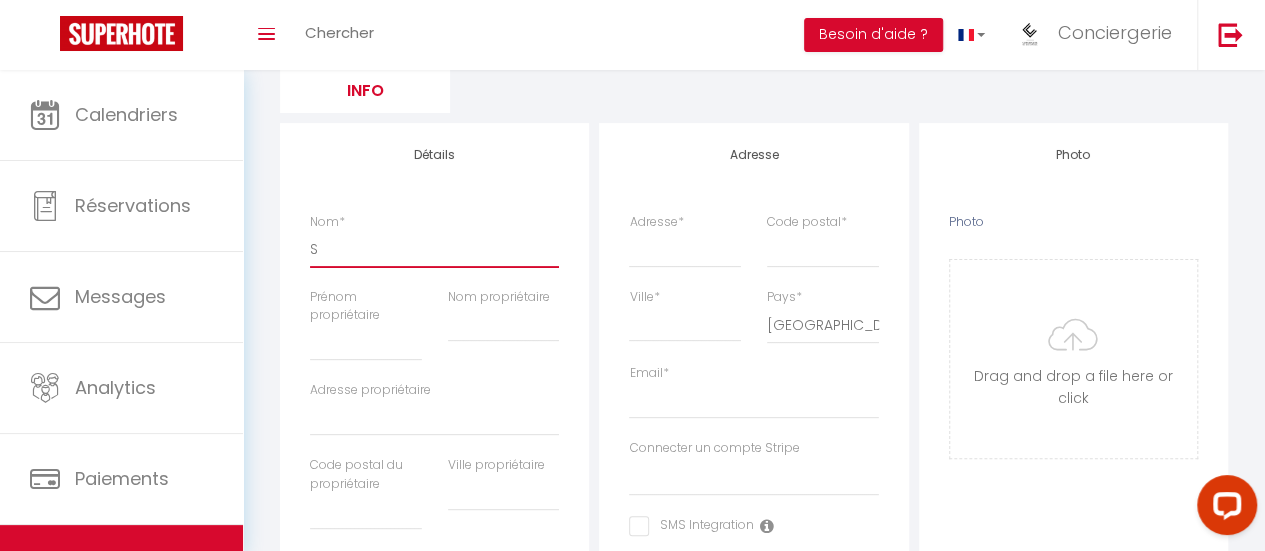 select 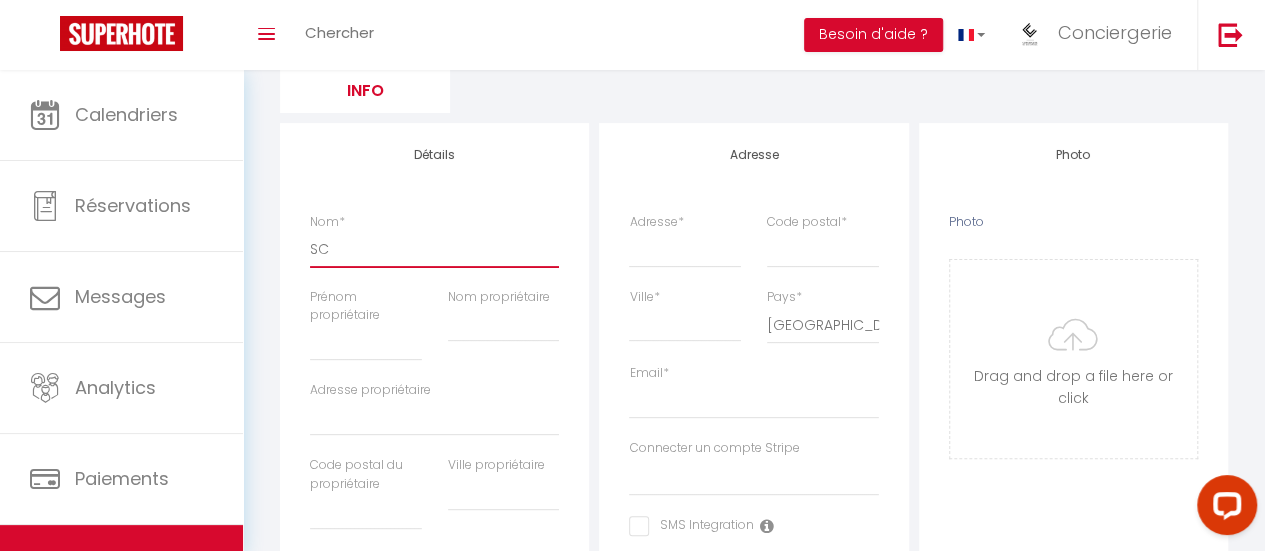 select 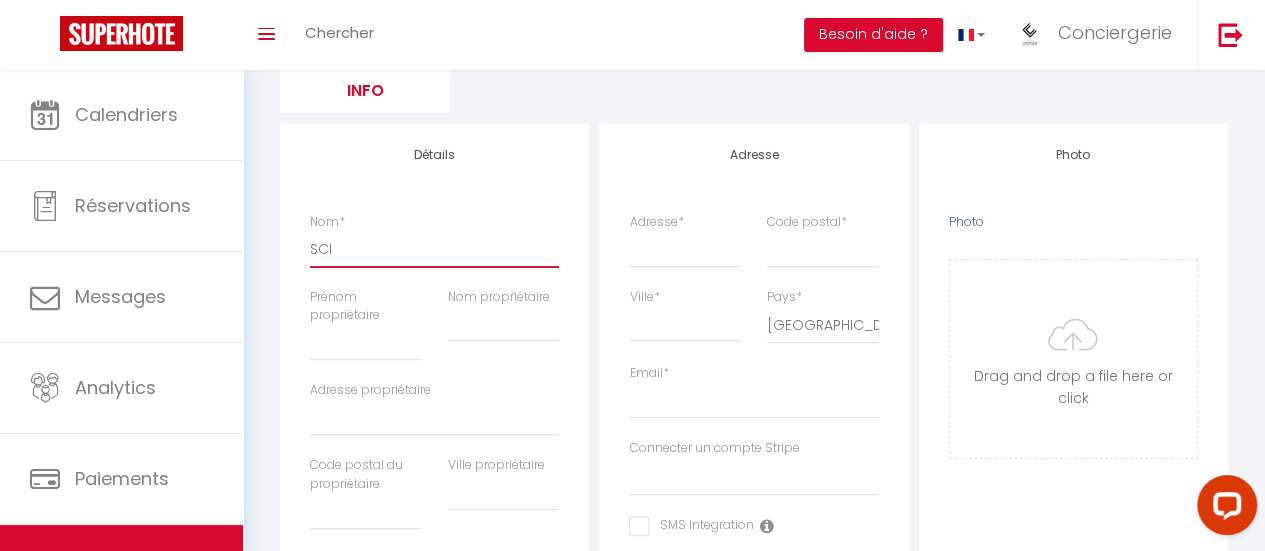 select 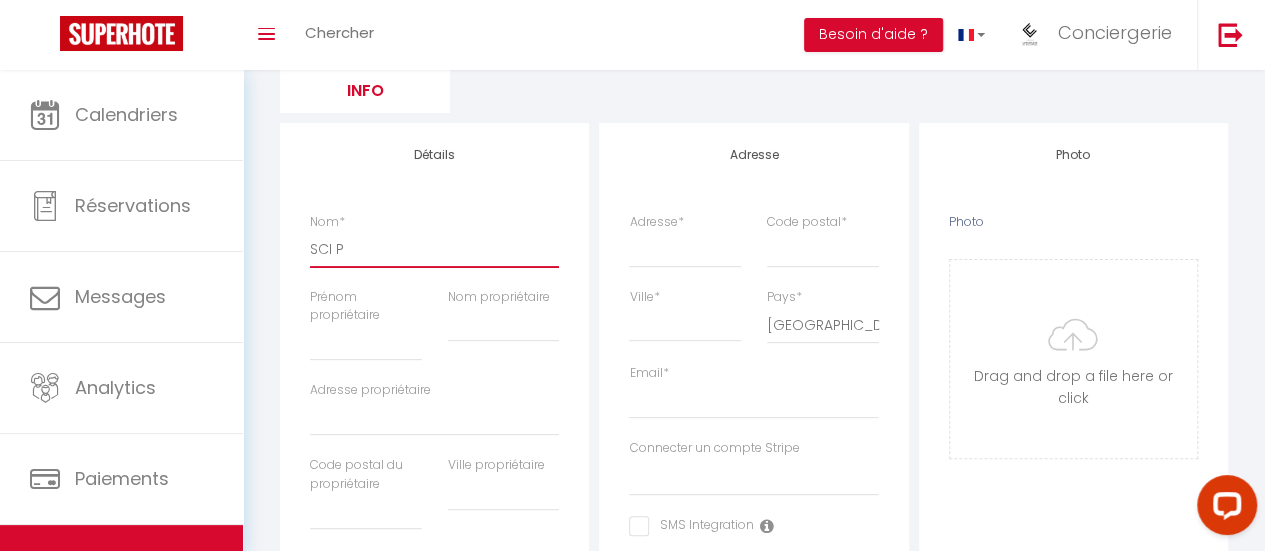 select 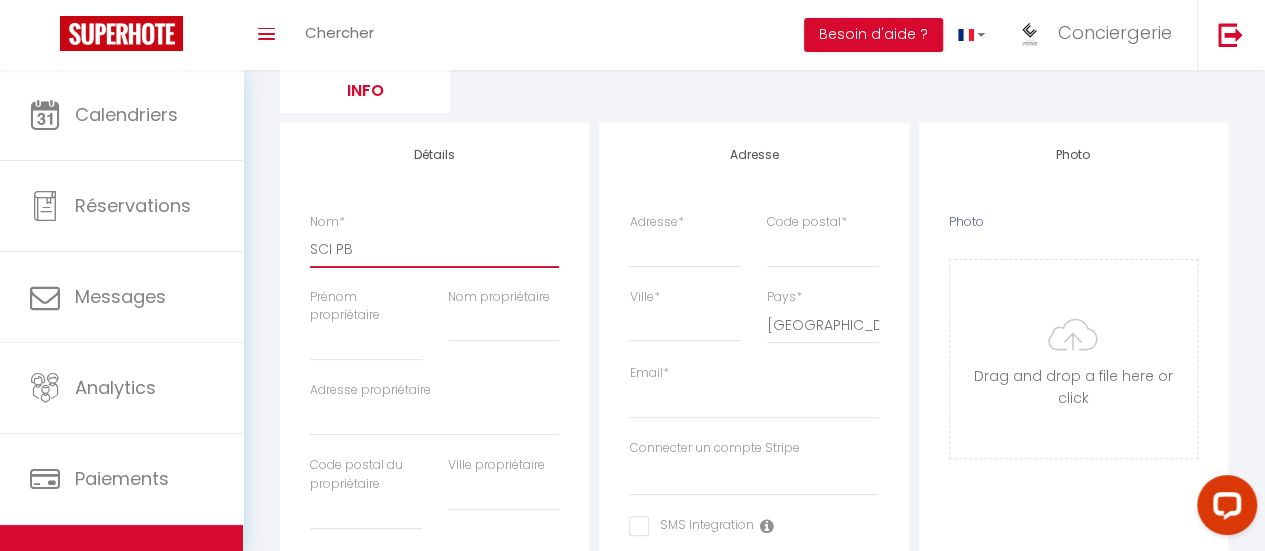 select 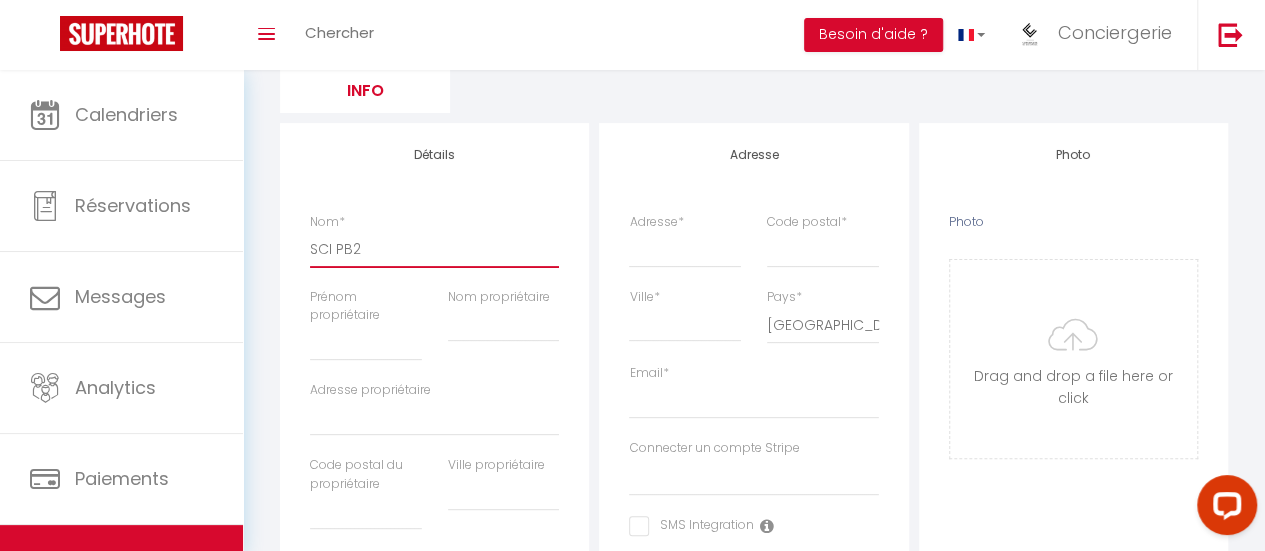 select 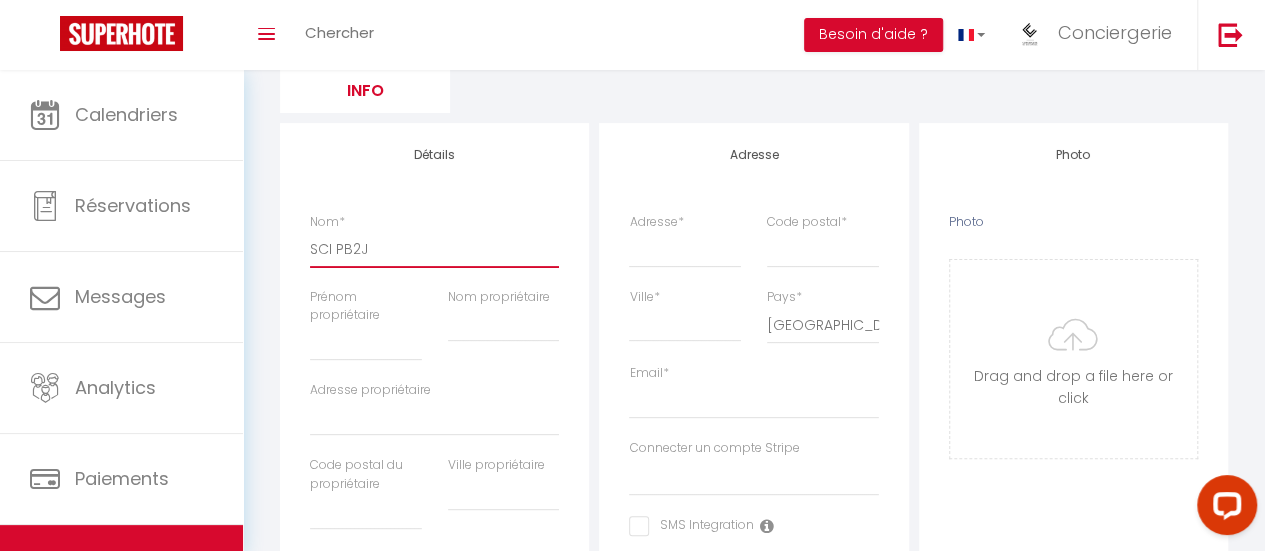 select 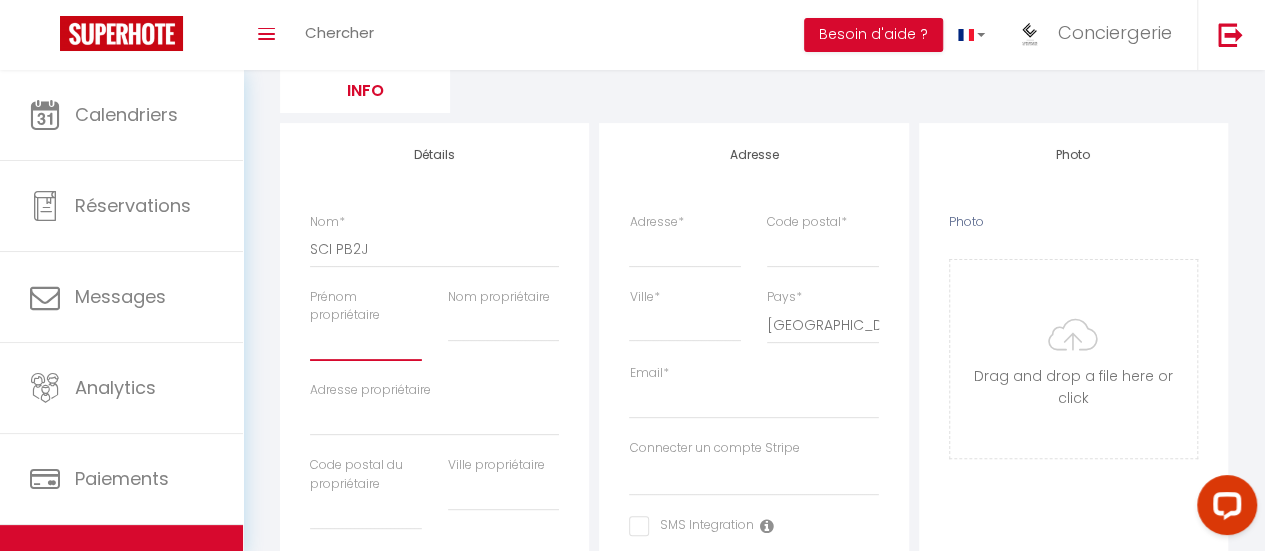 click on "Prénom propriétaire" at bounding box center [365, 343] 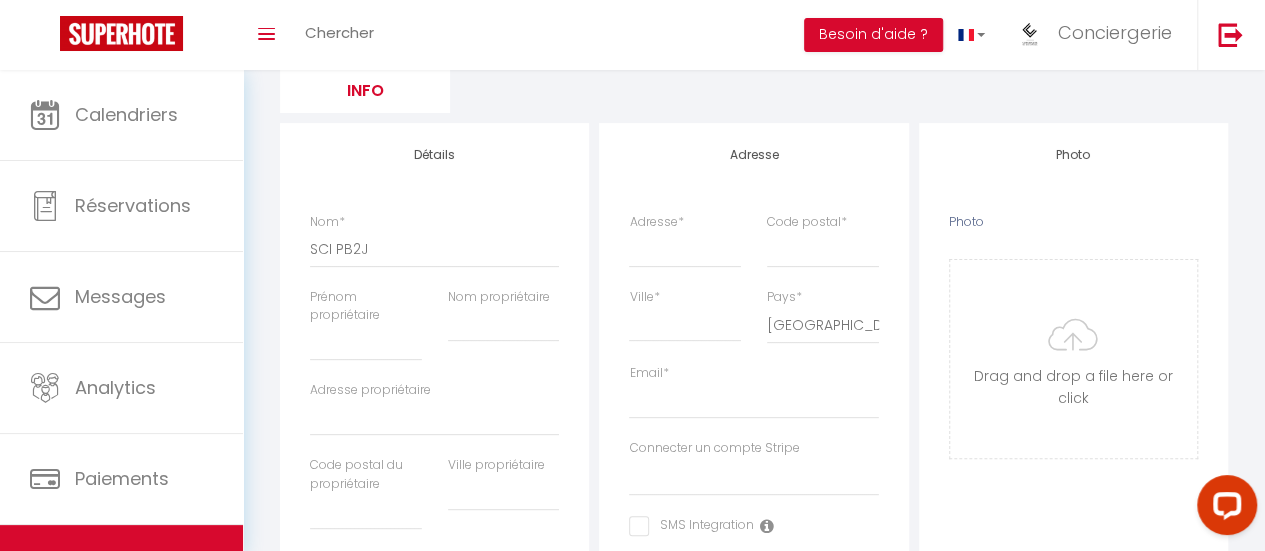 click on "Nom
*   SCI PB2J" at bounding box center (434, 250) 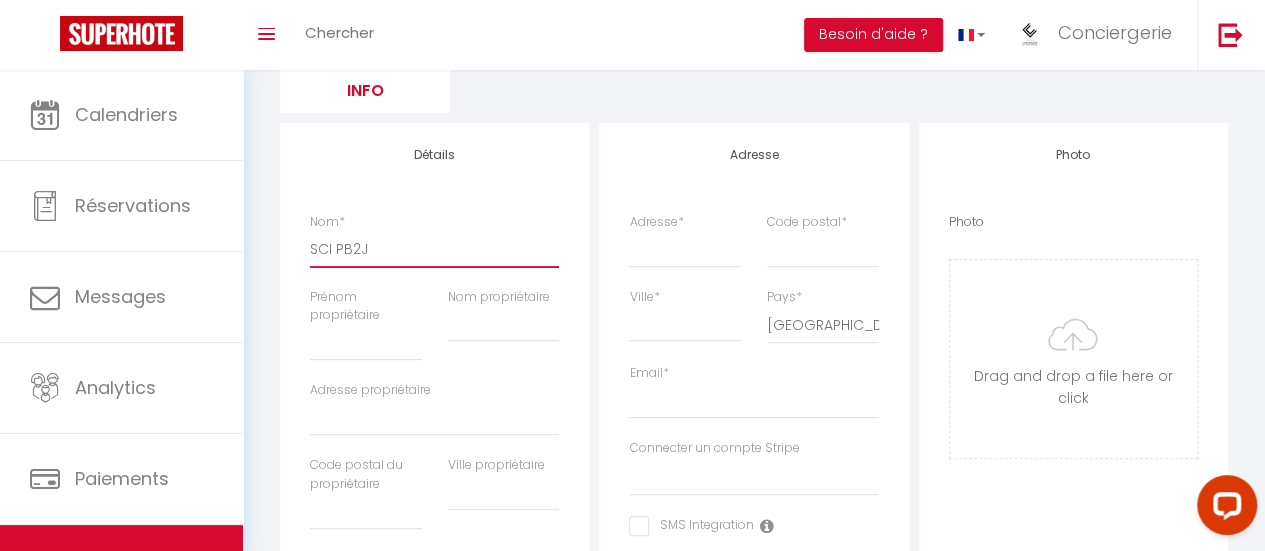 drag, startPoint x: 380, startPoint y: 246, endPoint x: 246, endPoint y: 243, distance: 134.03358 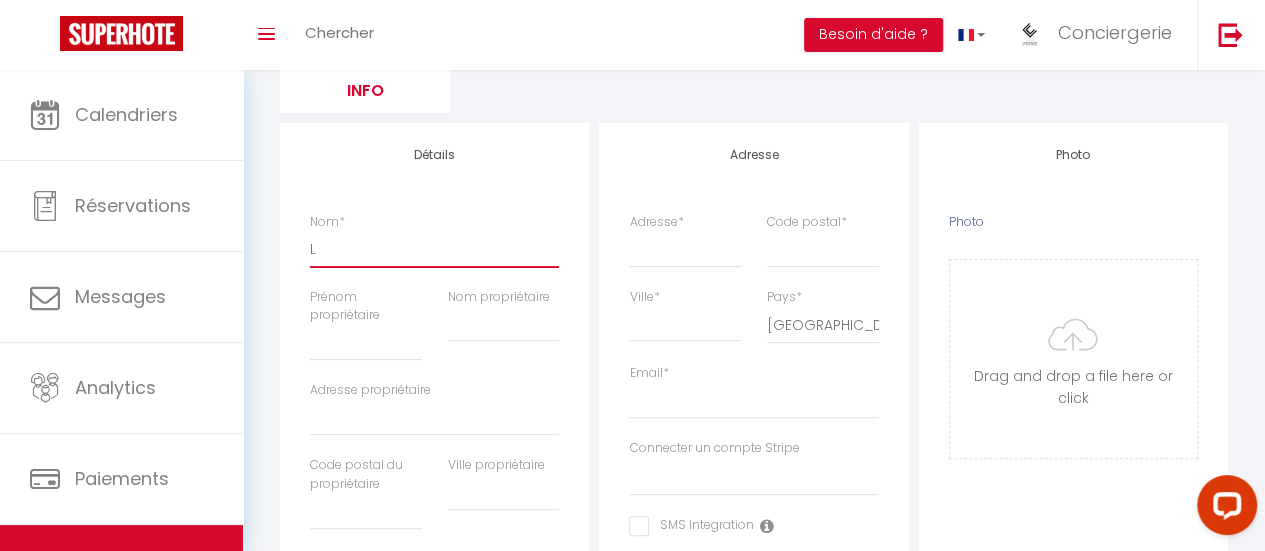 select 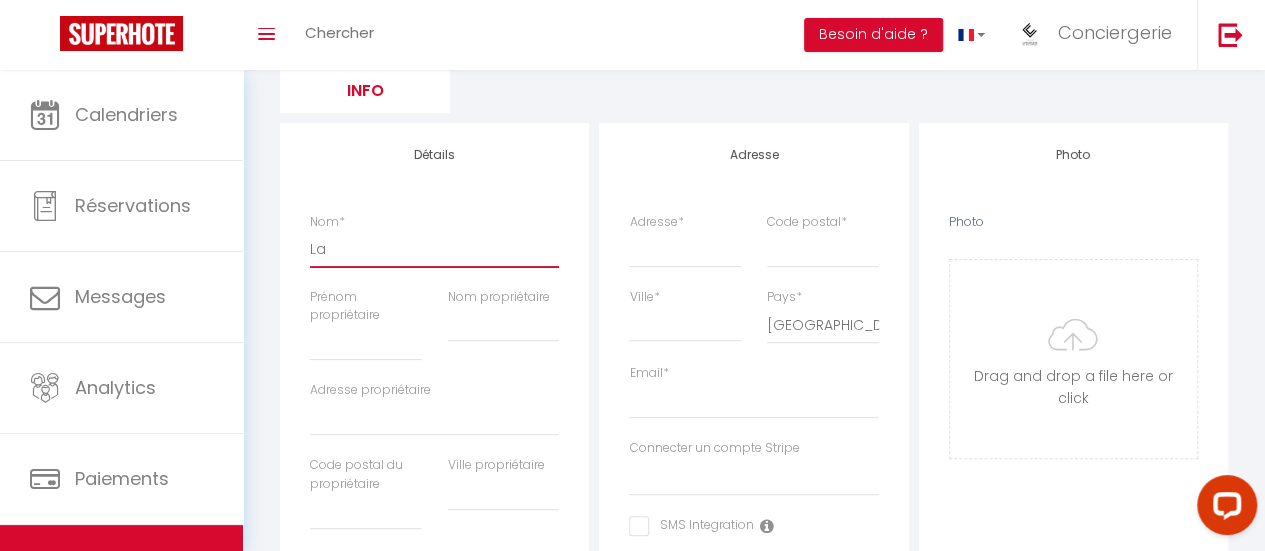 select 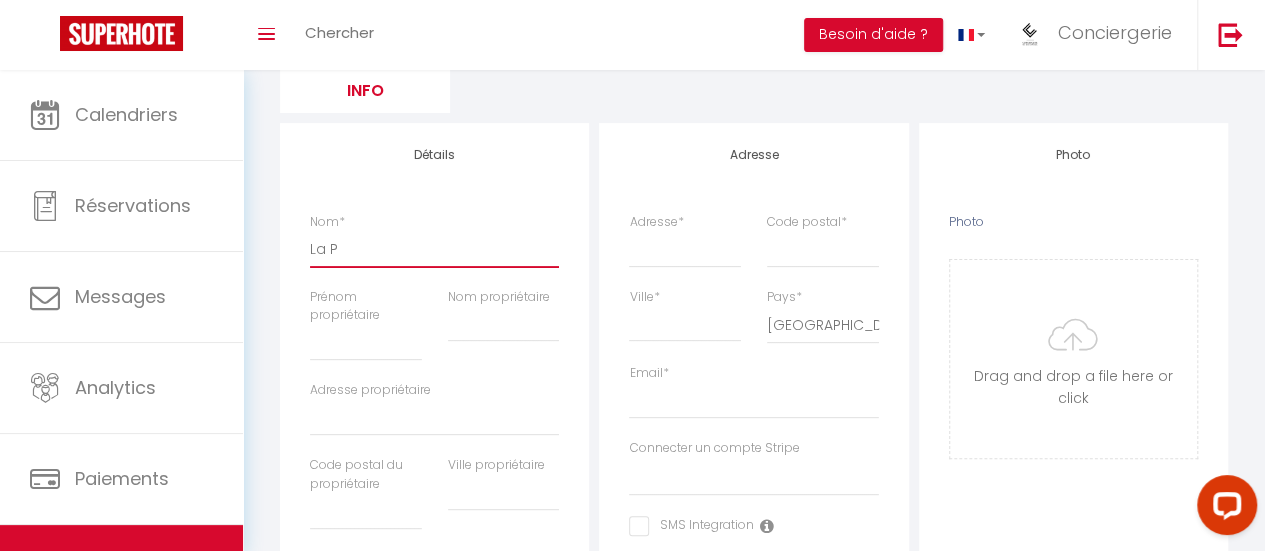 select 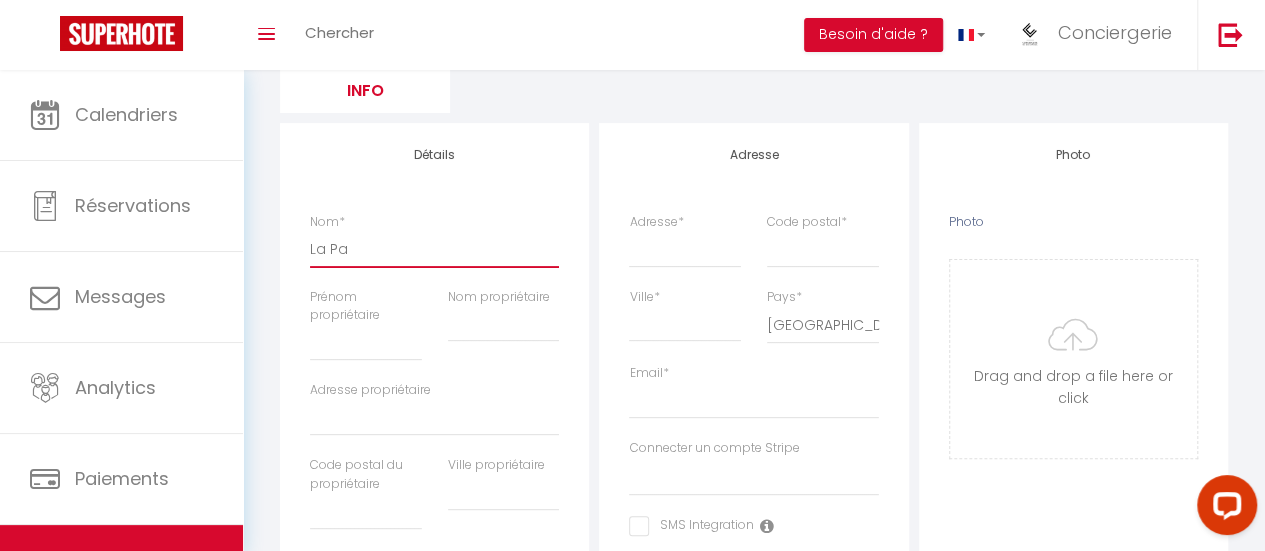 select 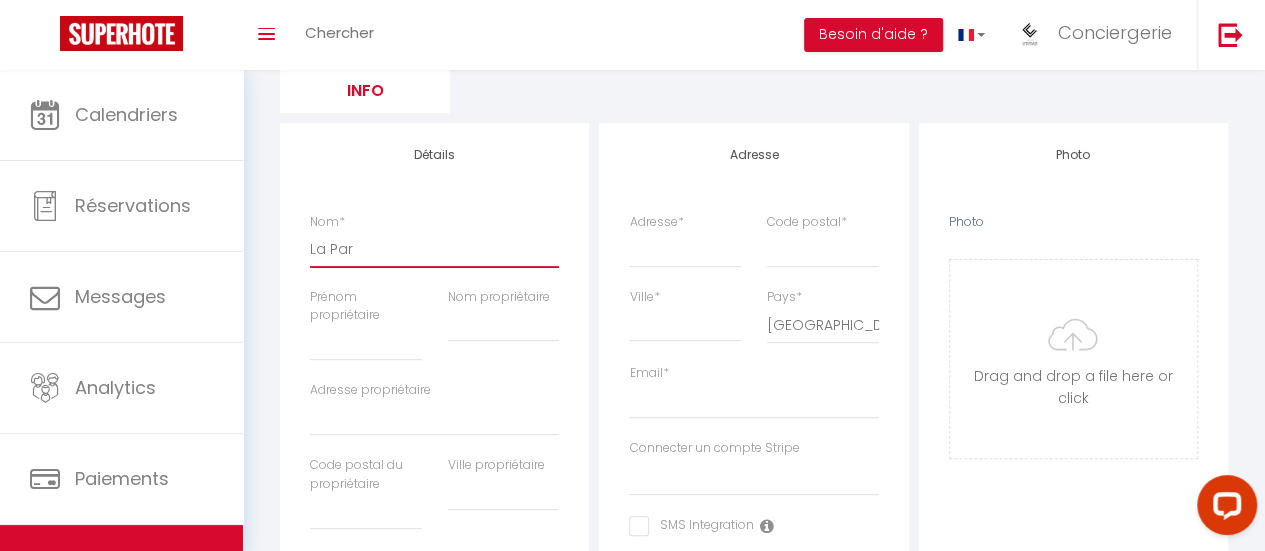 select 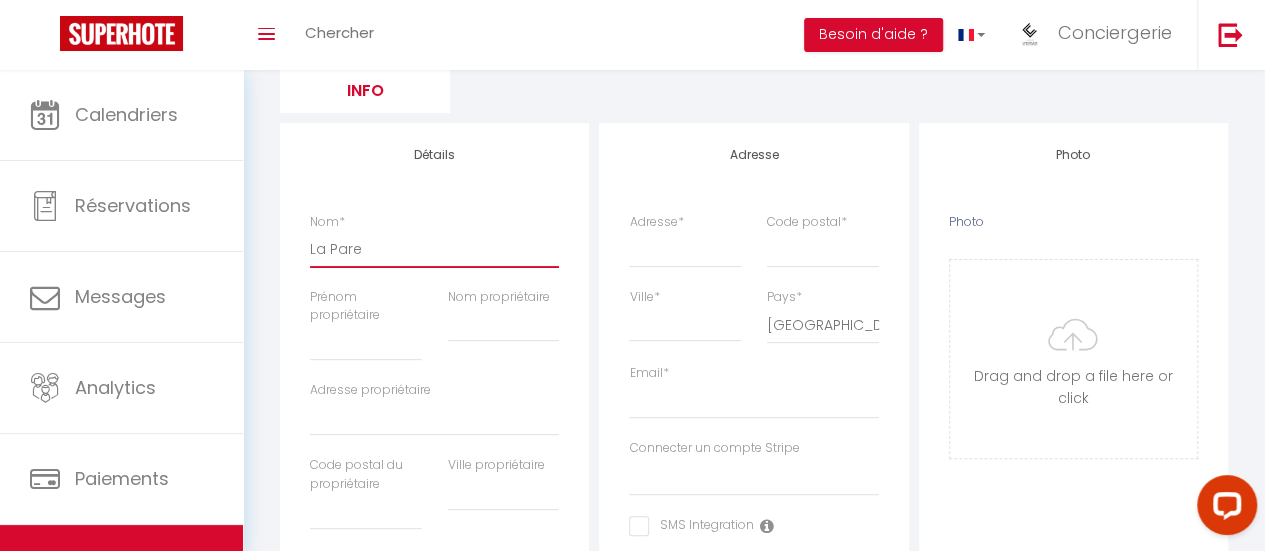 select 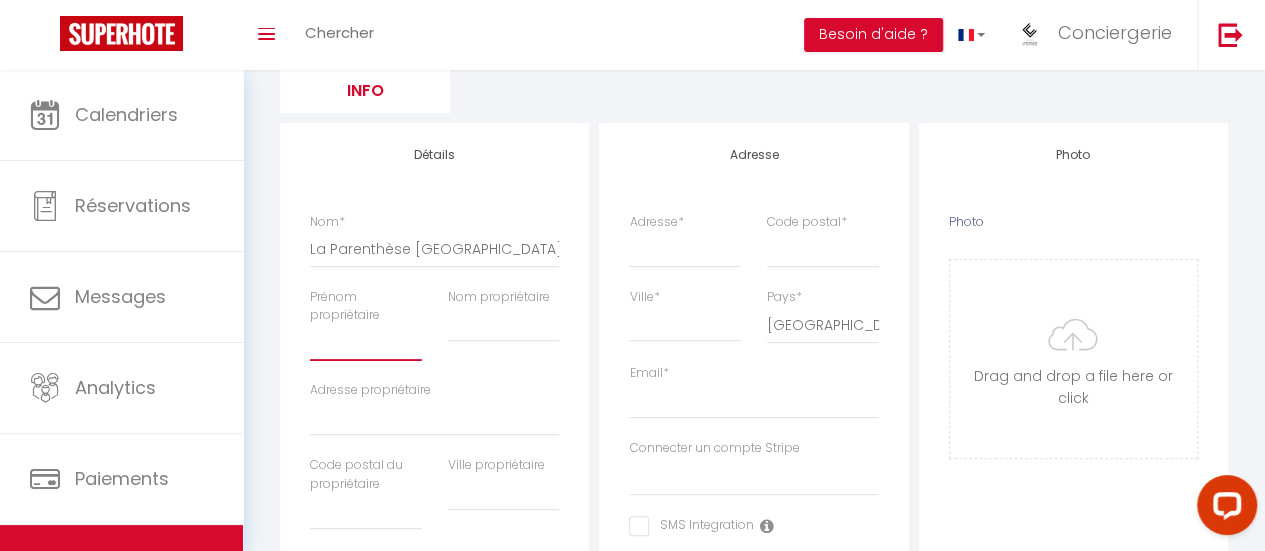 click on "Prénom propriétaire" at bounding box center [365, 343] 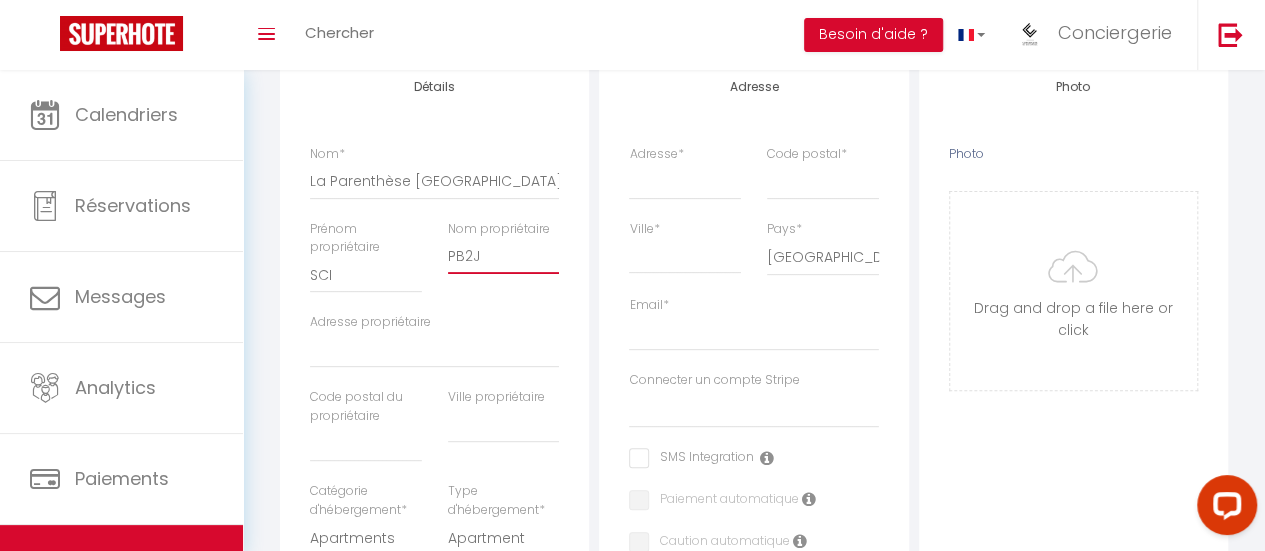 scroll, scrollTop: 300, scrollLeft: 0, axis: vertical 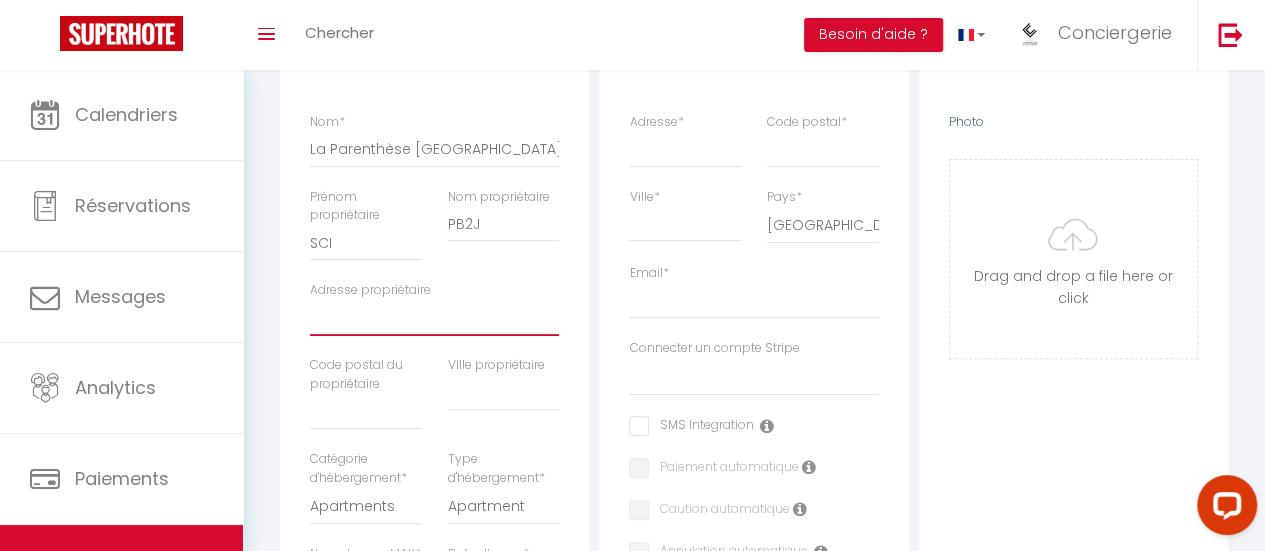 click on "Adresse propriétaire" at bounding box center [434, 318] 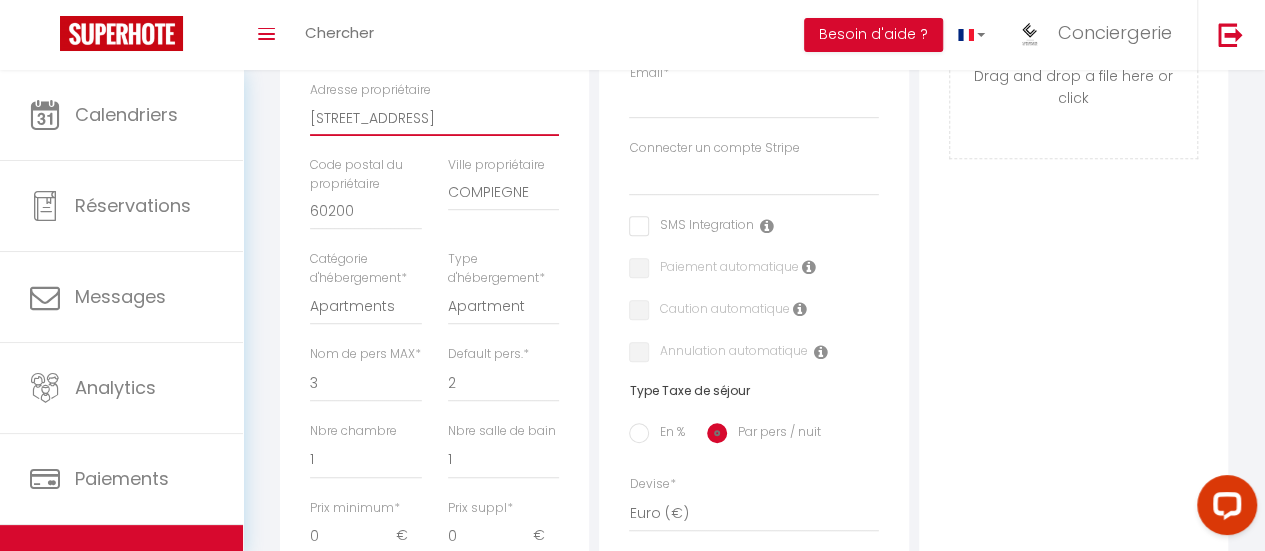 scroll, scrollTop: 600, scrollLeft: 0, axis: vertical 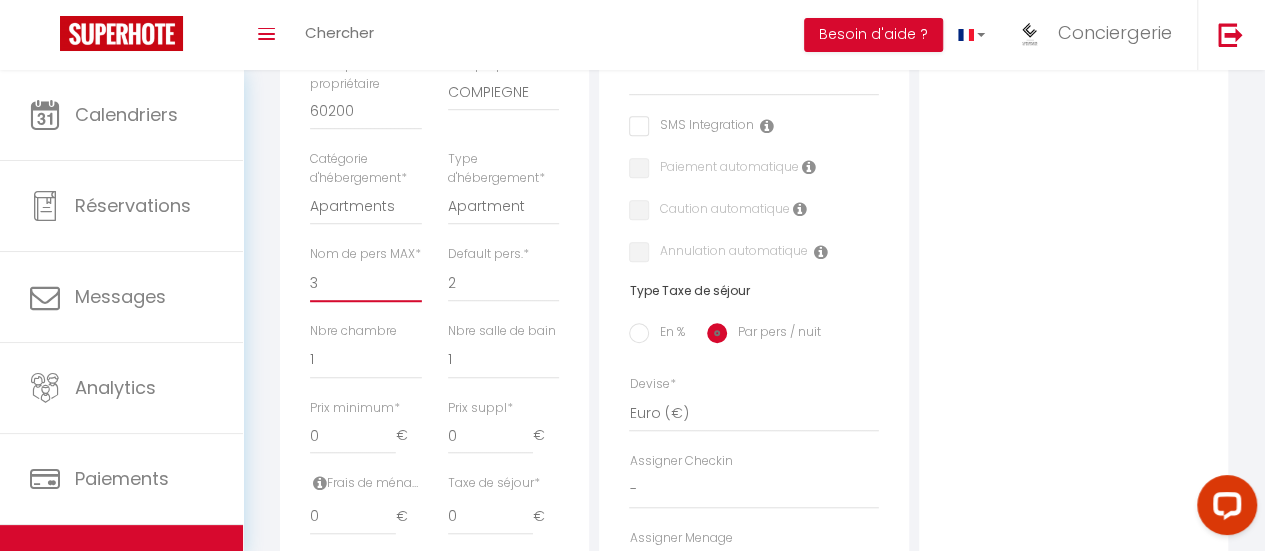 click on "1
2
3
4
5
6
7
8
9
10
11
12
13
14" at bounding box center [365, 283] 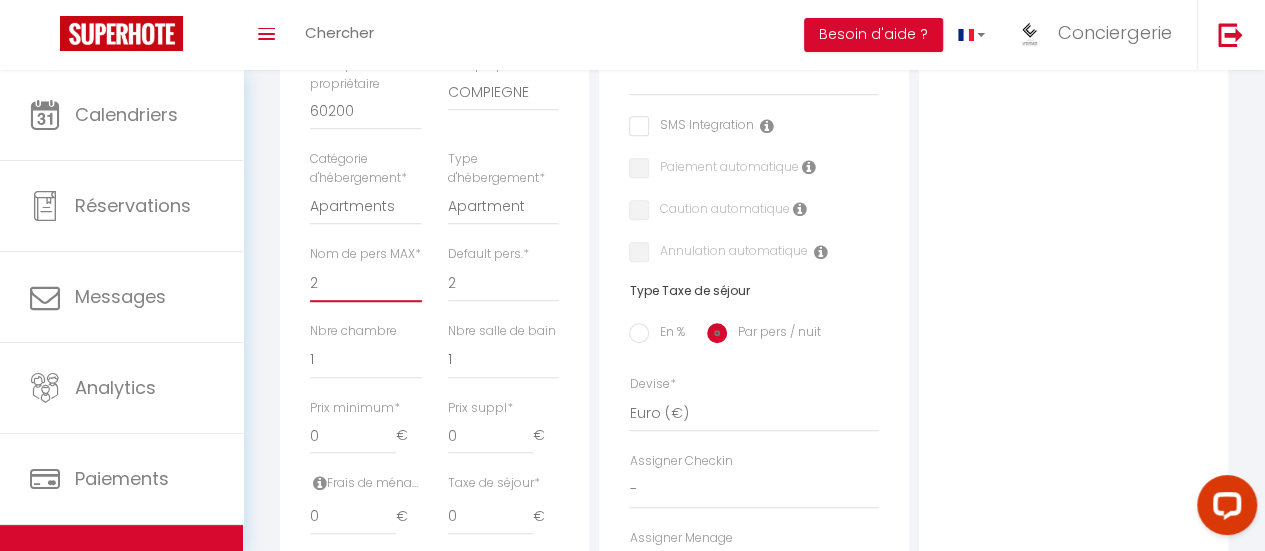 click on "1
2
3
4
5
6
7
8
9
10
11
12
13
14" at bounding box center (365, 283) 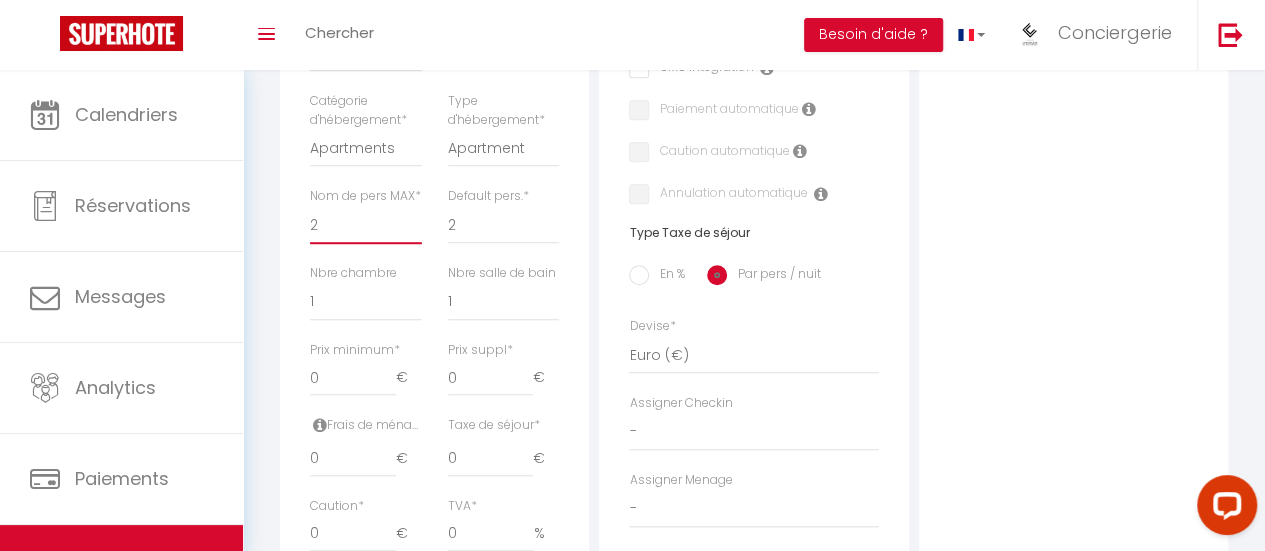 scroll, scrollTop: 700, scrollLeft: 0, axis: vertical 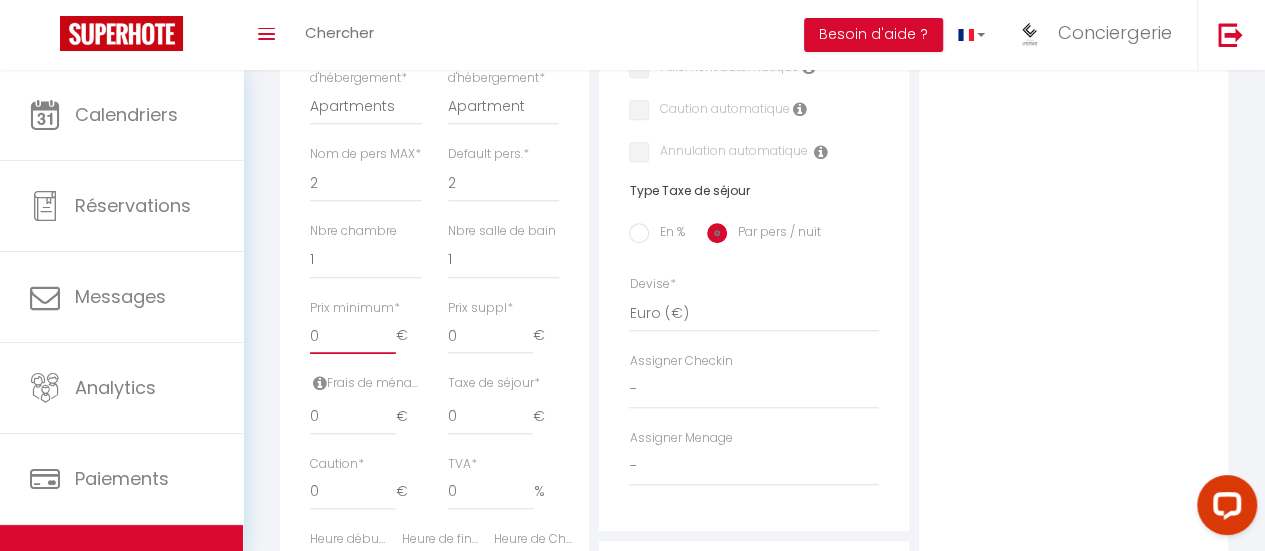 click on "0" at bounding box center (352, 336) 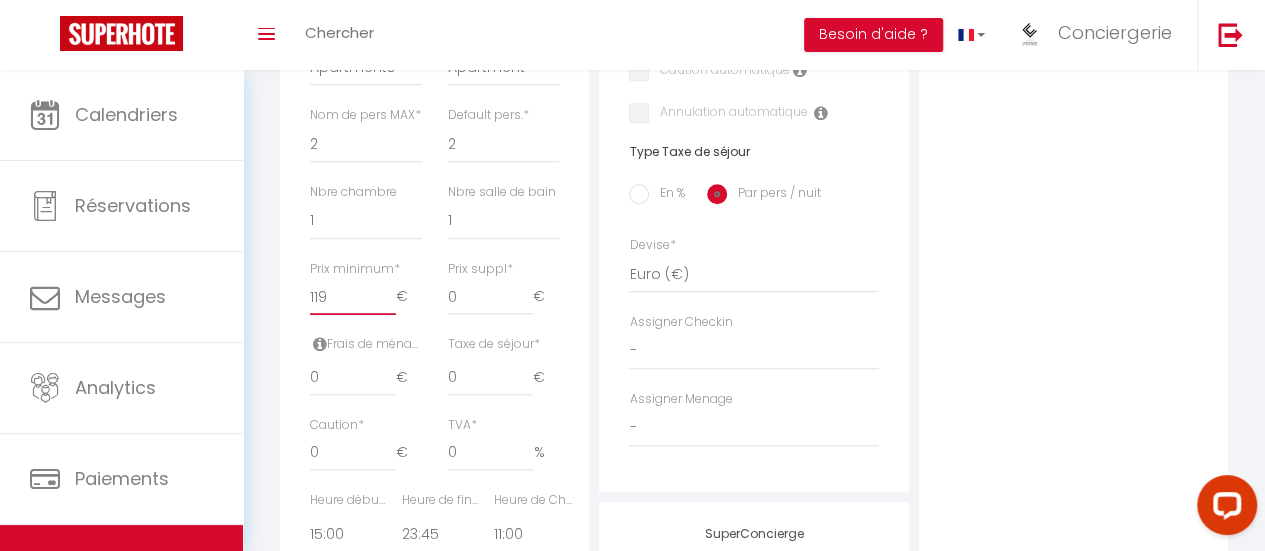 scroll, scrollTop: 800, scrollLeft: 0, axis: vertical 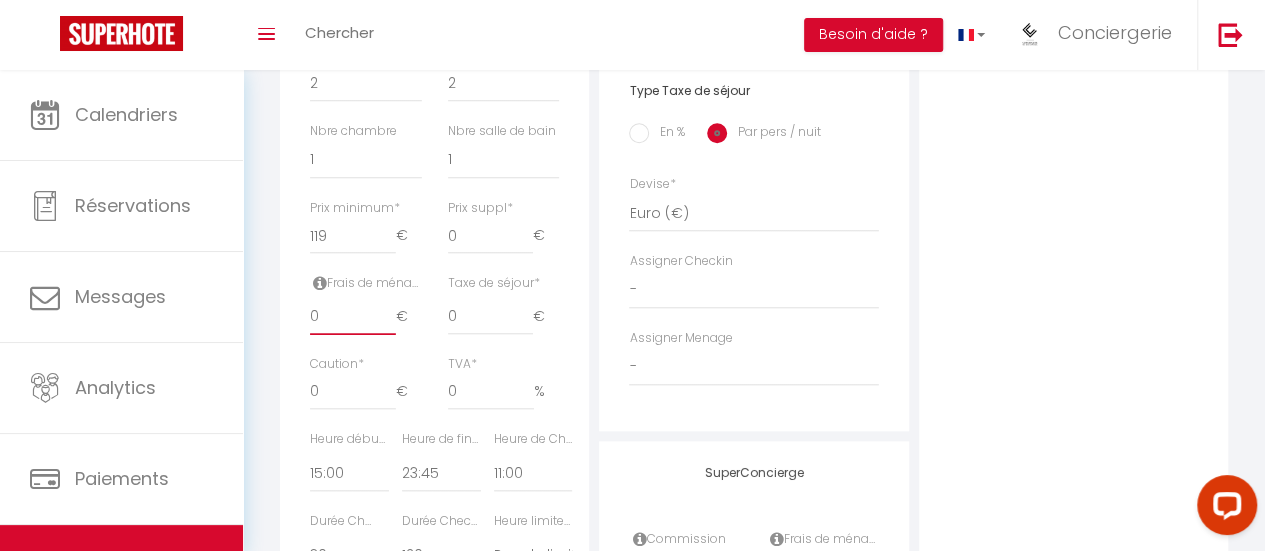 click on "0" at bounding box center (352, 317) 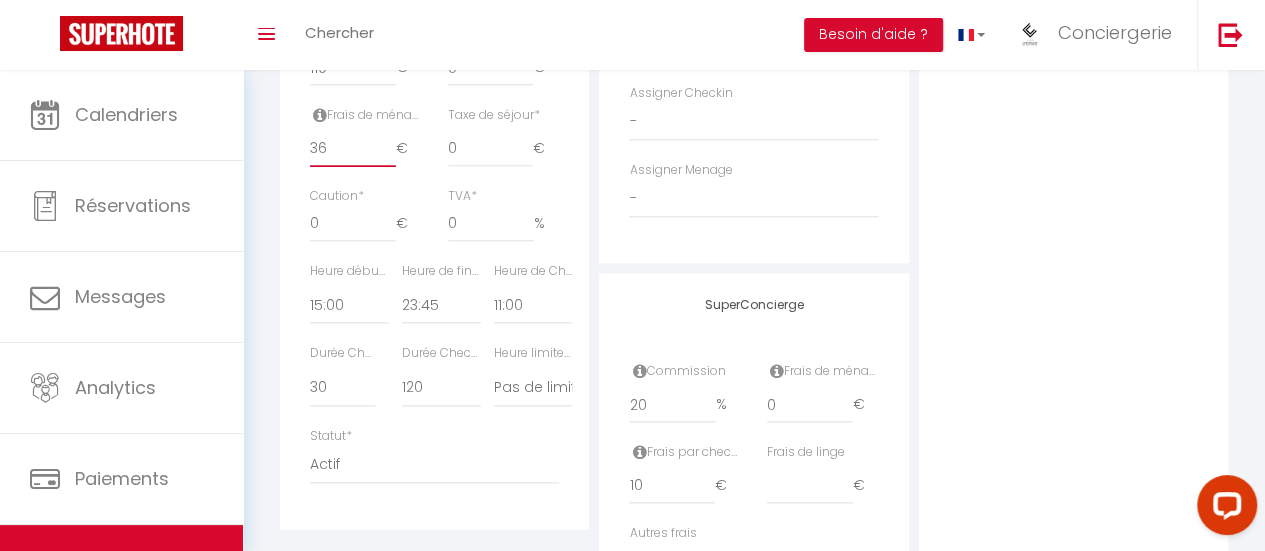 scroll, scrollTop: 1000, scrollLeft: 0, axis: vertical 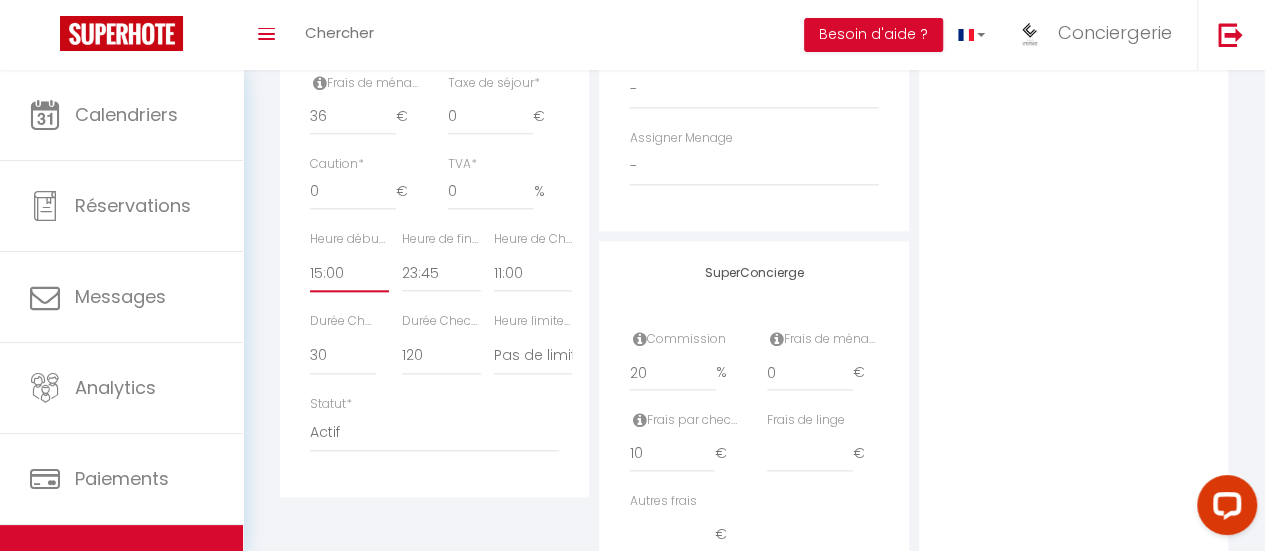 click on "00:00
00:15
00:30
00:45
01:00
01:15
01:30
01:45
02:00
02:15
02:30
02:45
03:00" at bounding box center [349, 273] 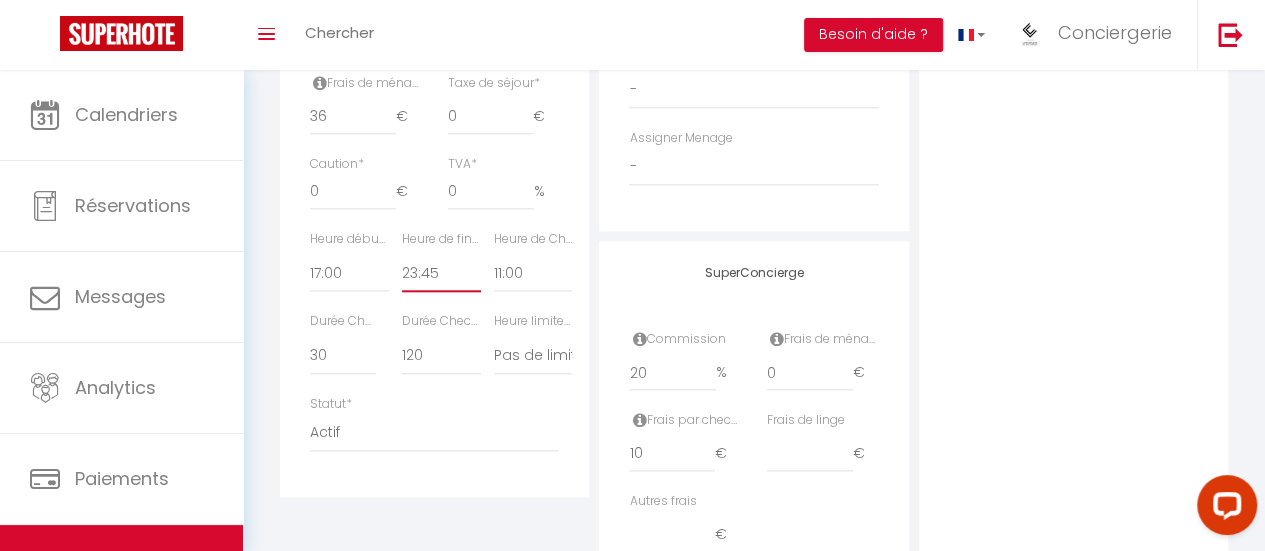 click on "00:00
00:15
00:30
00:45
01:00
01:15
01:30
01:45
02:00
02:15
02:30
02:45
03:00" at bounding box center (441, 273) 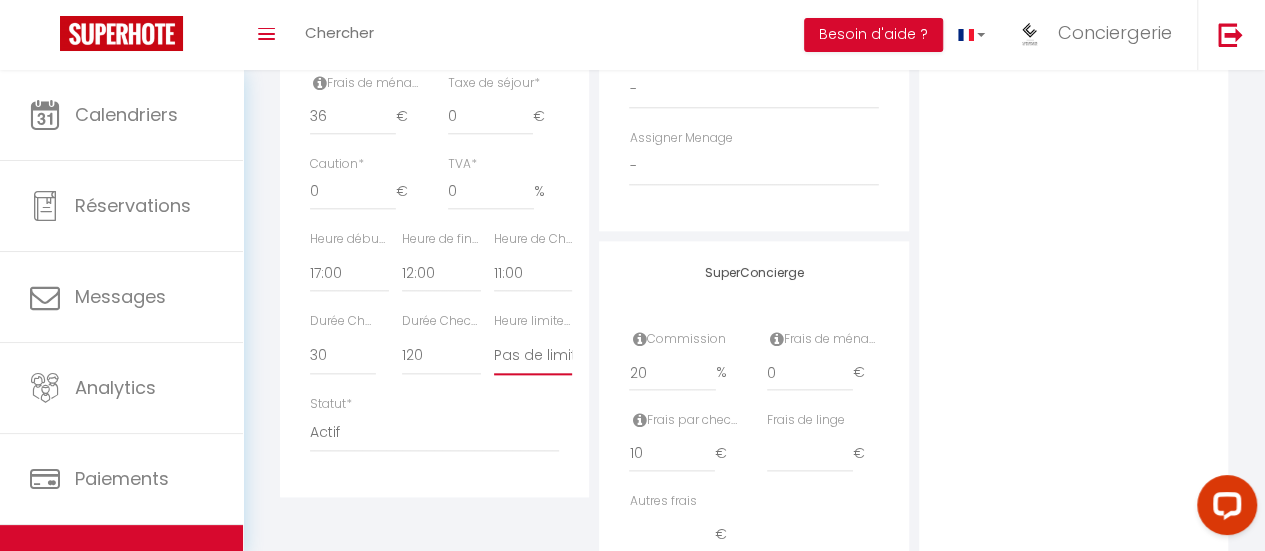 click on "Pas de limite
01:00
02:00
03:00
04:00
05:00
06:00
07:00
08:00
09:00
10:00
11:00
12:00" at bounding box center (533, 356) 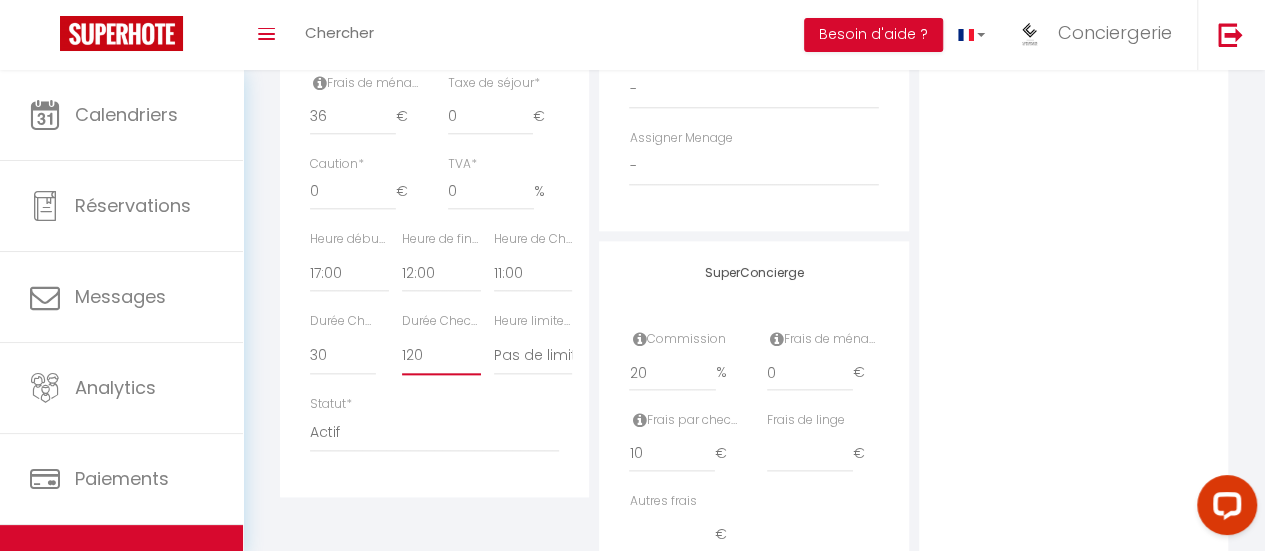 click on "15
30
45
60
75
90
105
120
135
150
165
180
195
210" at bounding box center [441, 356] 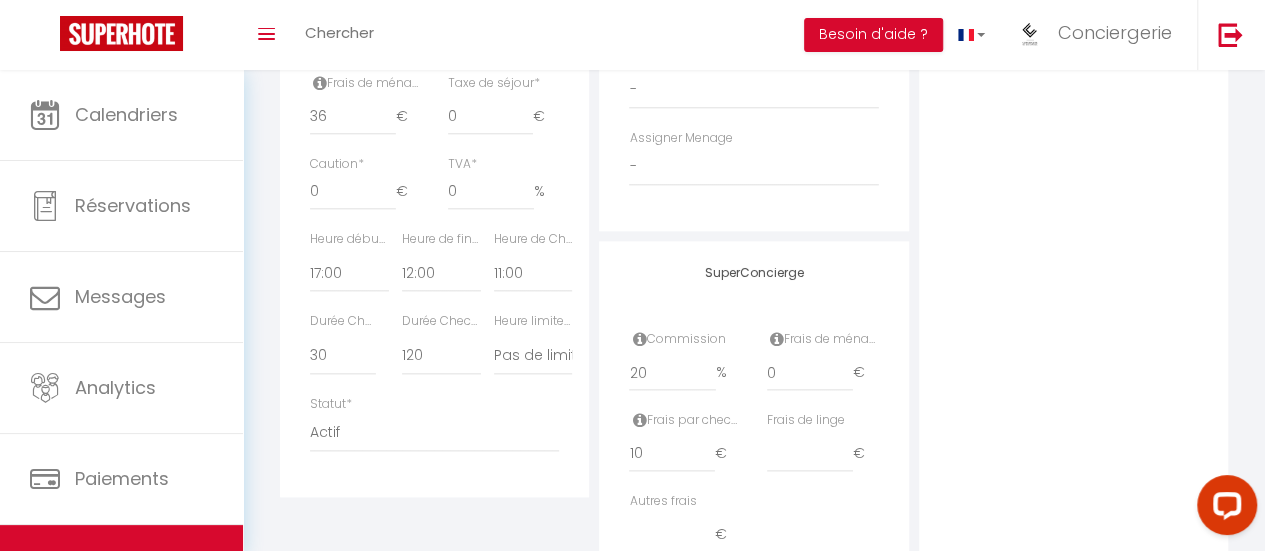 click on "Statut
*
Actif
Pas actif" at bounding box center (434, 423) 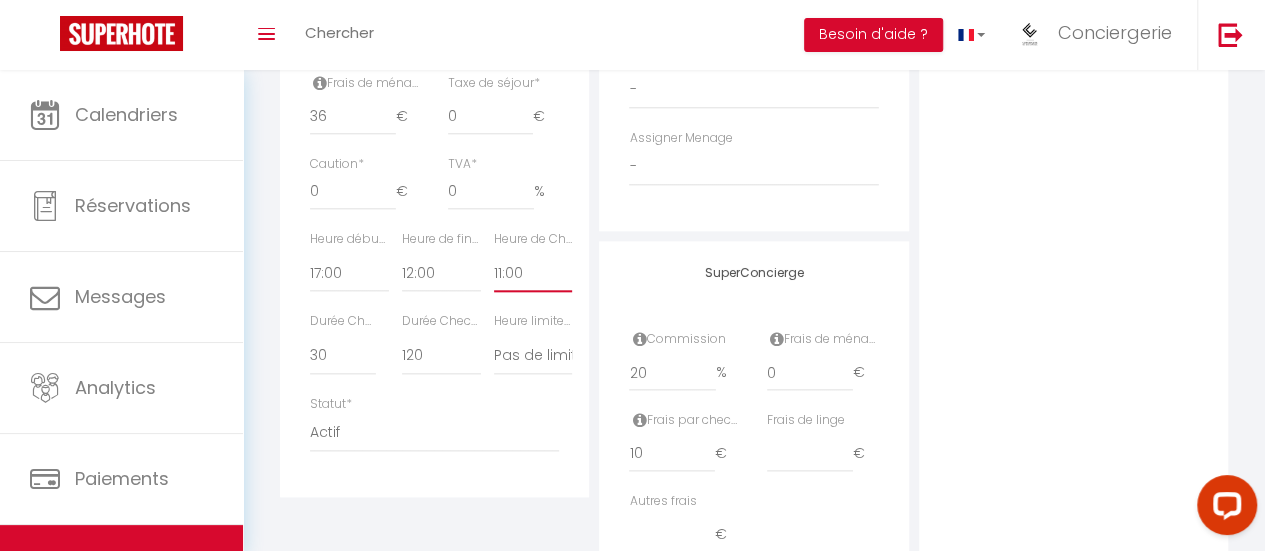 click on "00:00
00:15
00:30
00:45
01:00
01:15
01:30
01:45
02:00
02:15
02:30
02:45
03:00" at bounding box center (533, 273) 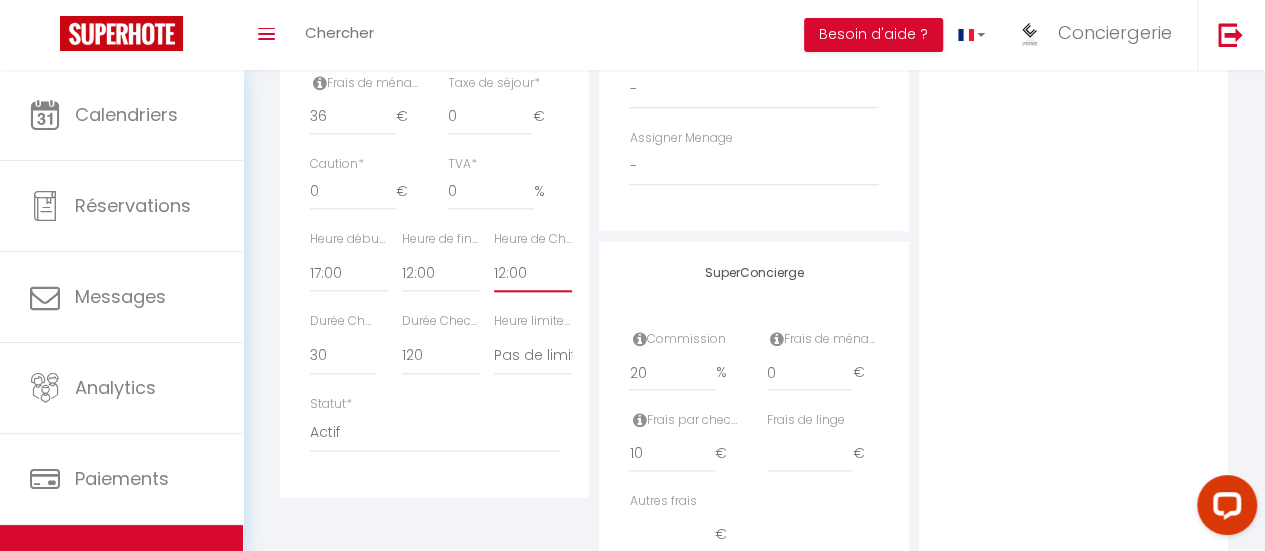 drag, startPoint x: 530, startPoint y: 289, endPoint x: 446, endPoint y: 294, distance: 84.14868 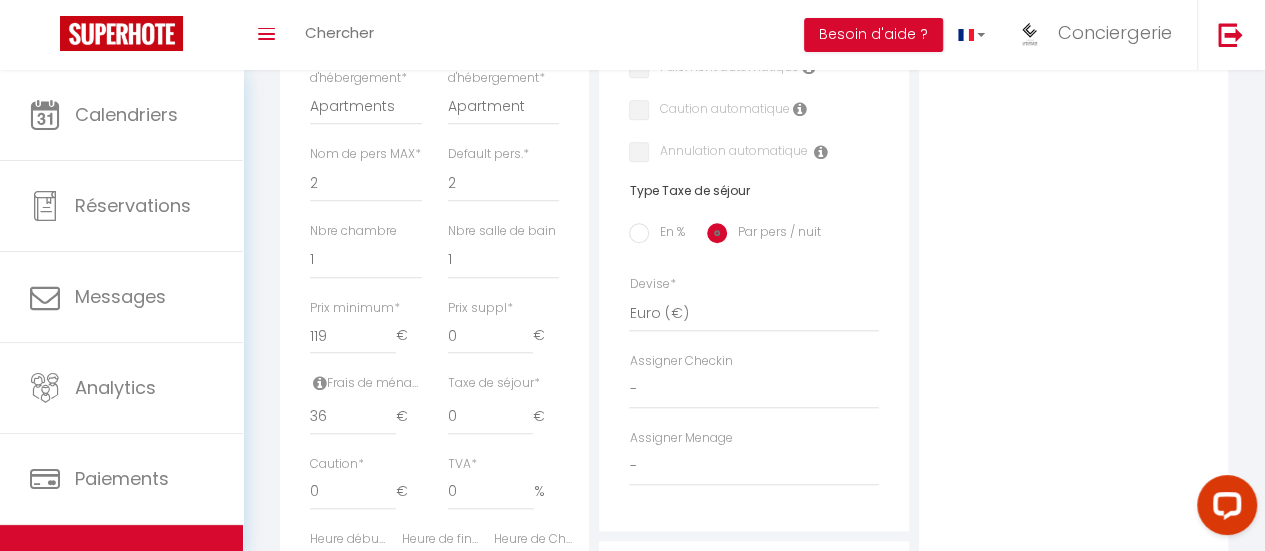 scroll, scrollTop: 1096, scrollLeft: 0, axis: vertical 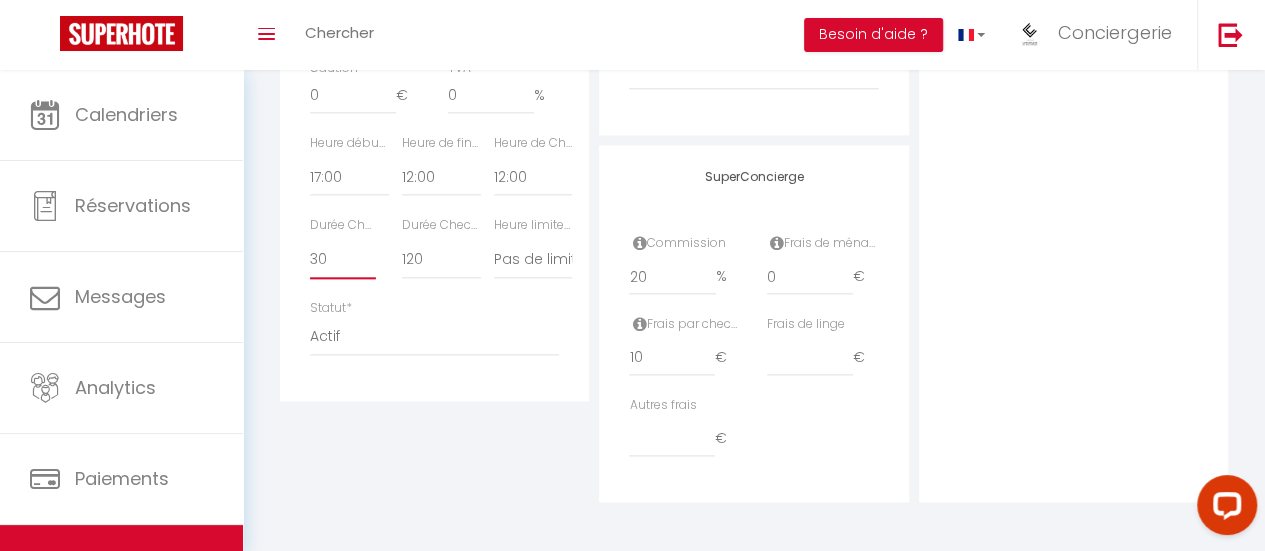 click on "15
30
45
60
75
90
105
120
135
150
165
180
195
210" at bounding box center (343, 260) 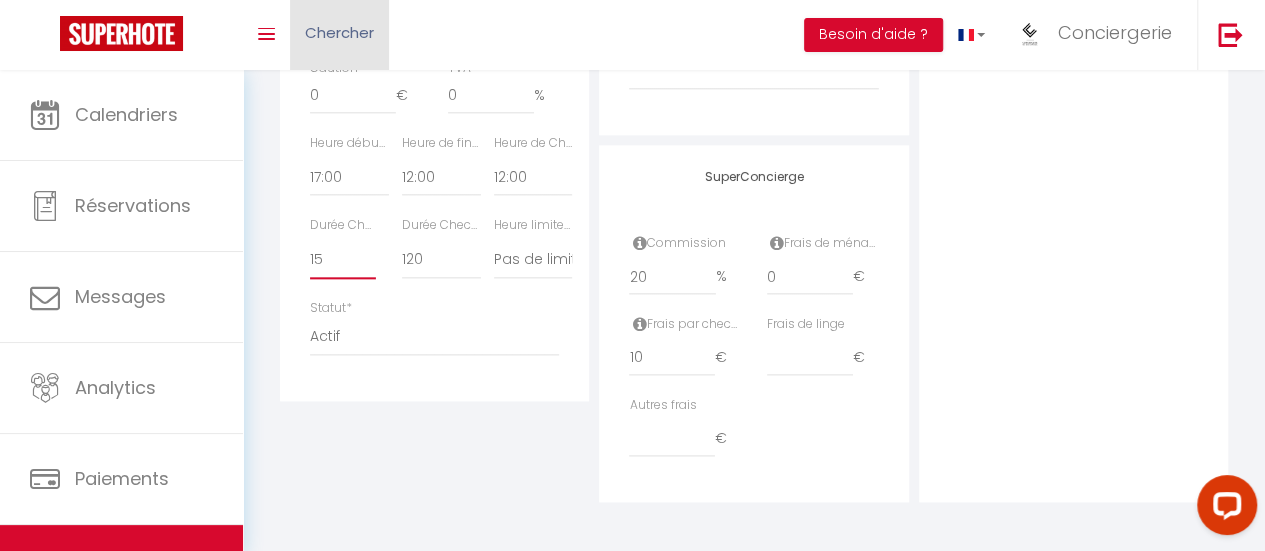 click on "15
30
45
60
75
90
105
120
135
150
165
180
195
210" at bounding box center [343, 260] 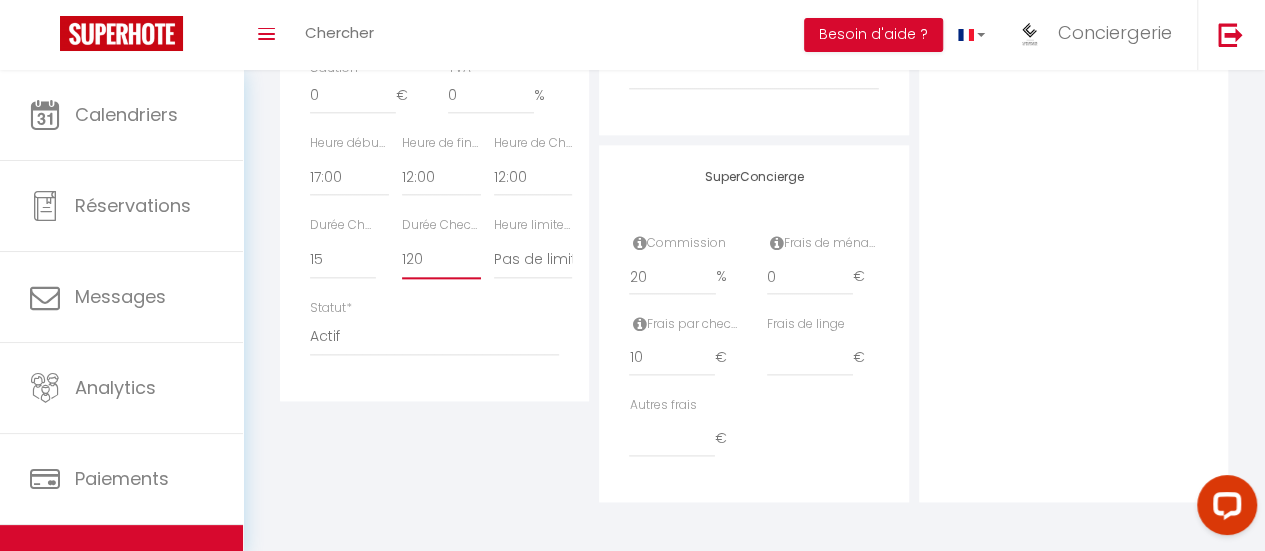 click on "15
30
45
60
75
90
105
120
135
150
165
180
195
210" at bounding box center (441, 260) 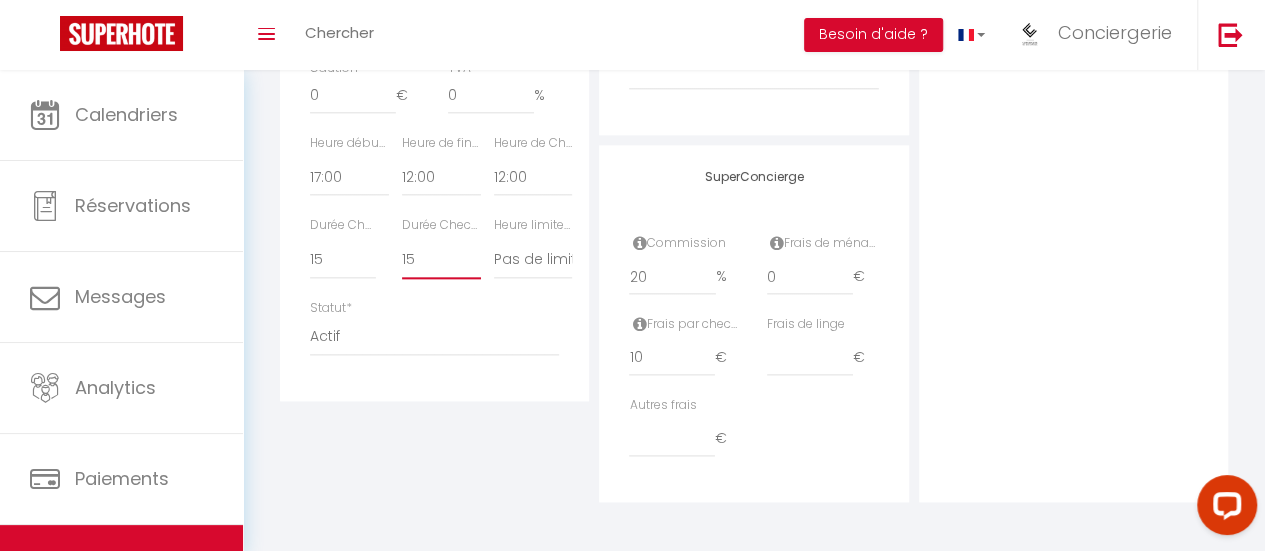 click on "15
30
45
60
75
90
105
120
135
150
165
180
195
210" at bounding box center [441, 260] 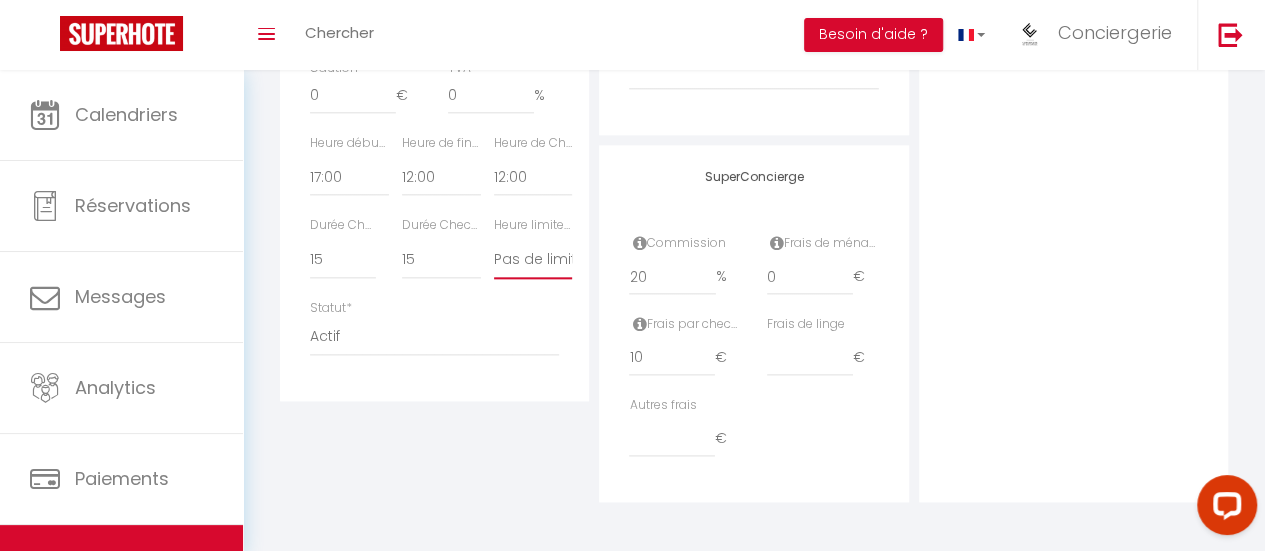 click on "Pas de limite
01:00
02:00
03:00
04:00
05:00
06:00
07:00
08:00
09:00
10:00
11:00
12:00" at bounding box center [533, 260] 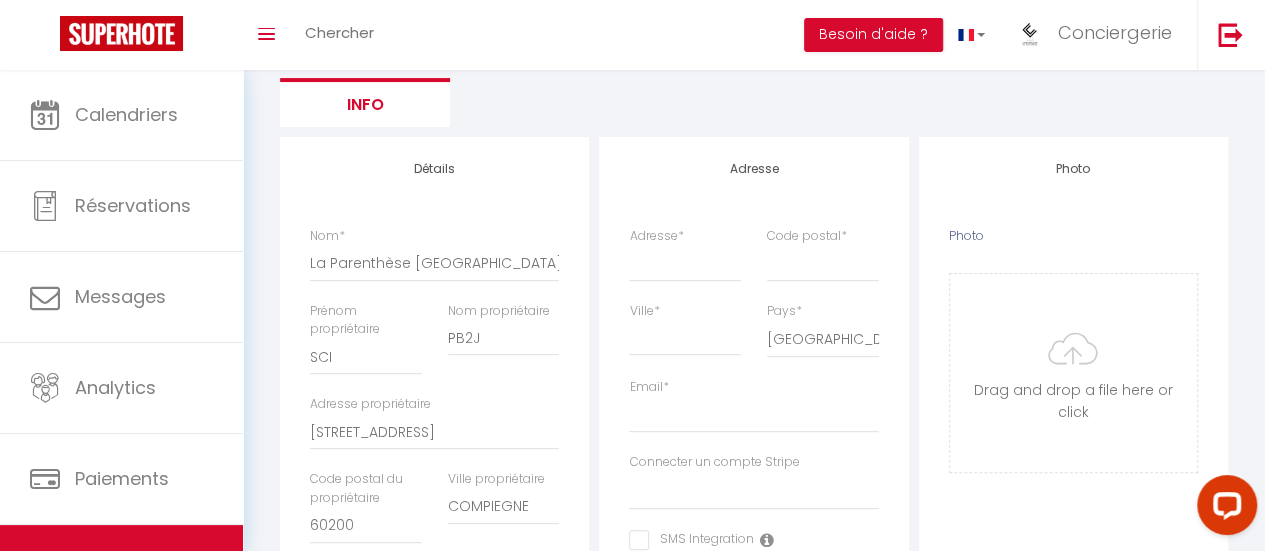 scroll, scrollTop: 200, scrollLeft: 0, axis: vertical 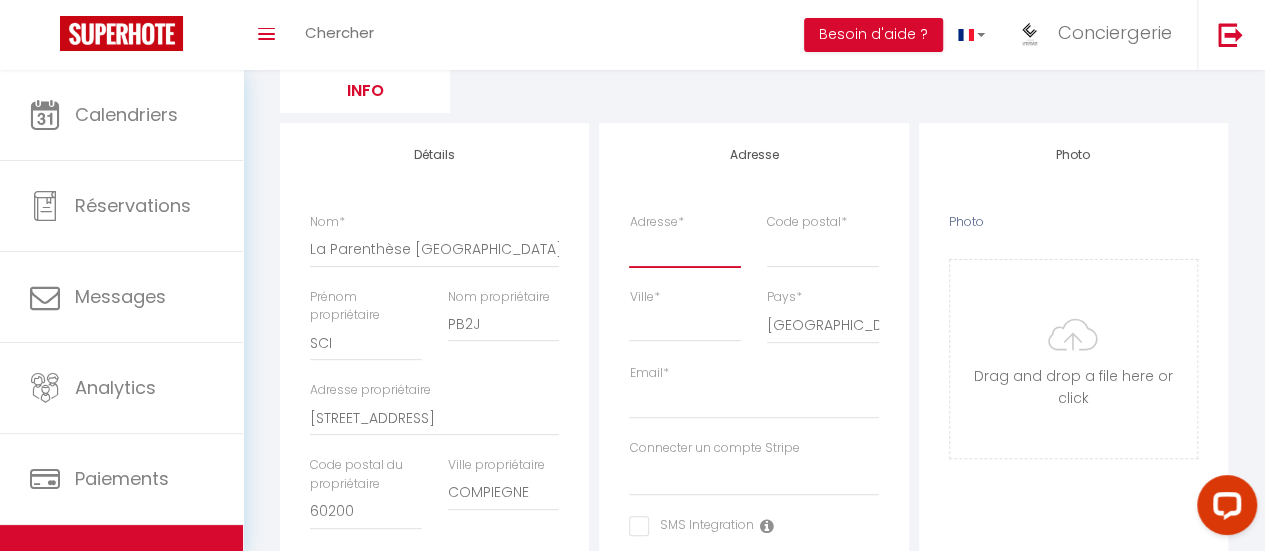 click on "Adresse
*" at bounding box center (684, 249) 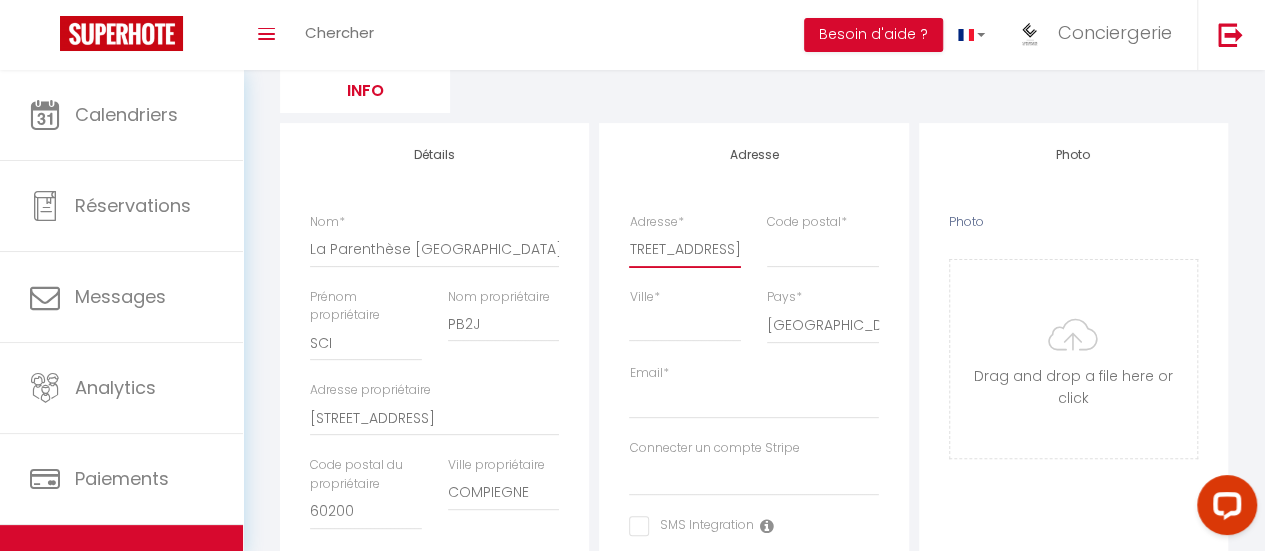 scroll, scrollTop: 0, scrollLeft: 92, axis: horizontal 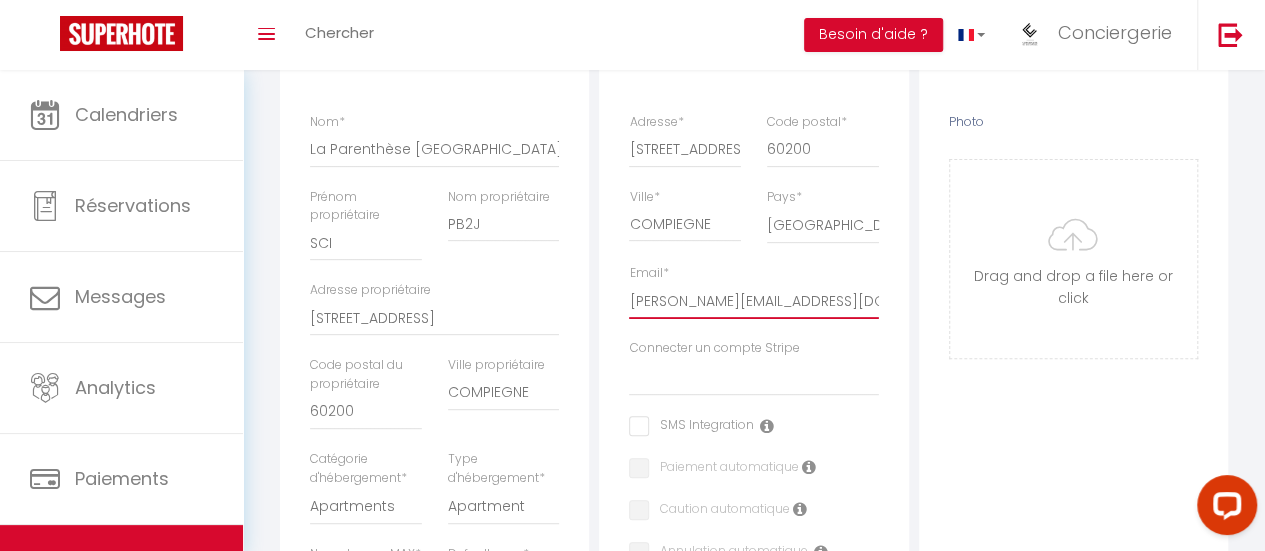 drag, startPoint x: 838, startPoint y: 301, endPoint x: 513, endPoint y: 287, distance: 325.3014 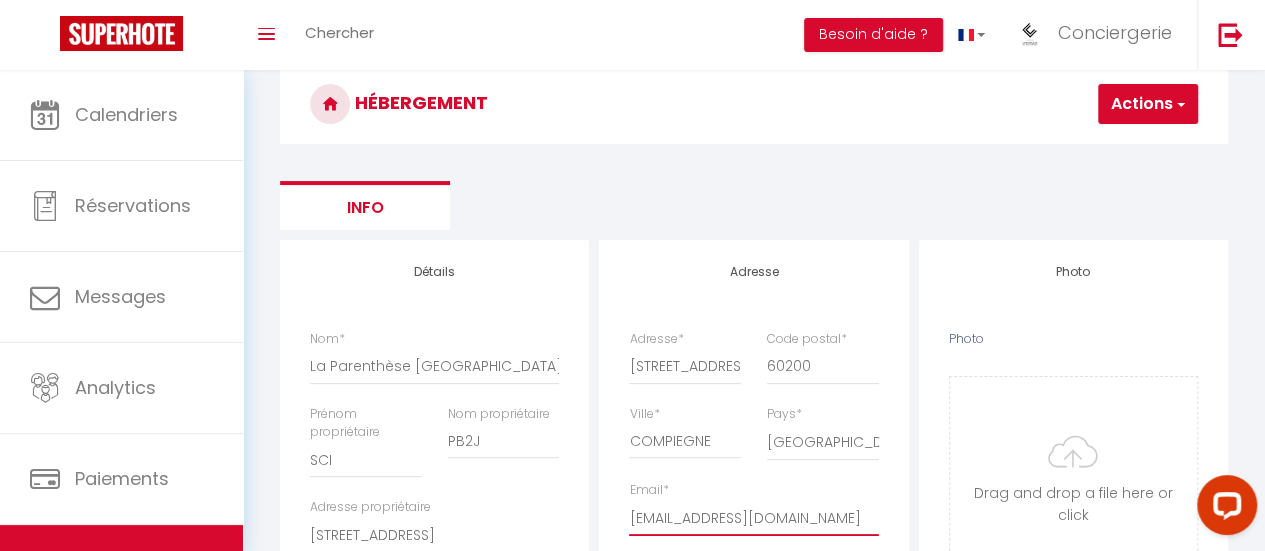 scroll, scrollTop: 200, scrollLeft: 0, axis: vertical 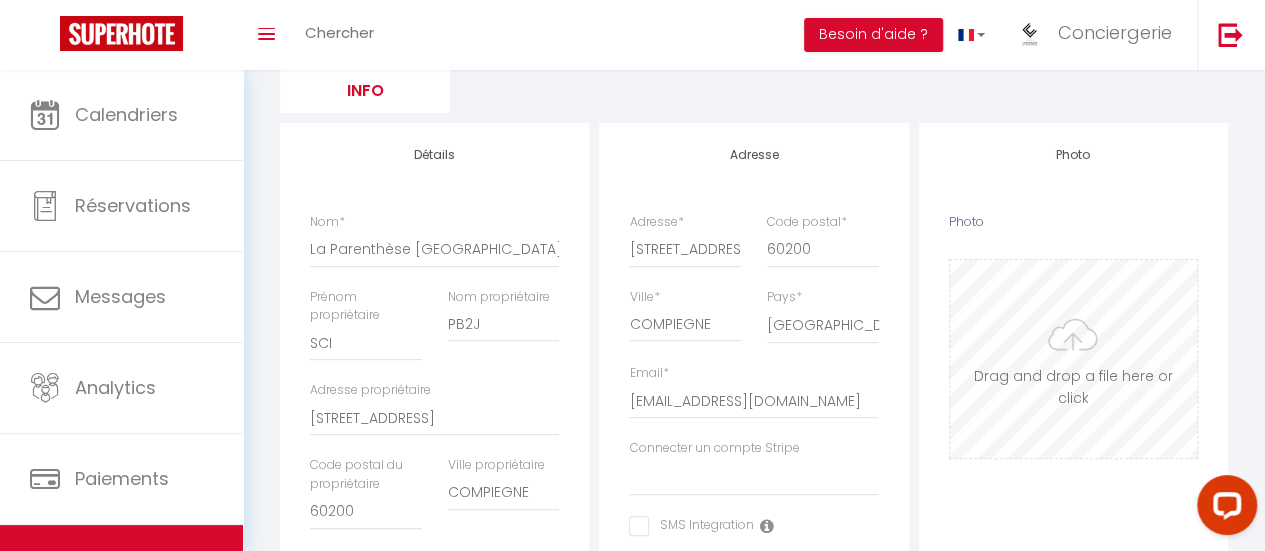 click on "Photo" at bounding box center (1073, 359) 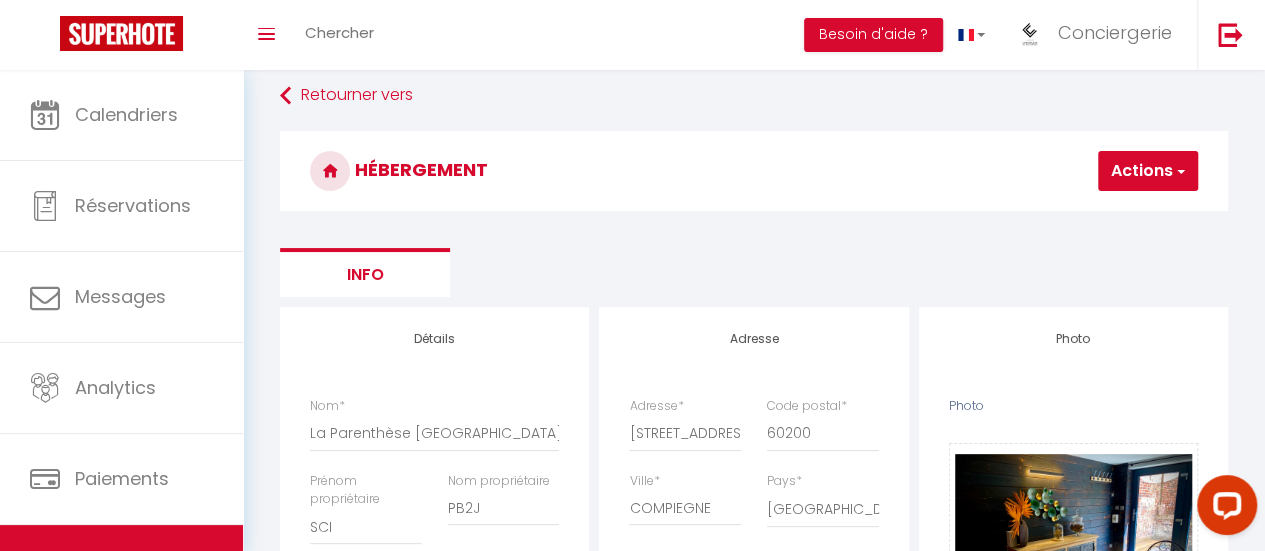 scroll, scrollTop: 0, scrollLeft: 0, axis: both 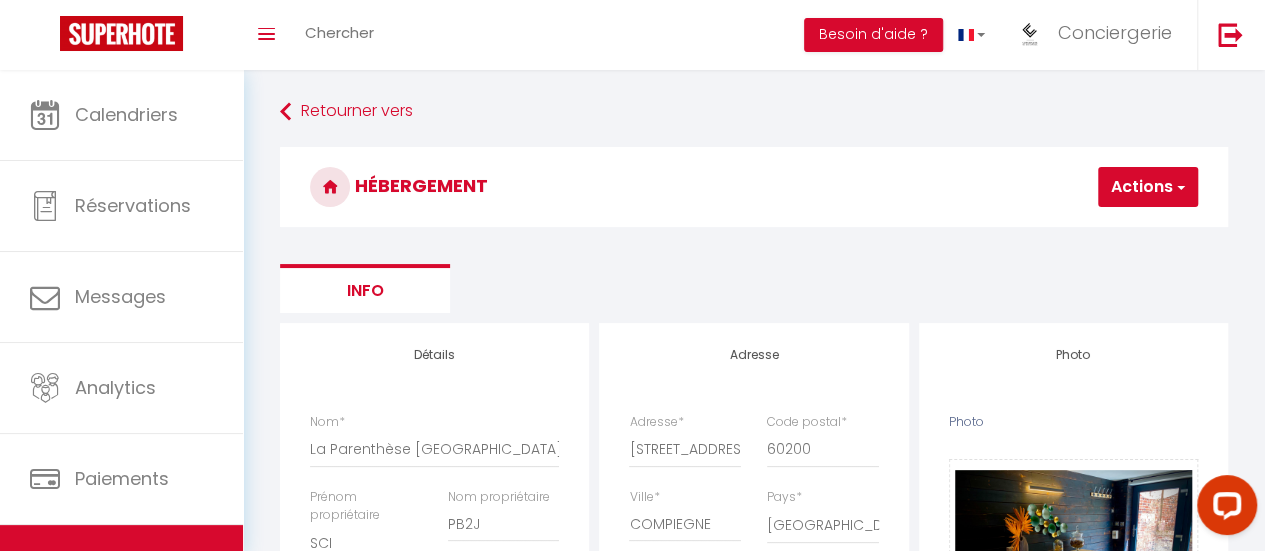 click on "Actions" at bounding box center [1148, 187] 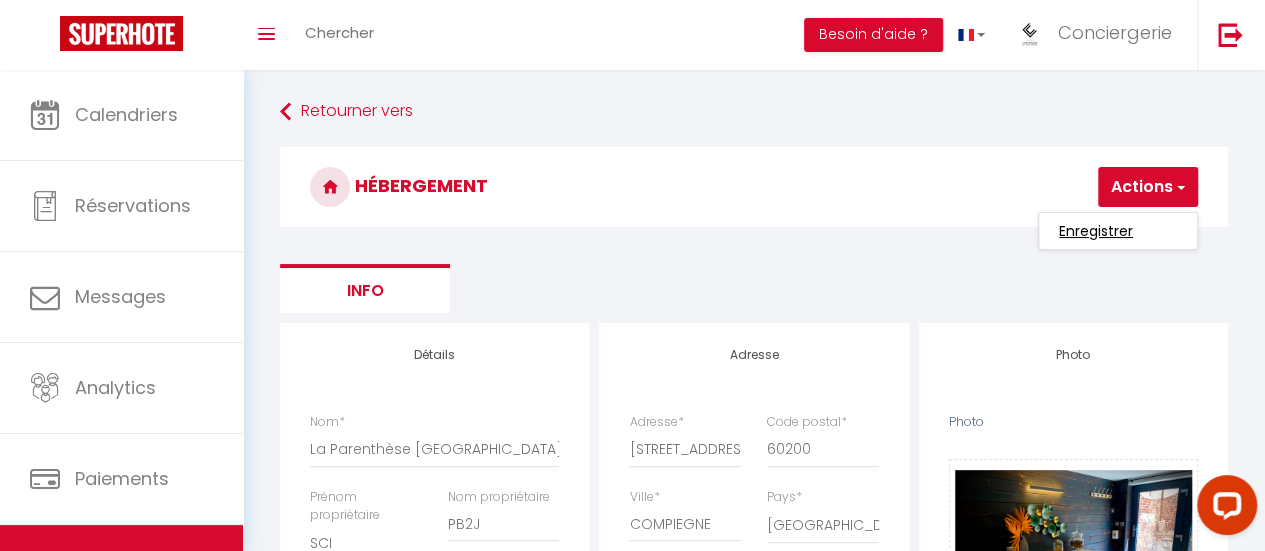 click on "Enregistrer" at bounding box center [1096, 231] 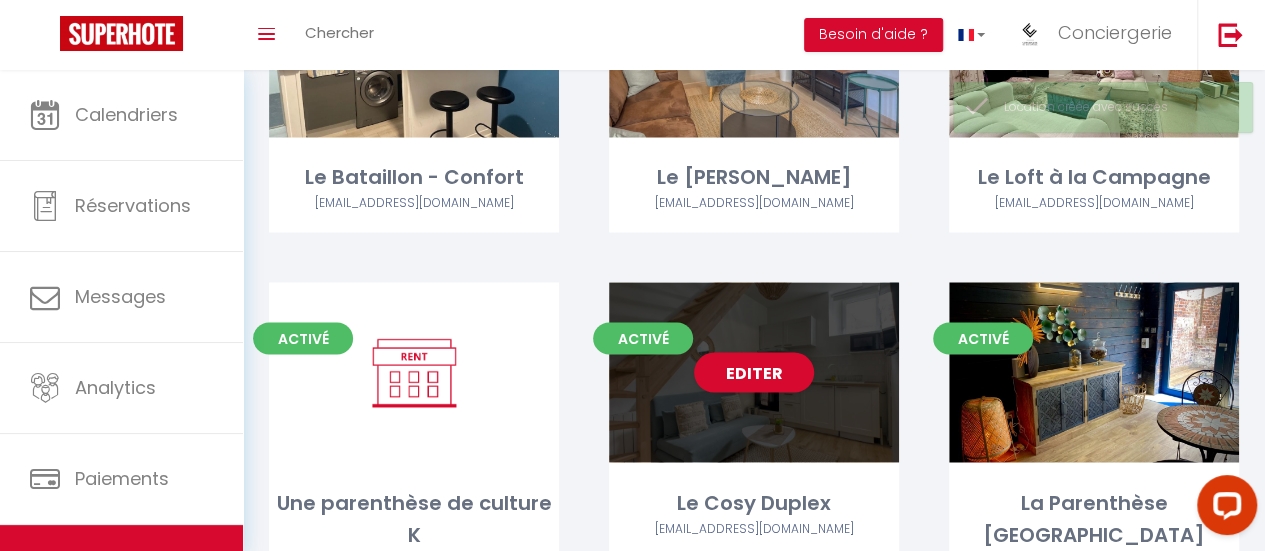scroll, scrollTop: 1700, scrollLeft: 0, axis: vertical 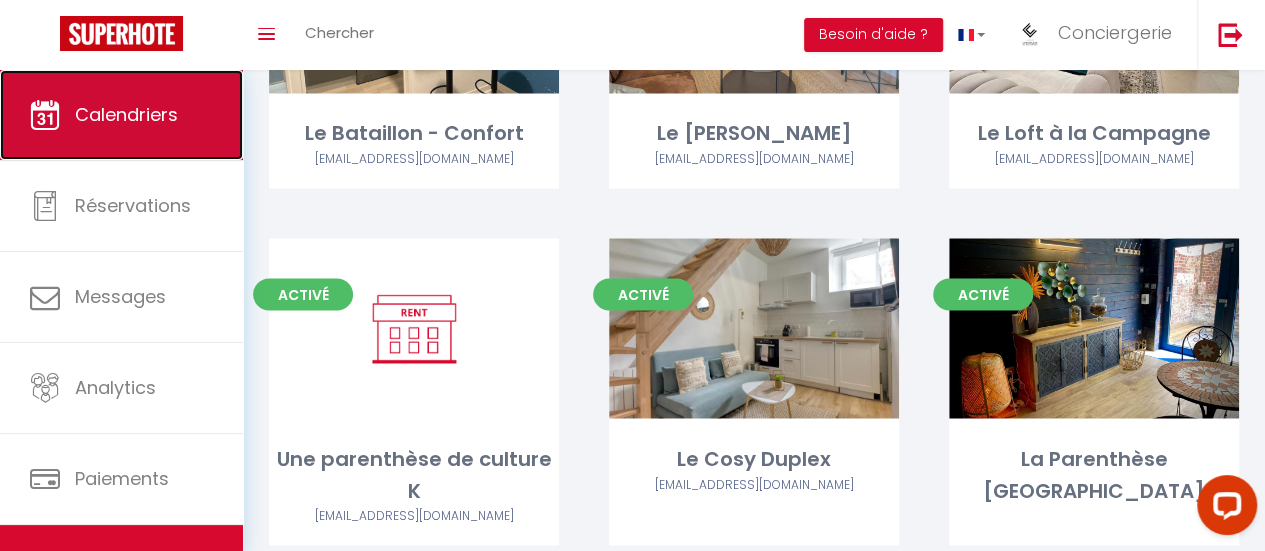 click on "Calendriers" at bounding box center (126, 114) 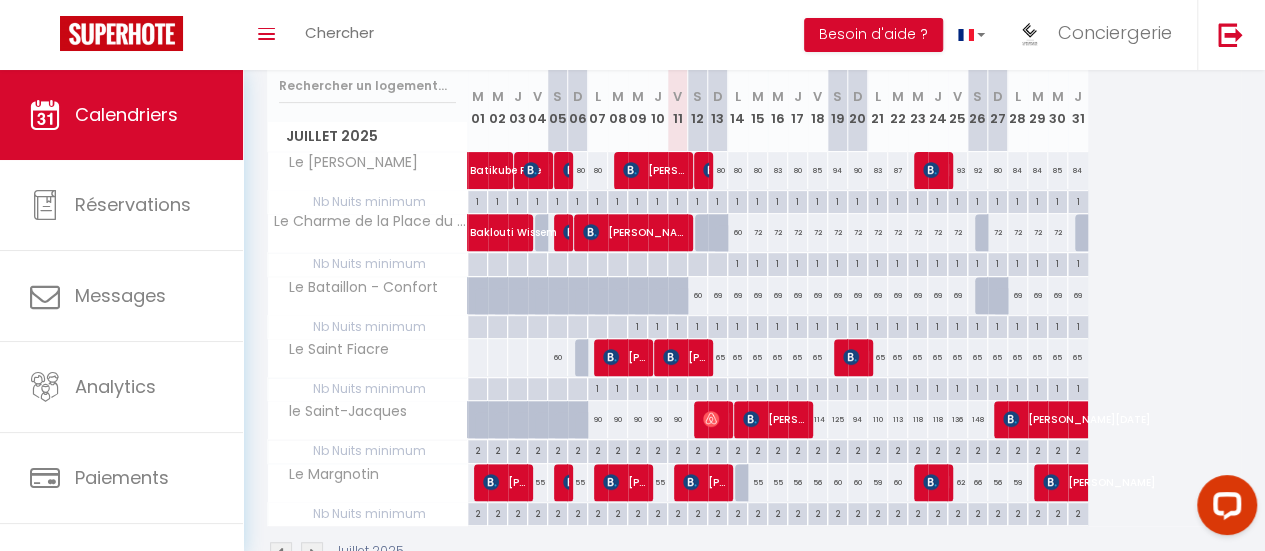 scroll, scrollTop: 332, scrollLeft: 0, axis: vertical 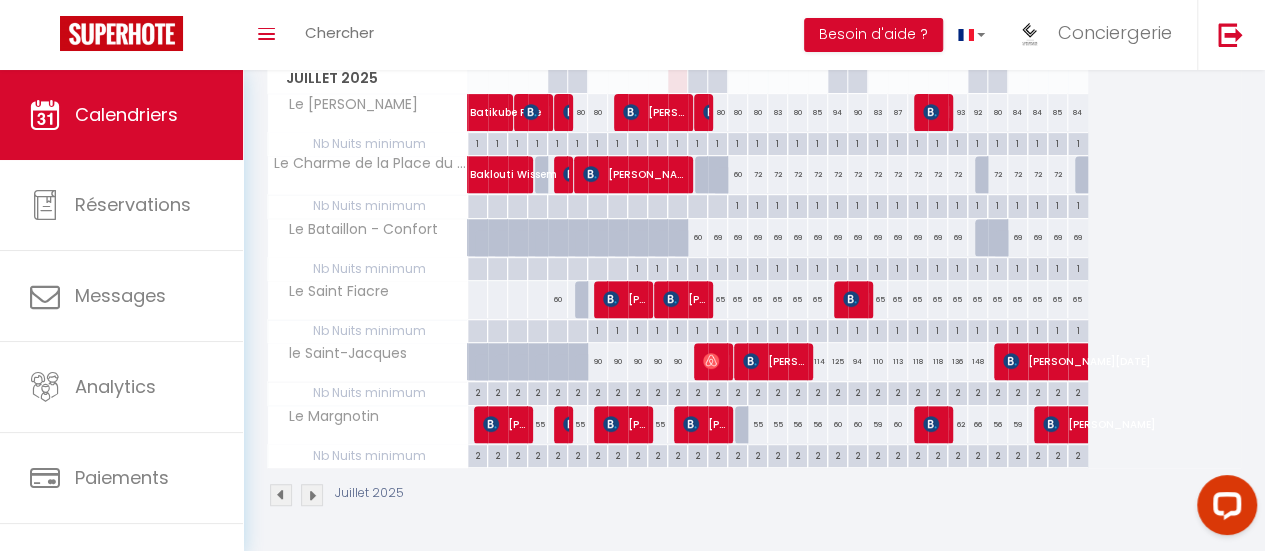 click at bounding box center (312, 495) 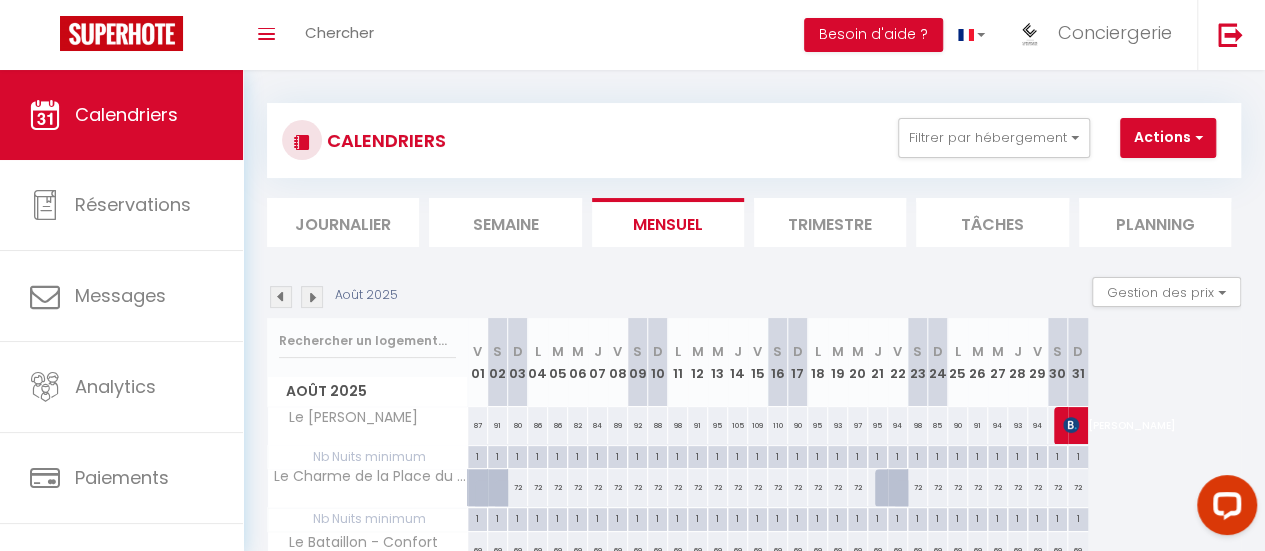 scroll, scrollTop: 0, scrollLeft: 0, axis: both 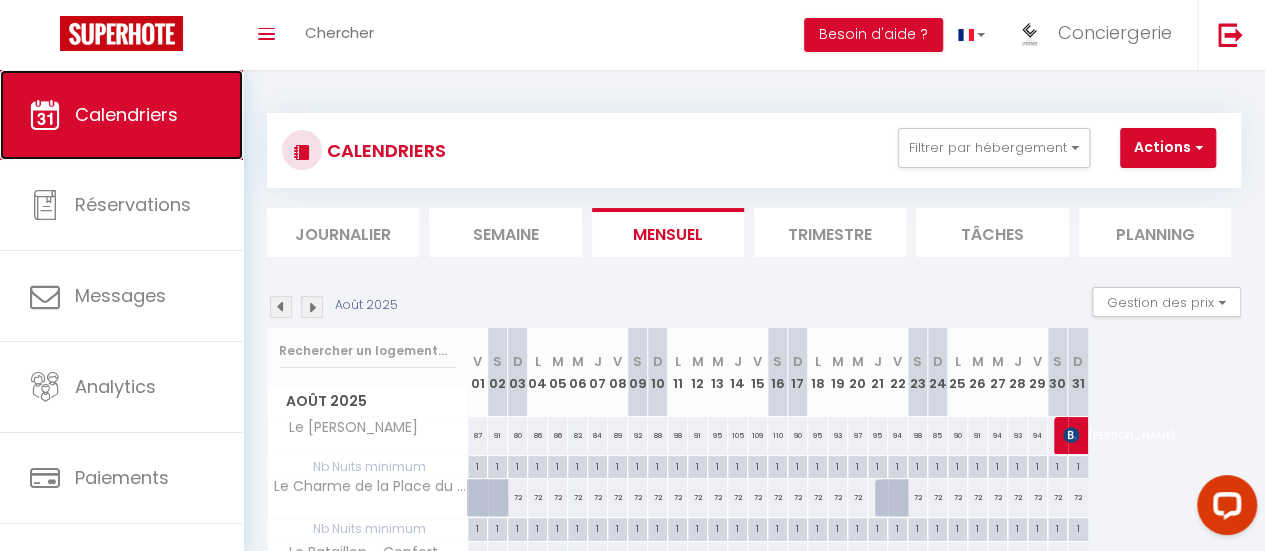 click on "Calendriers" at bounding box center (121, 115) 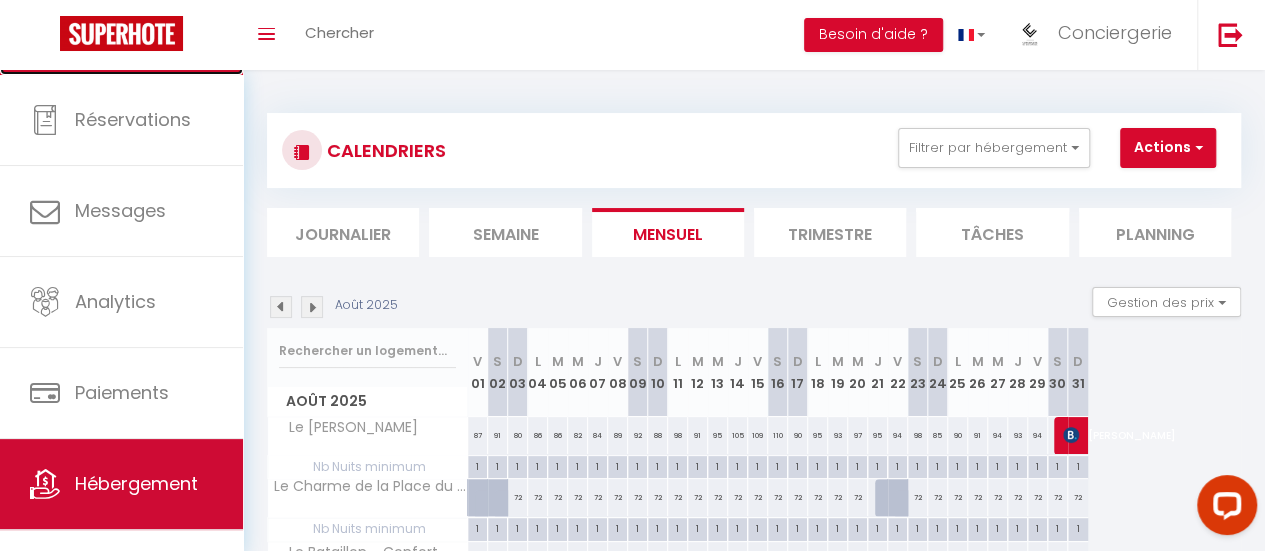 scroll, scrollTop: 149, scrollLeft: 0, axis: vertical 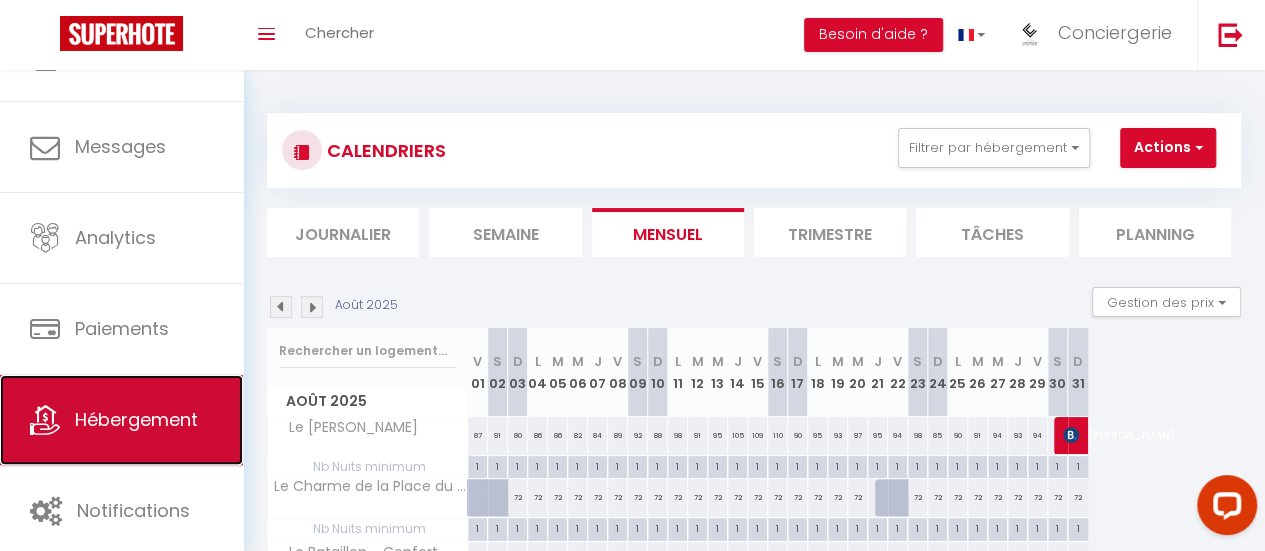 click on "Hébergement" at bounding box center (136, 419) 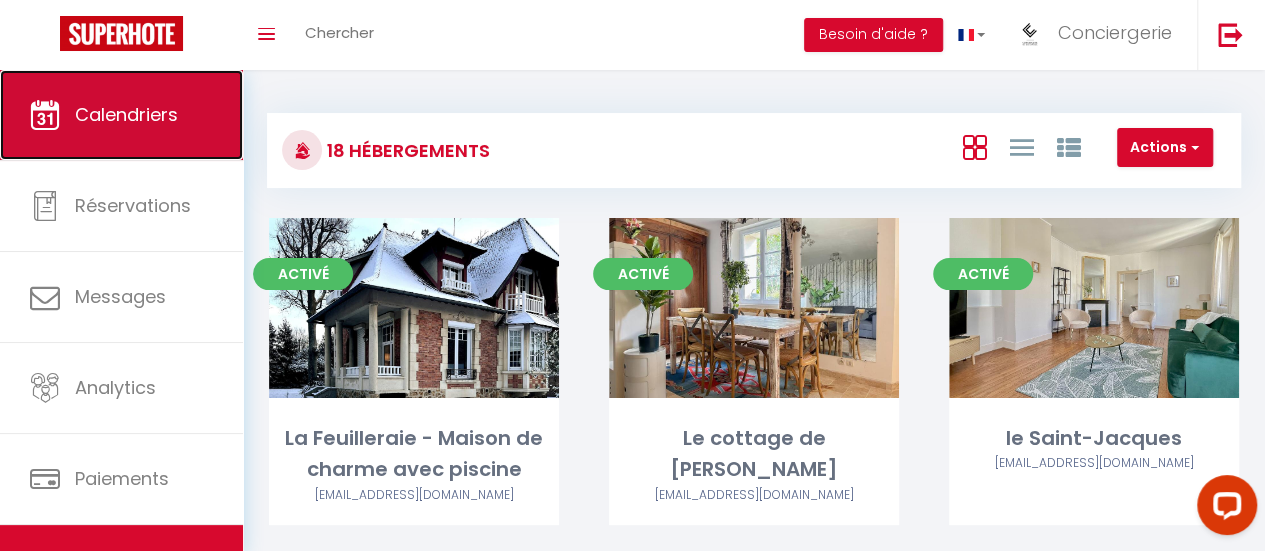 click on "Calendriers" at bounding box center (126, 114) 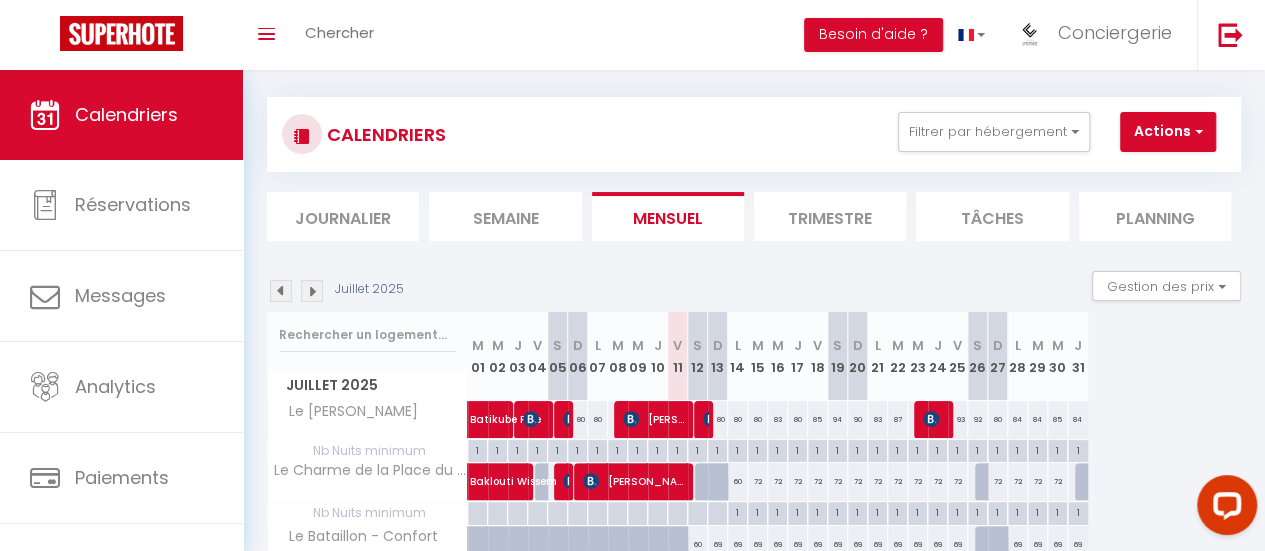scroll, scrollTop: 0, scrollLeft: 0, axis: both 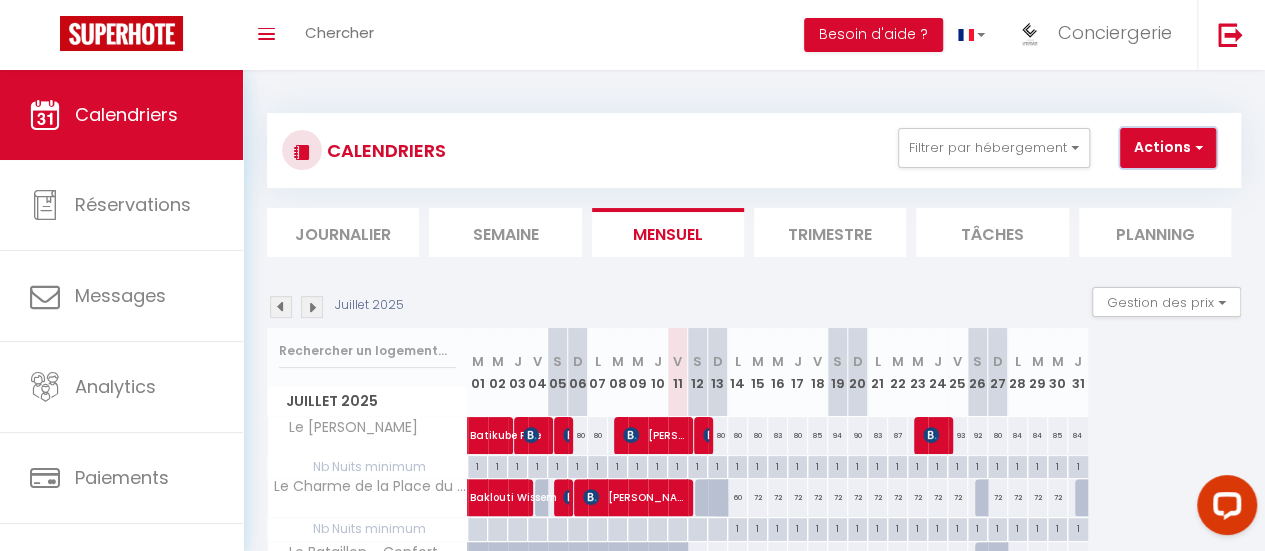 click on "Actions" at bounding box center [1168, 148] 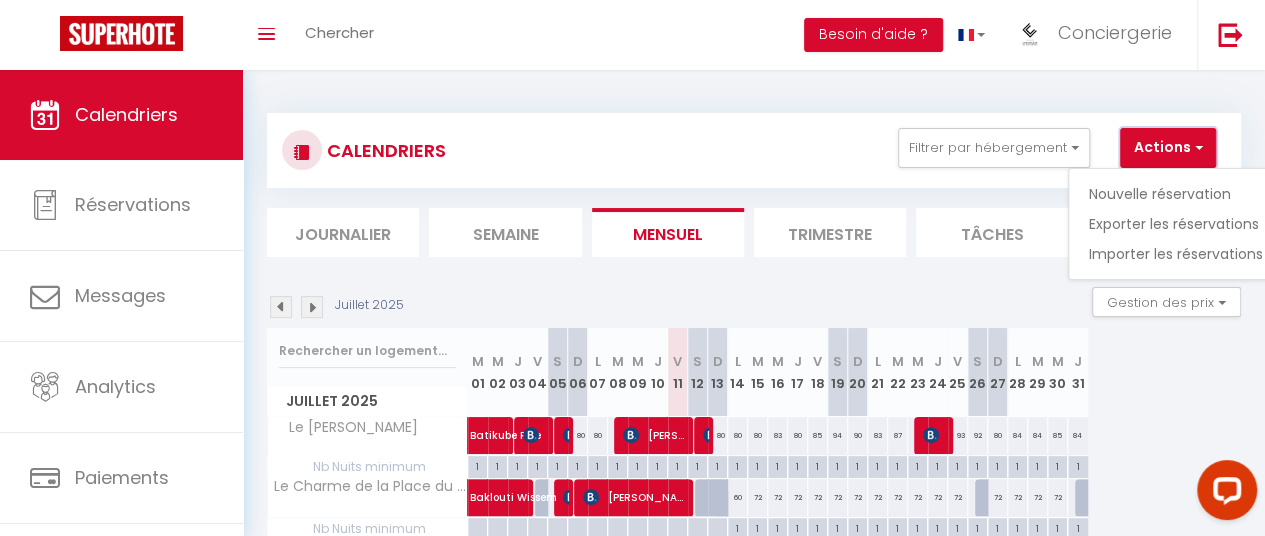 click on "Actions" at bounding box center (1168, 148) 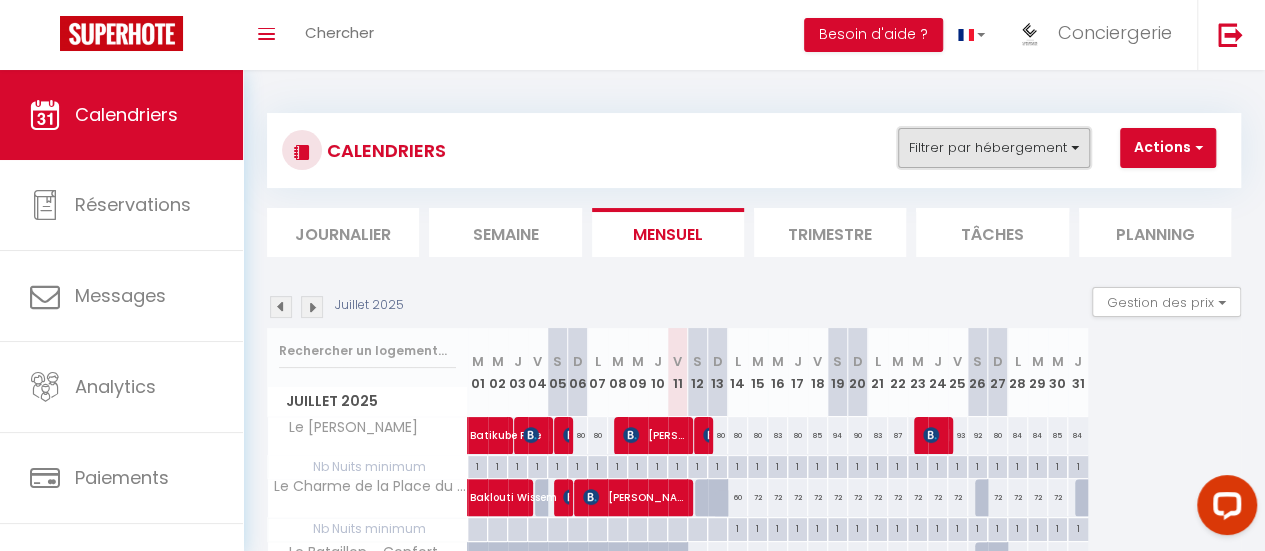 click on "Filtrer par hébergement" at bounding box center [994, 148] 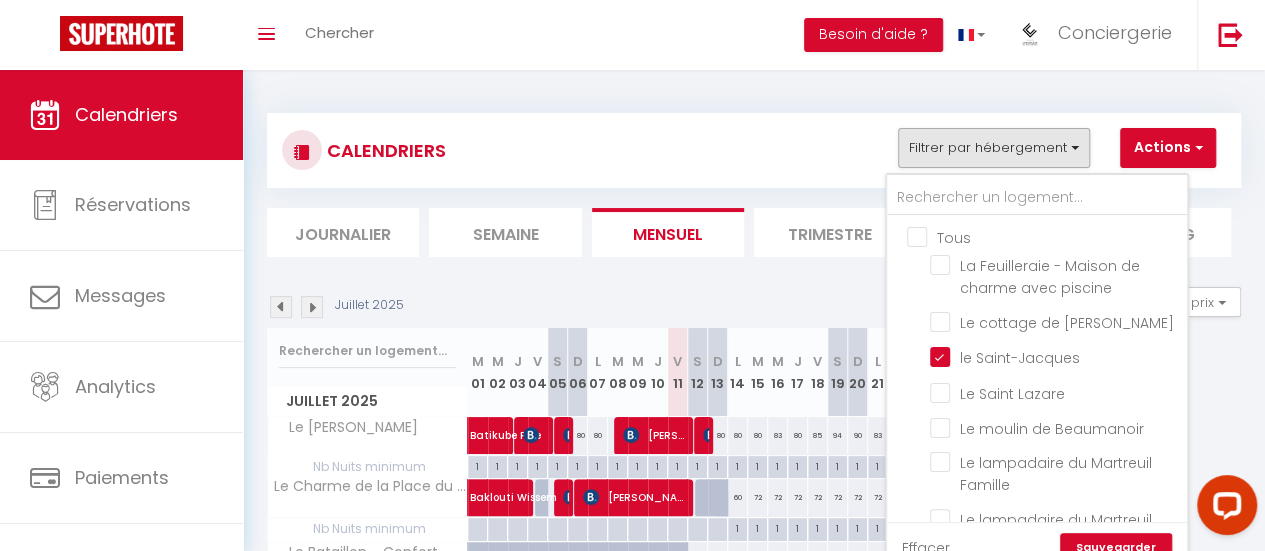 click on "Tous" at bounding box center (1057, 236) 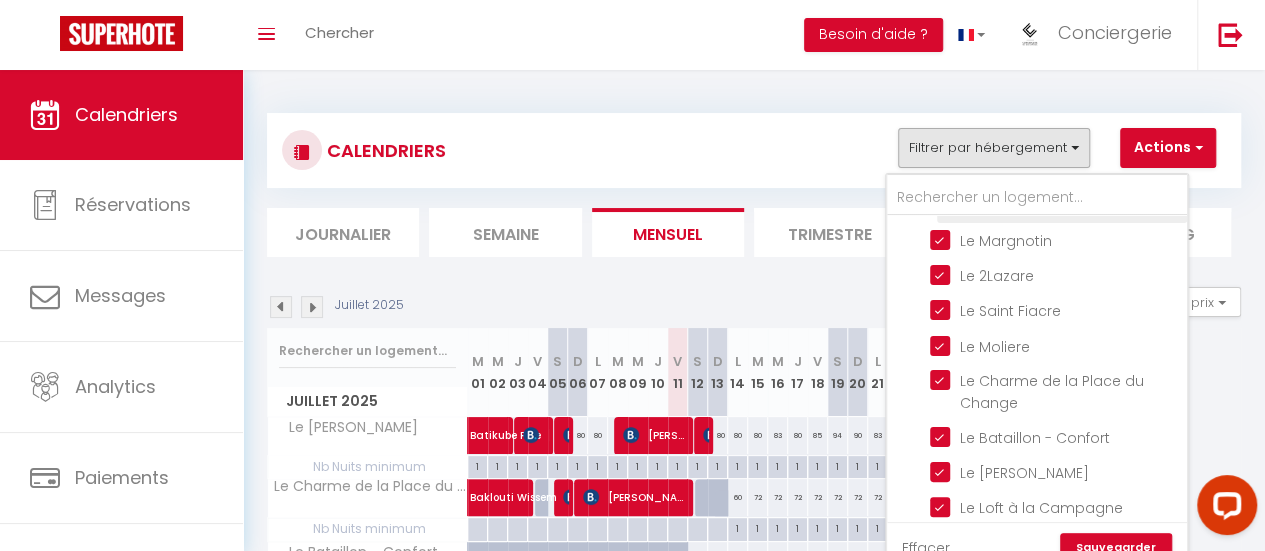 scroll, scrollTop: 430, scrollLeft: 0, axis: vertical 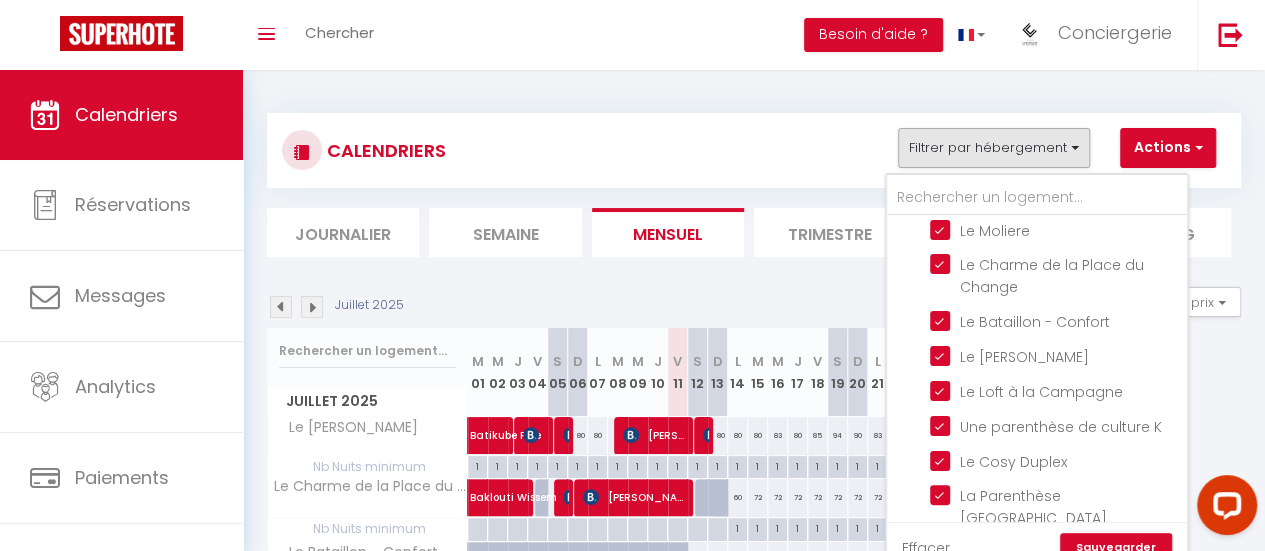 click on "Sauvegarder" at bounding box center [1116, 548] 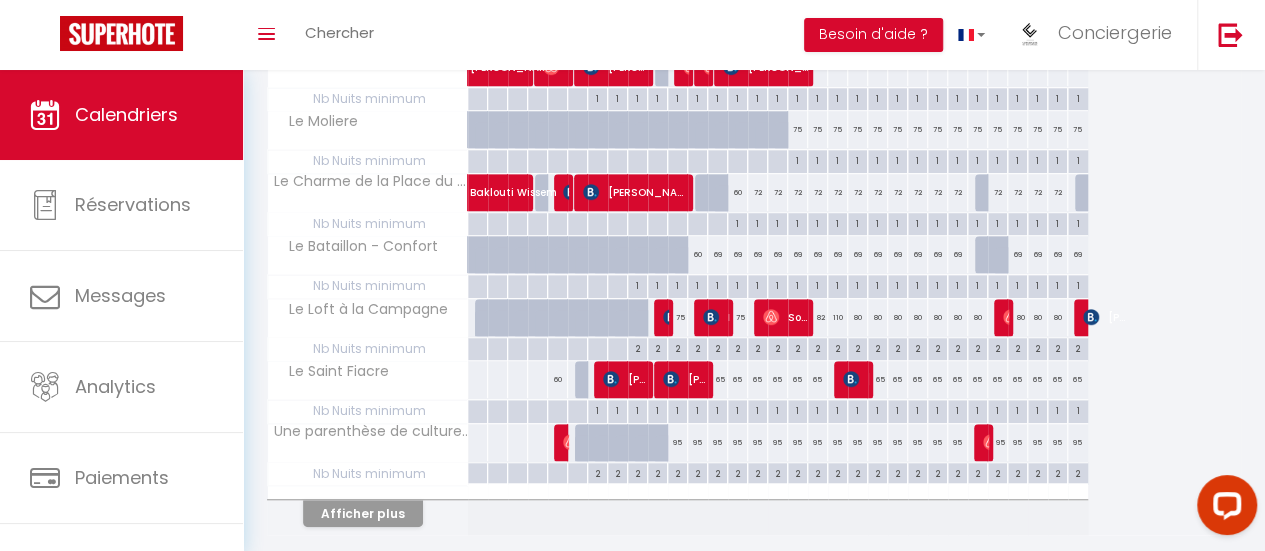 scroll, scrollTop: 628, scrollLeft: 0, axis: vertical 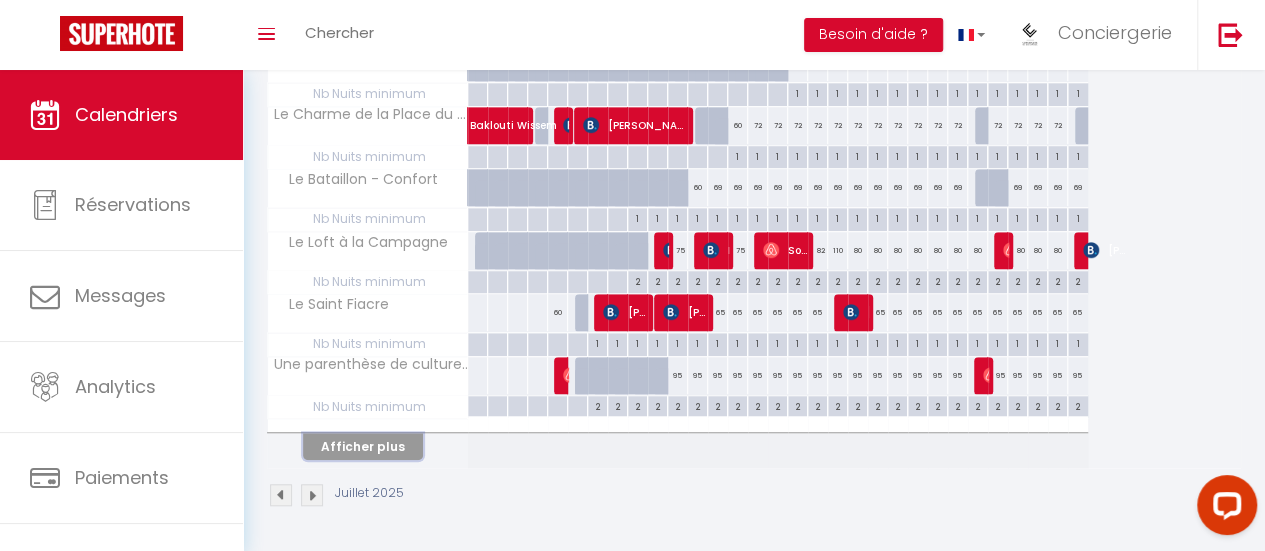 click on "Afficher plus" at bounding box center (363, 446) 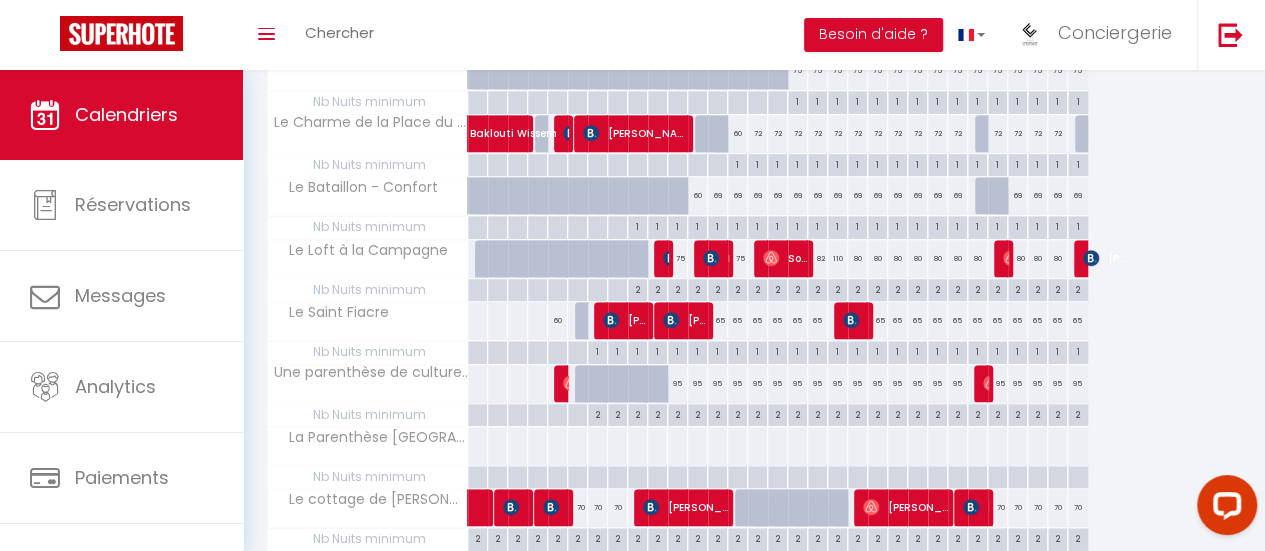 scroll, scrollTop: 628, scrollLeft: 0, axis: vertical 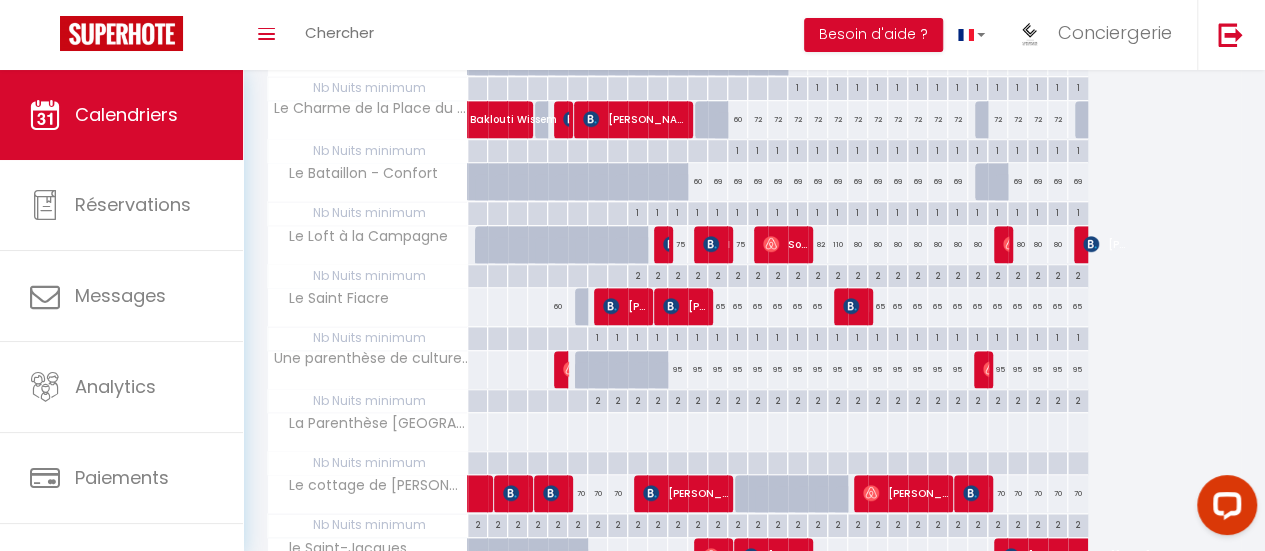 click at bounding box center [477, 431] 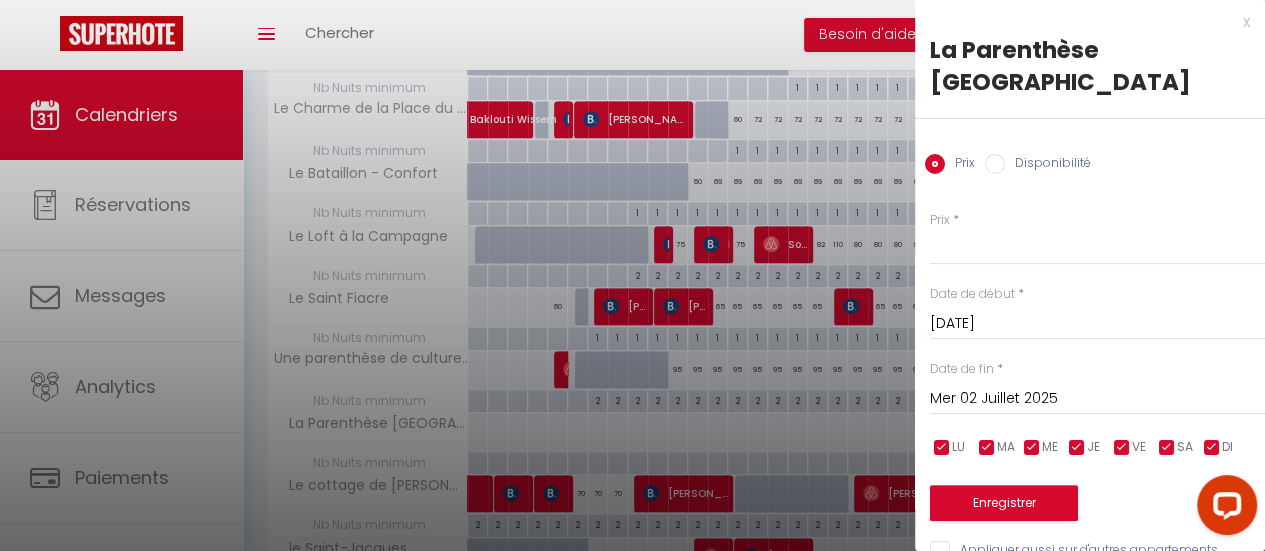 click on "Mer 02 Juillet 2025" at bounding box center [1097, 399] 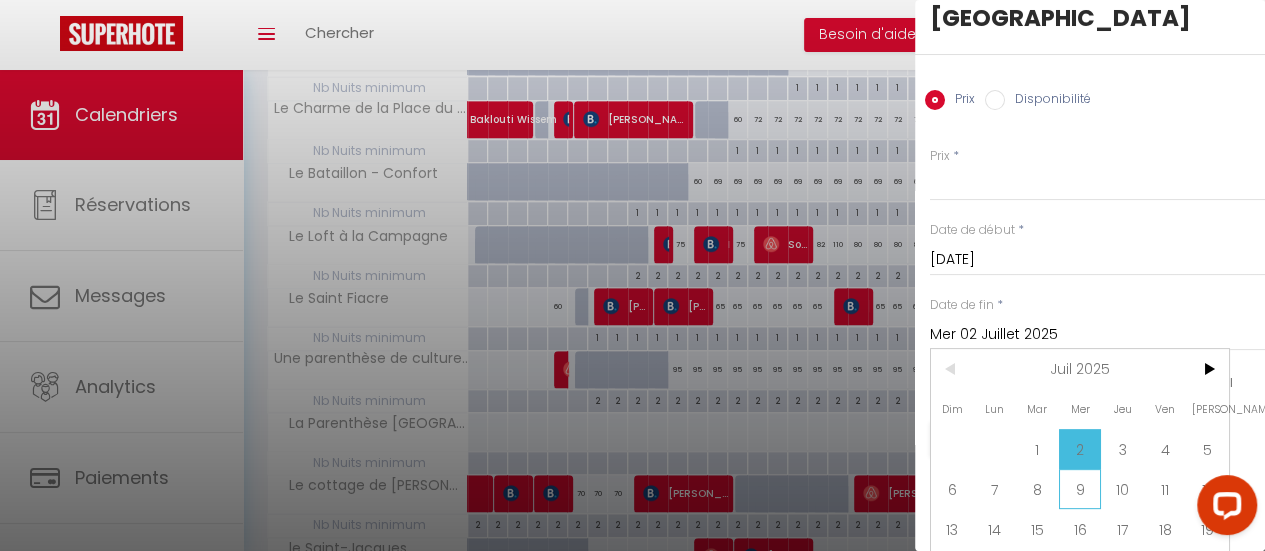 scroll, scrollTop: 124, scrollLeft: 0, axis: vertical 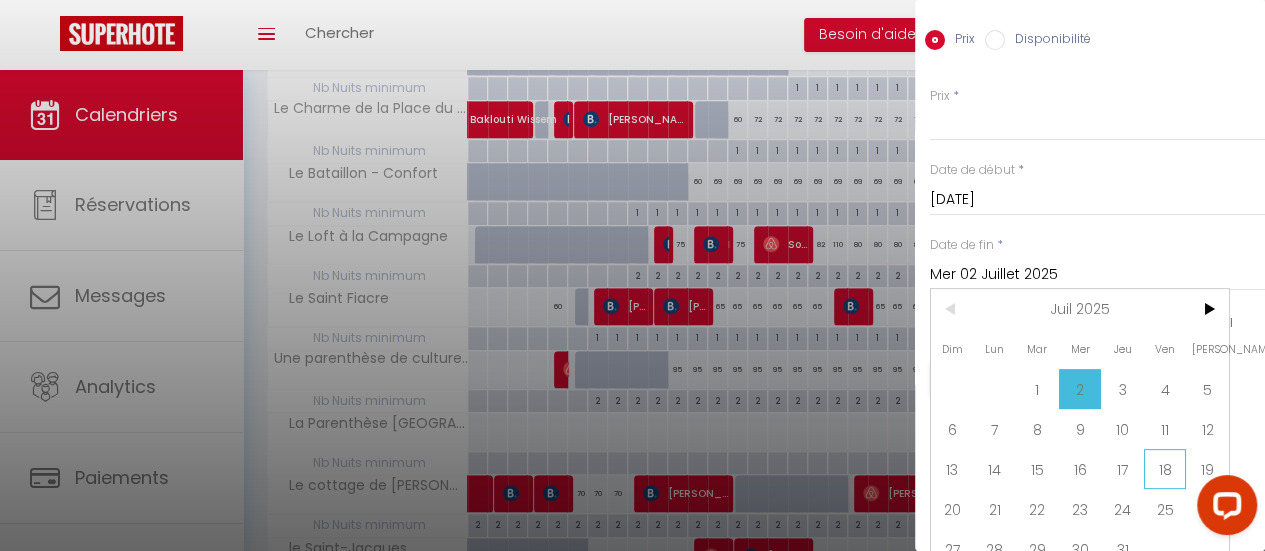 click on "18" at bounding box center (1165, 469) 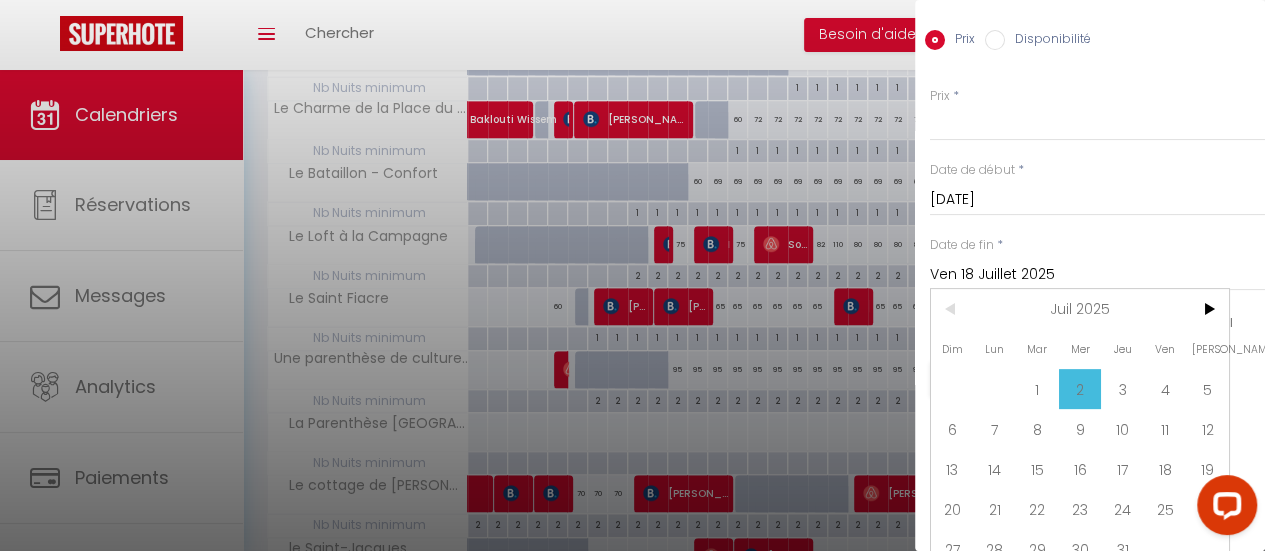 scroll, scrollTop: 14, scrollLeft: 0, axis: vertical 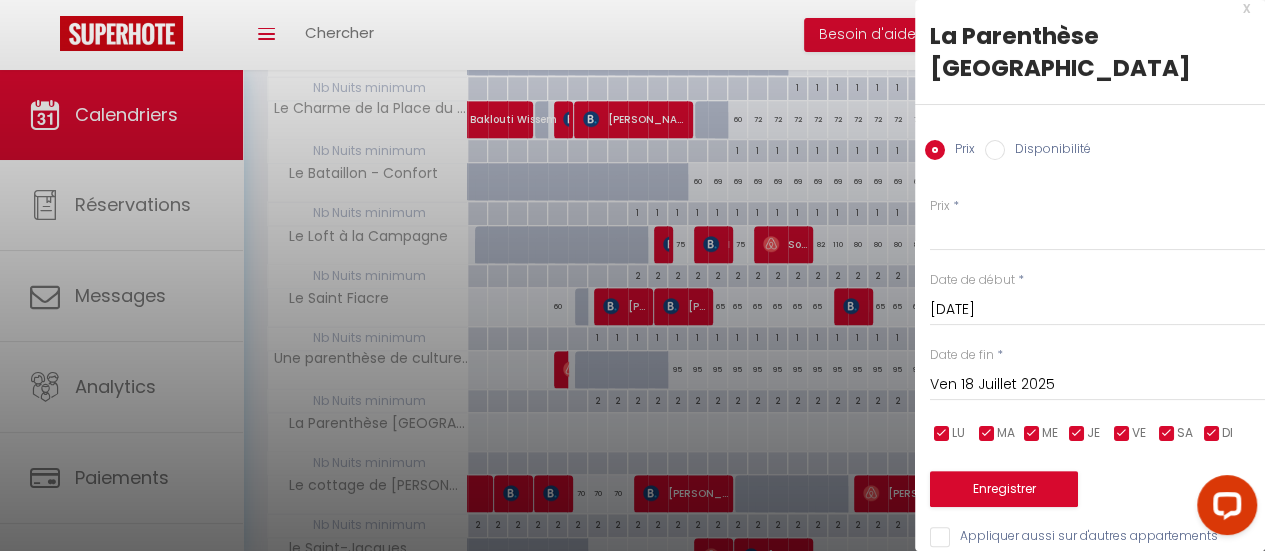 click on "Disponibilité" at bounding box center (995, 150) 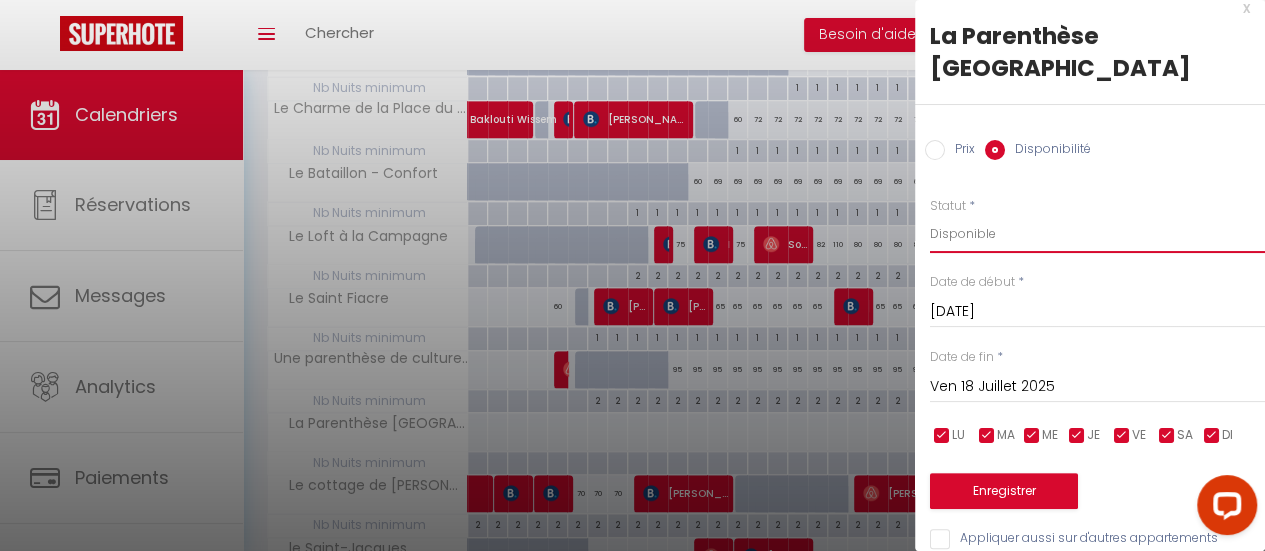 click on "Disponible
Indisponible" at bounding box center (1097, 234) 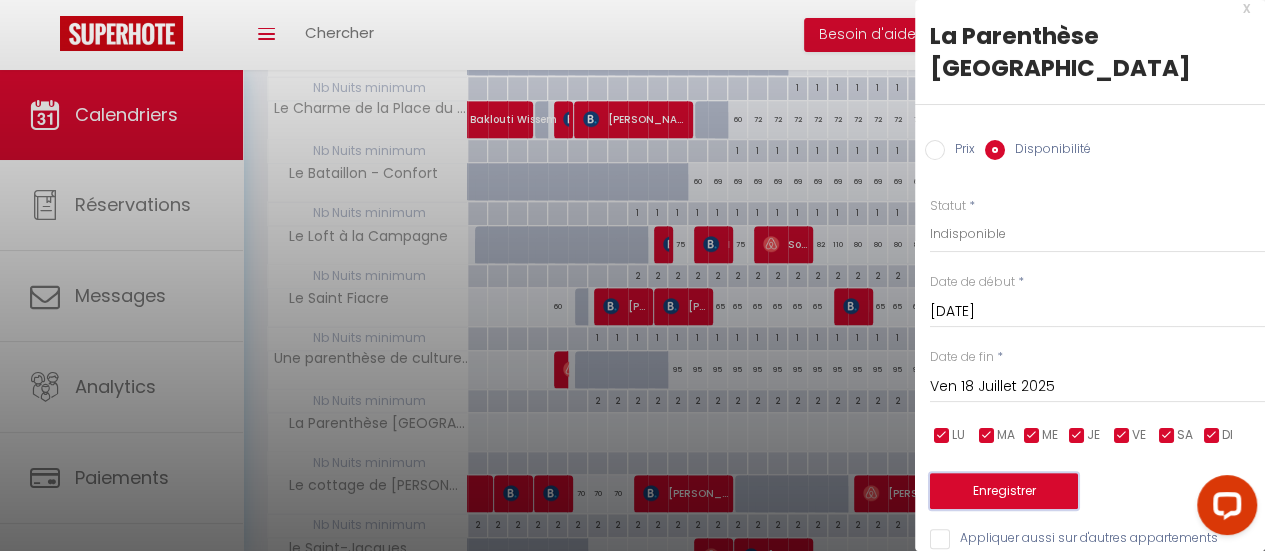click on "Enregistrer" at bounding box center [1004, 491] 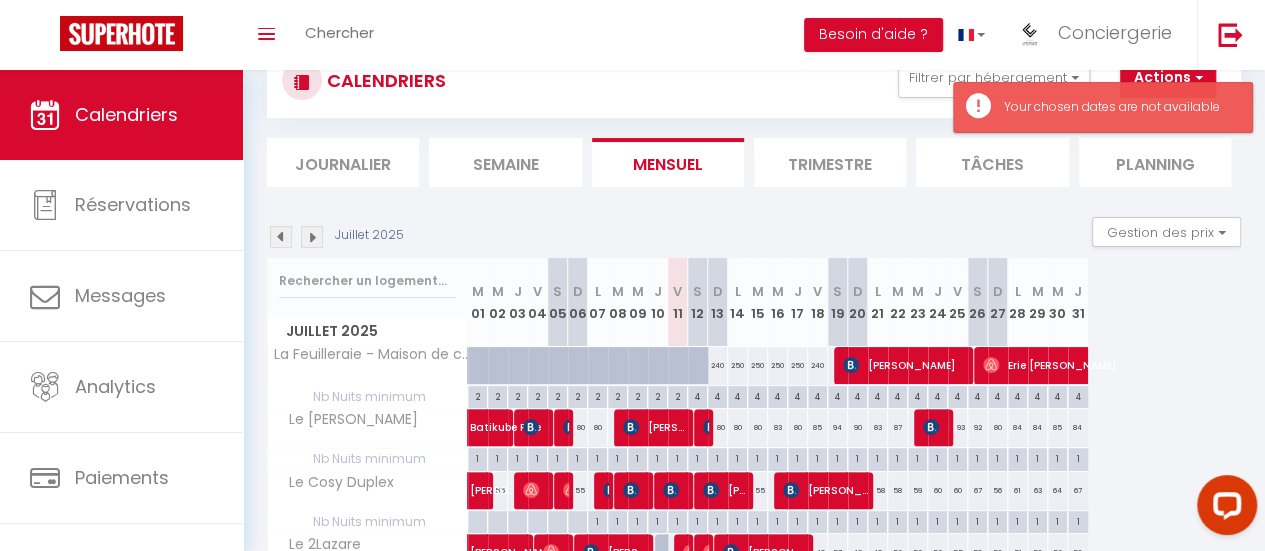 scroll, scrollTop: 628, scrollLeft: 0, axis: vertical 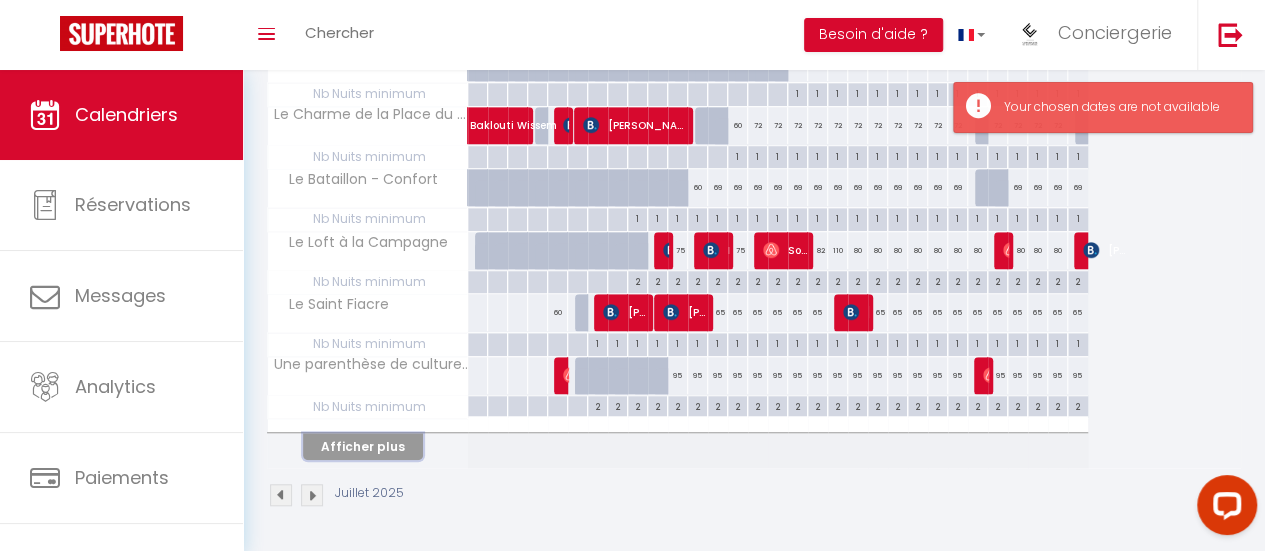 click on "Afficher plus" at bounding box center (363, 446) 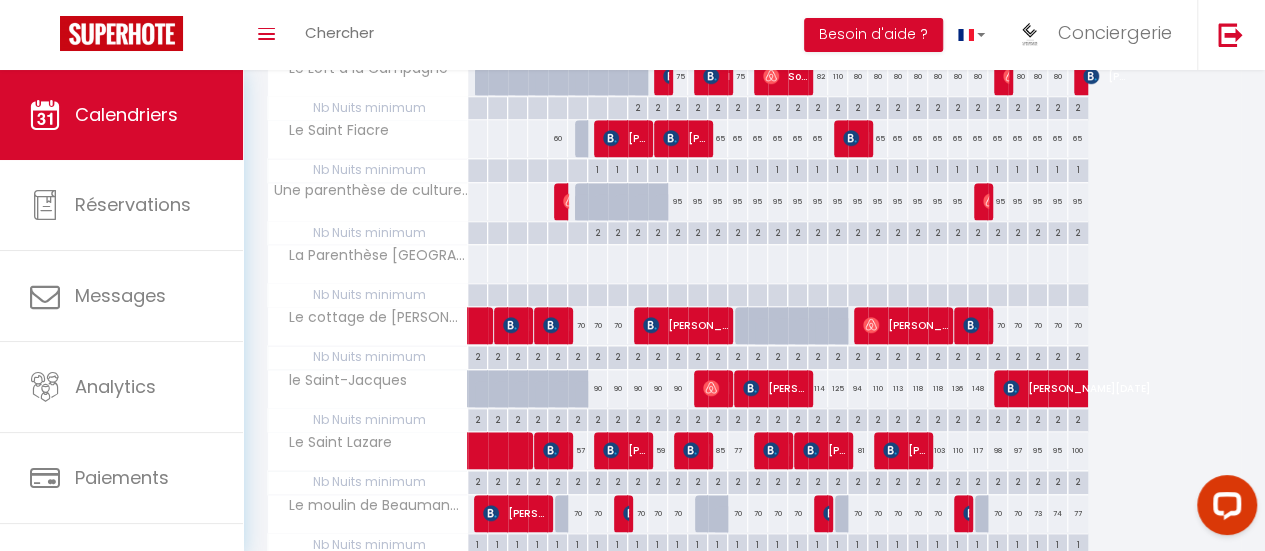 scroll, scrollTop: 828, scrollLeft: 0, axis: vertical 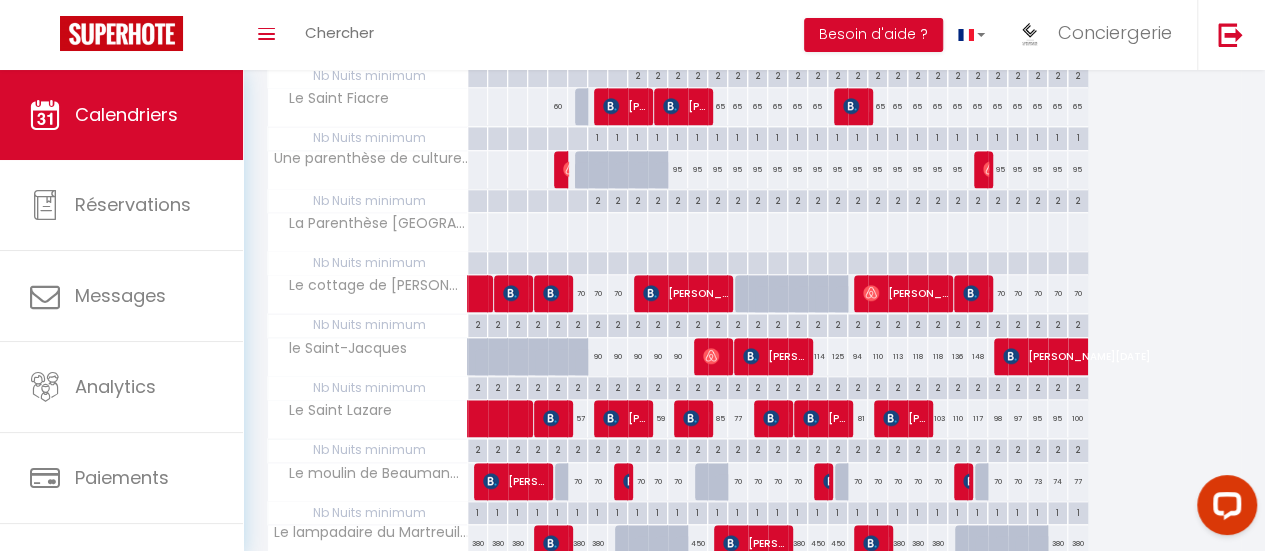 click at bounding box center [477, 231] 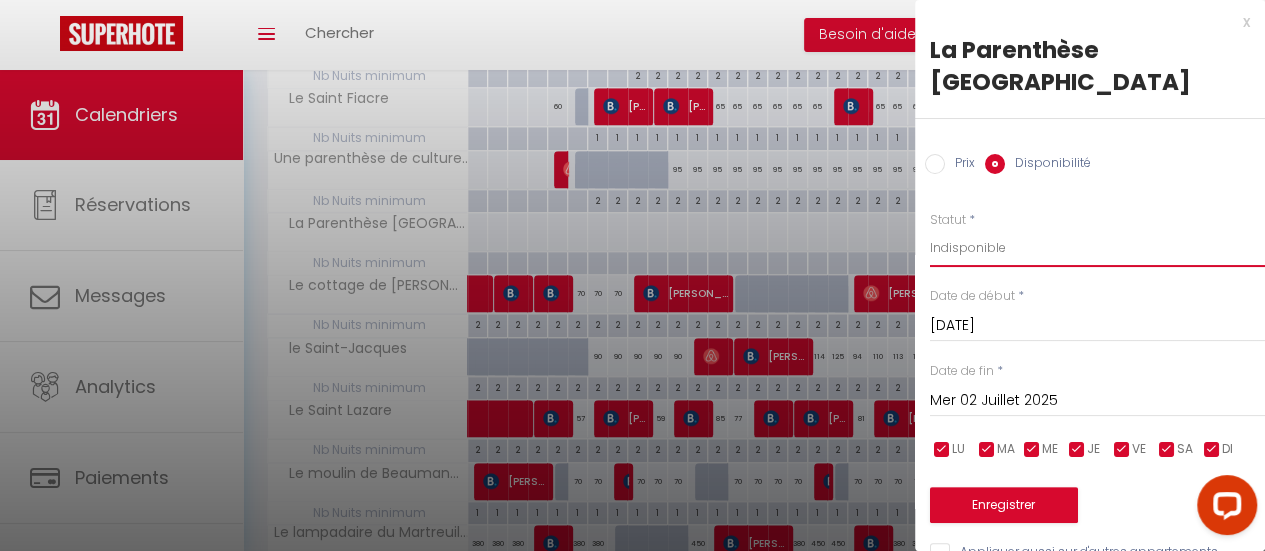 click on "Disponible
Indisponible" at bounding box center (1097, 248) 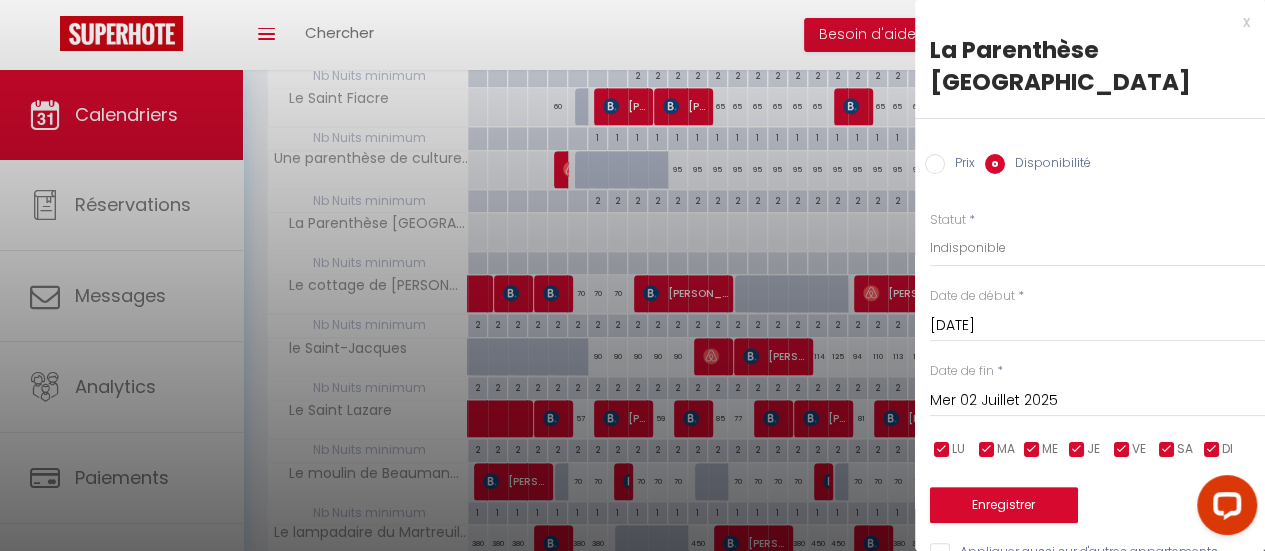 click on "Mer 02 Juillet 2025" at bounding box center (1097, 401) 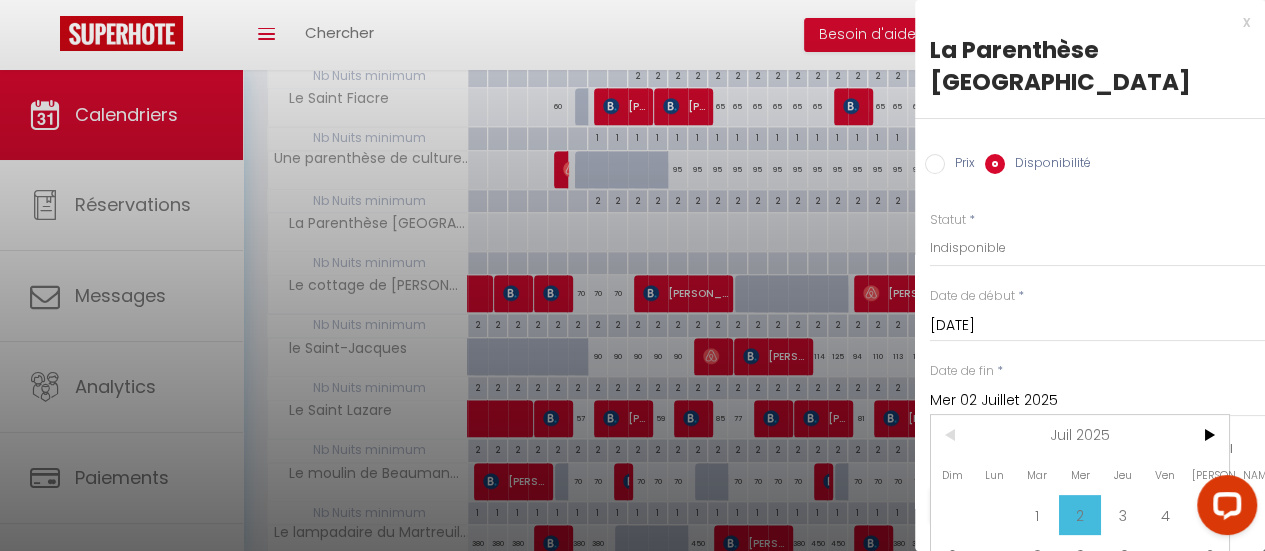 scroll, scrollTop: 0, scrollLeft: 0, axis: both 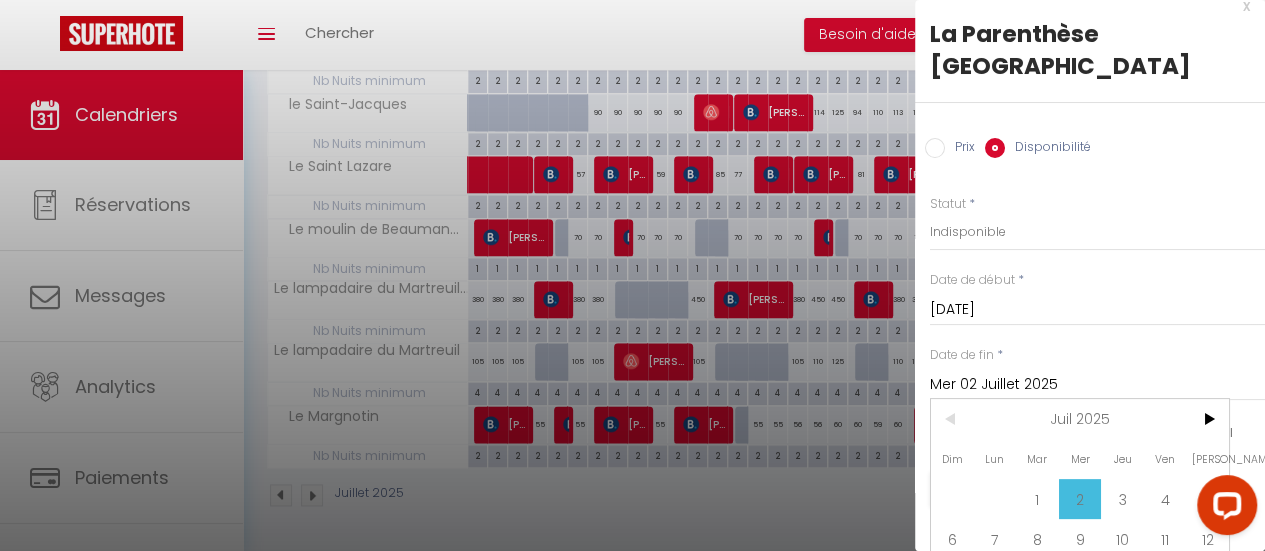 click at bounding box center [632, 275] 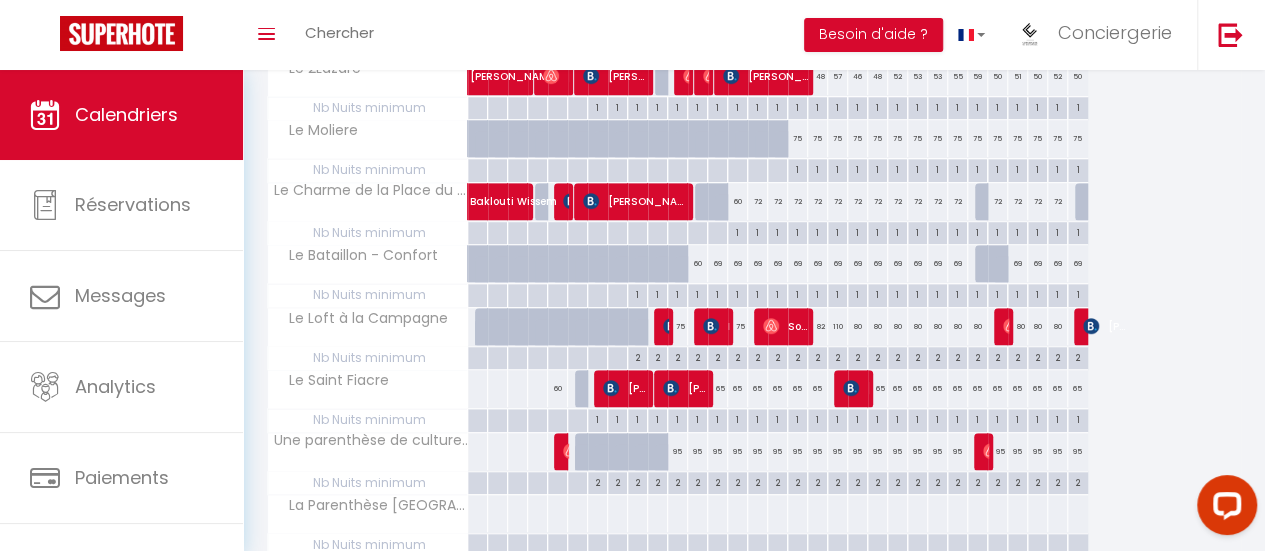 scroll, scrollTop: 573, scrollLeft: 0, axis: vertical 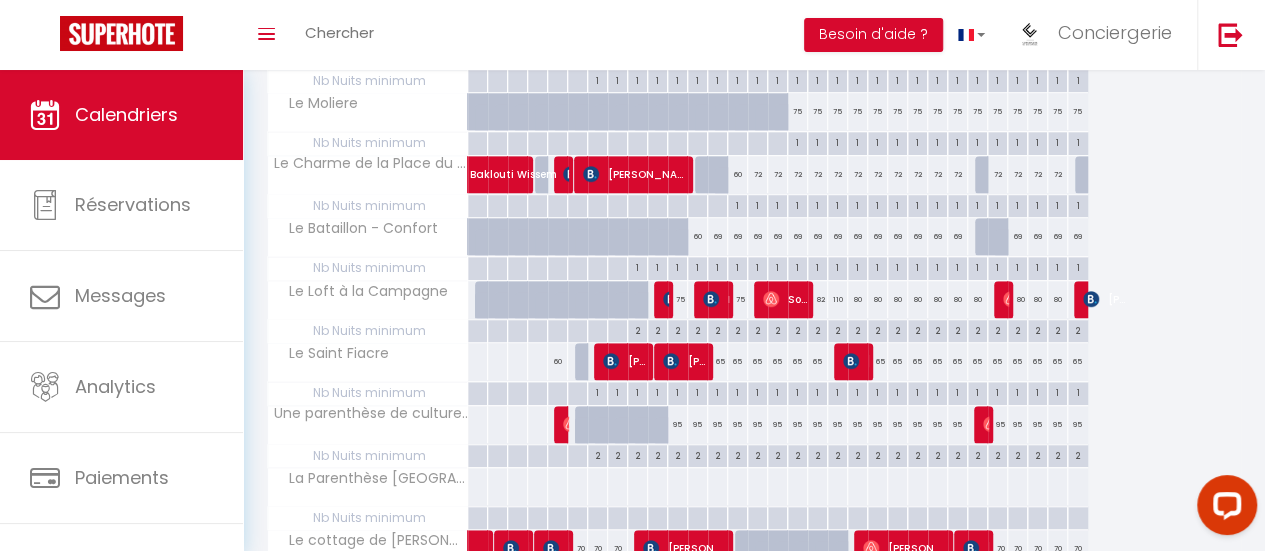 click at bounding box center (697, 486) 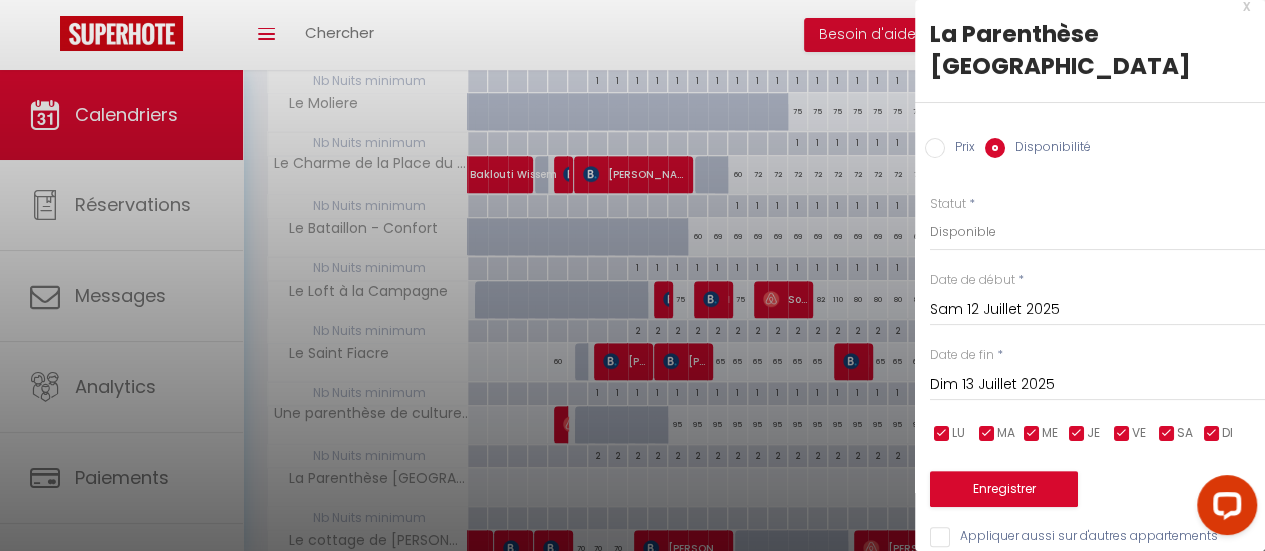 click on "Sam 12 Juillet 2025" at bounding box center [1097, 310] 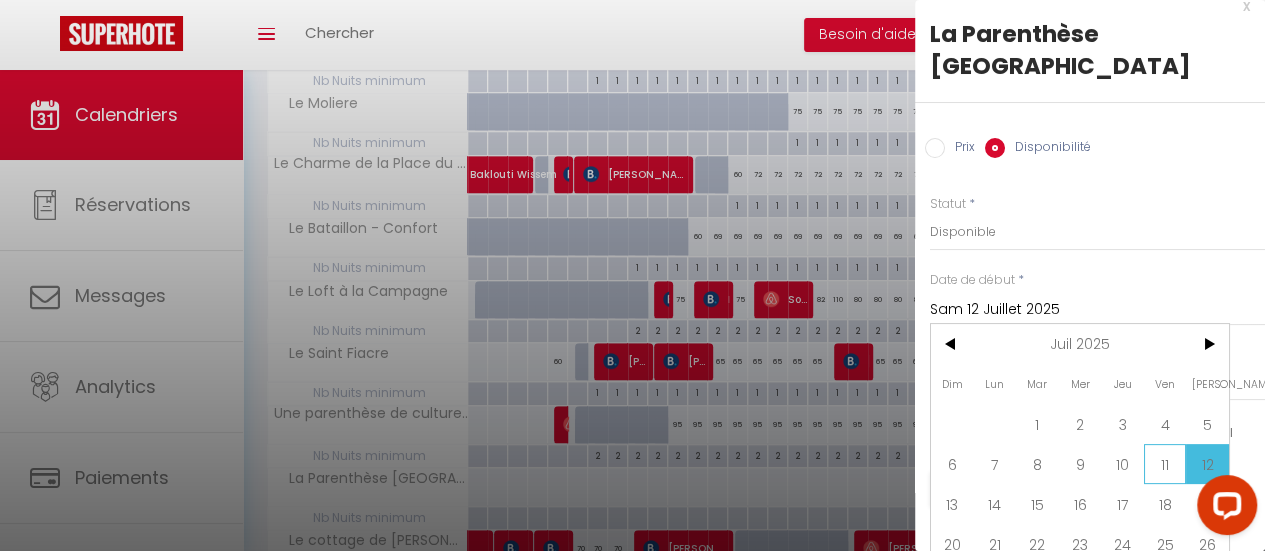 click on "11" at bounding box center [1165, 464] 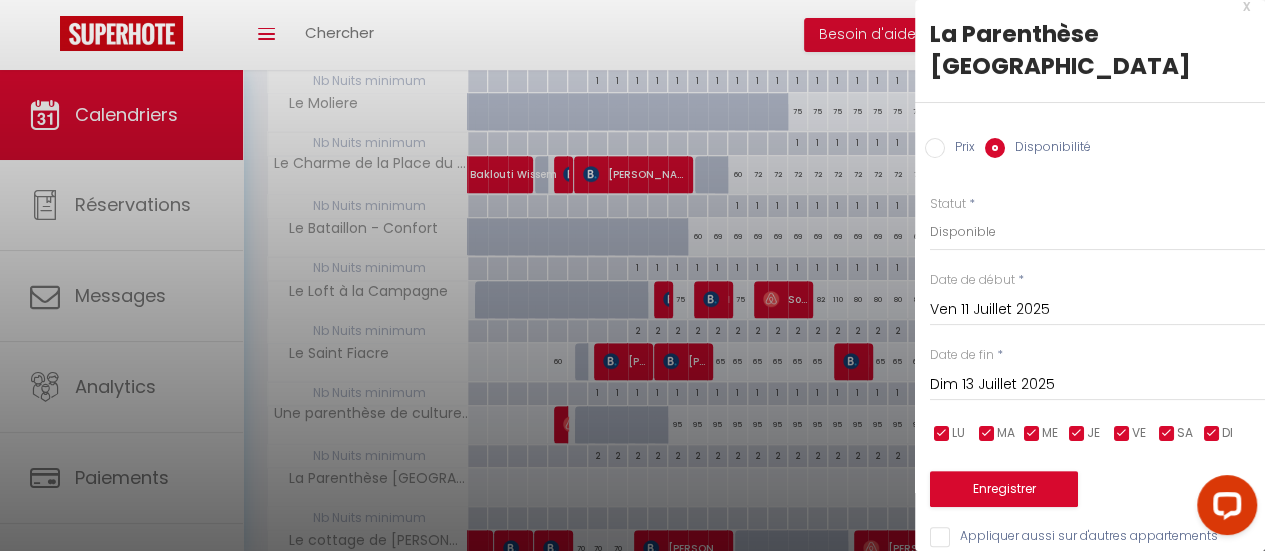 click on "Dim 13 Juillet 2025" at bounding box center (1097, 385) 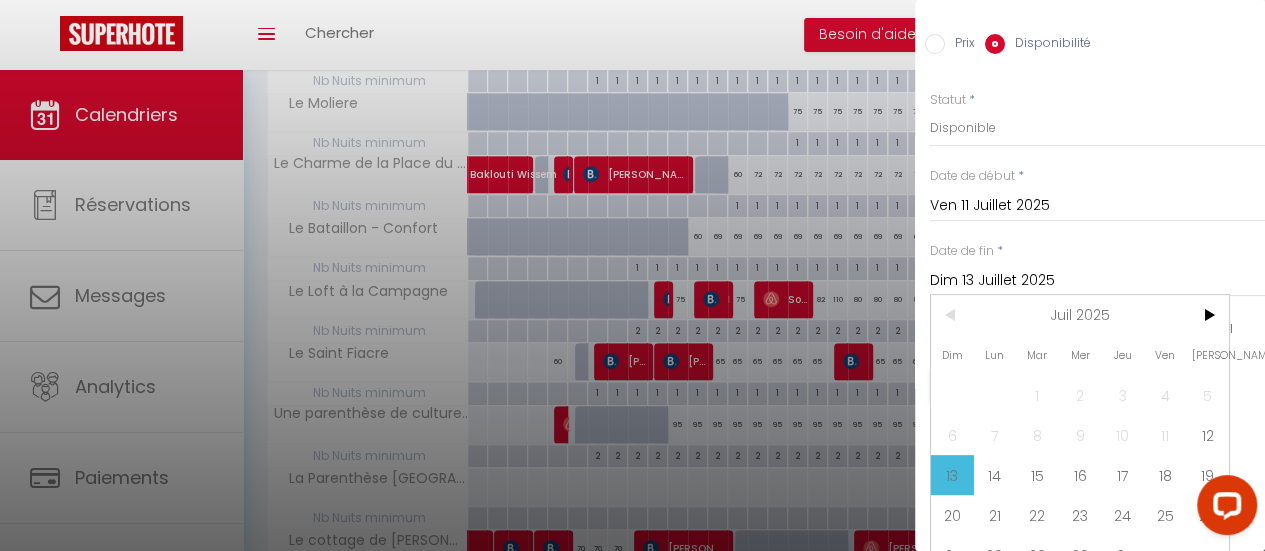 scroll, scrollTop: 126, scrollLeft: 0, axis: vertical 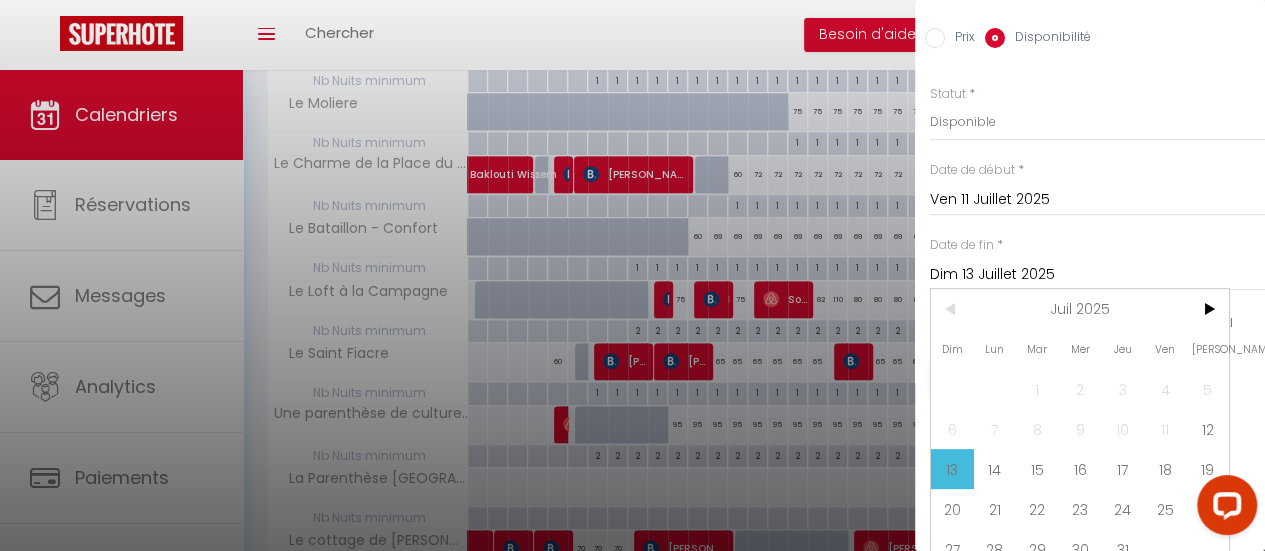 click on "18" at bounding box center (1165, 469) 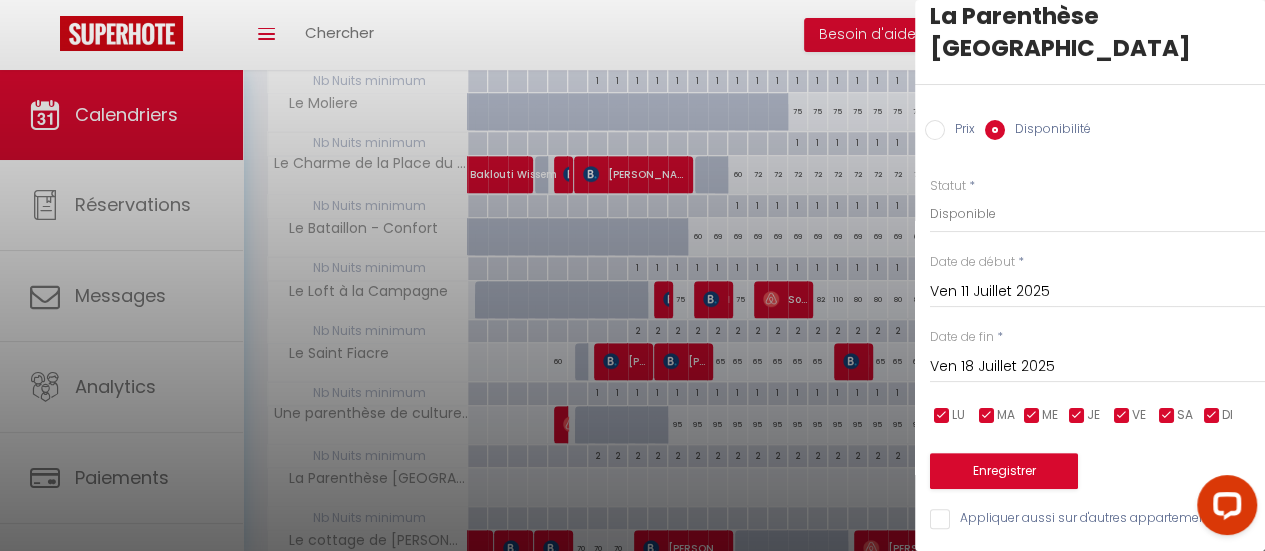 scroll, scrollTop: 16, scrollLeft: 0, axis: vertical 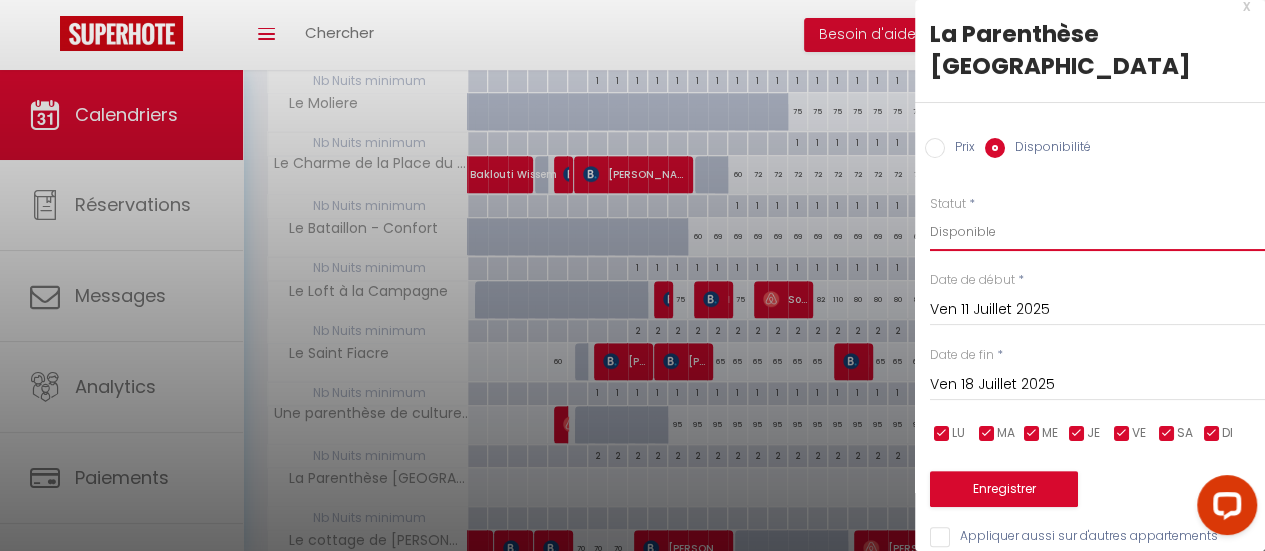 click on "Disponible
Indisponible" at bounding box center [1097, 232] 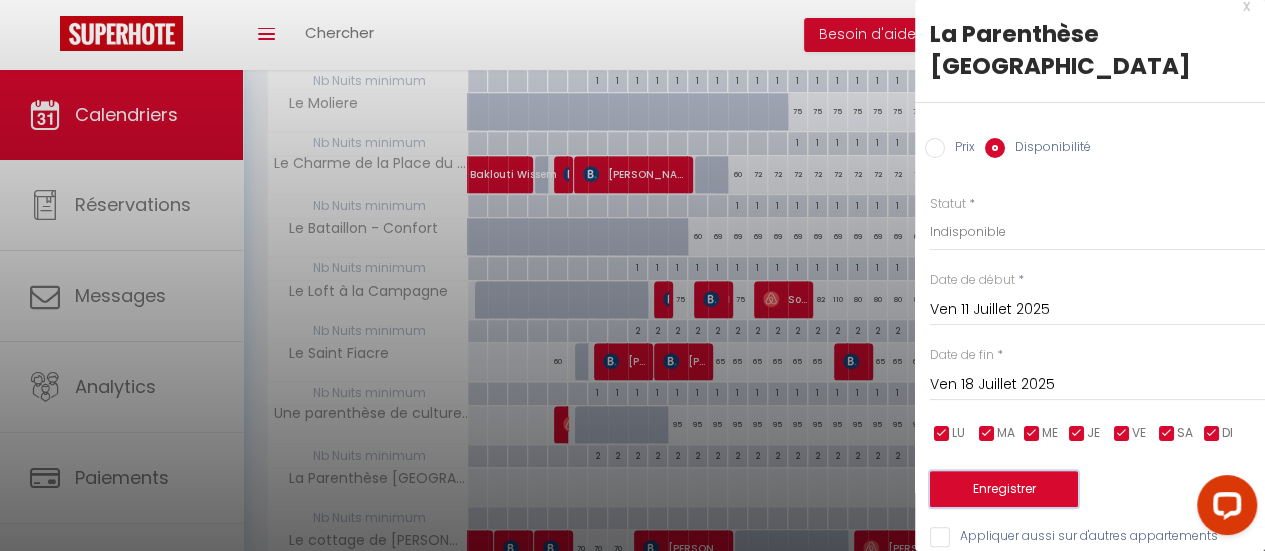 click on "Enregistrer" at bounding box center (1004, 489) 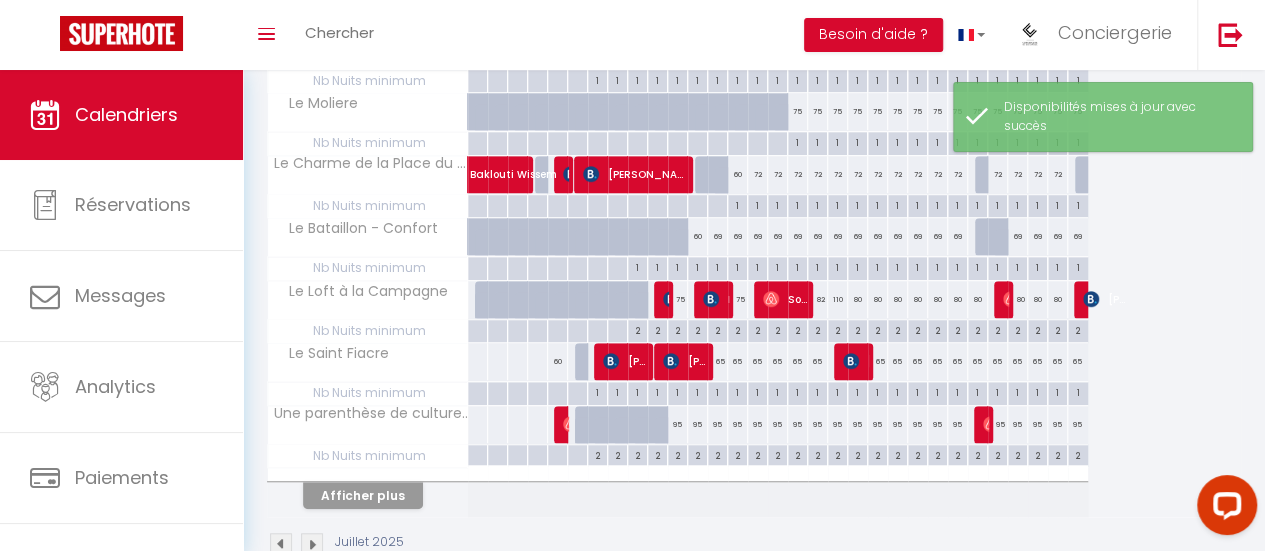 scroll, scrollTop: 628, scrollLeft: 0, axis: vertical 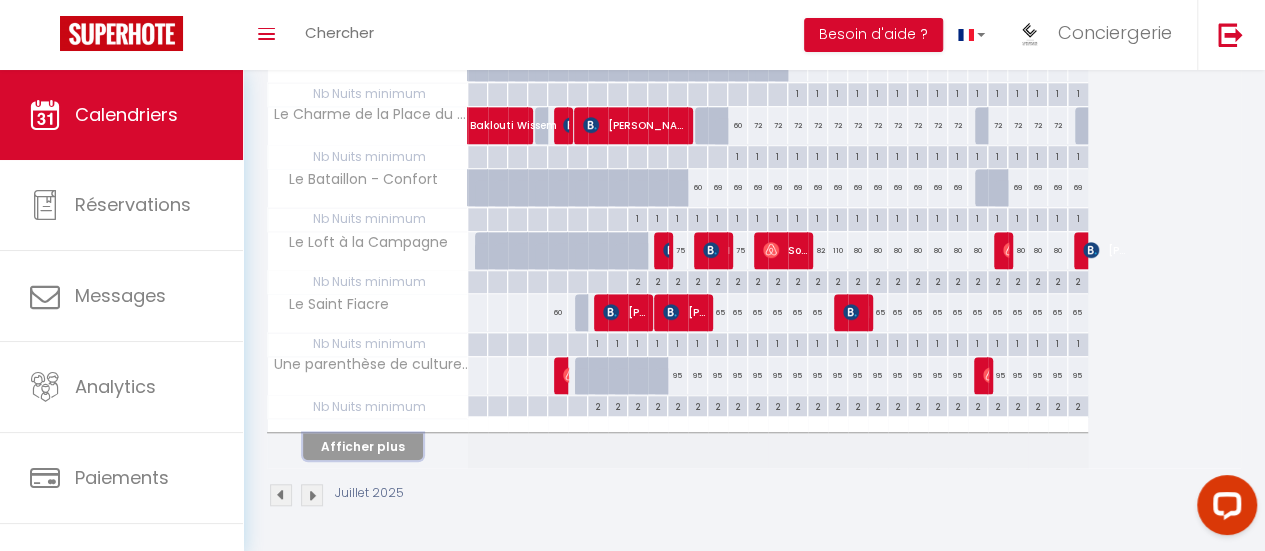 click on "Afficher plus" at bounding box center (363, 446) 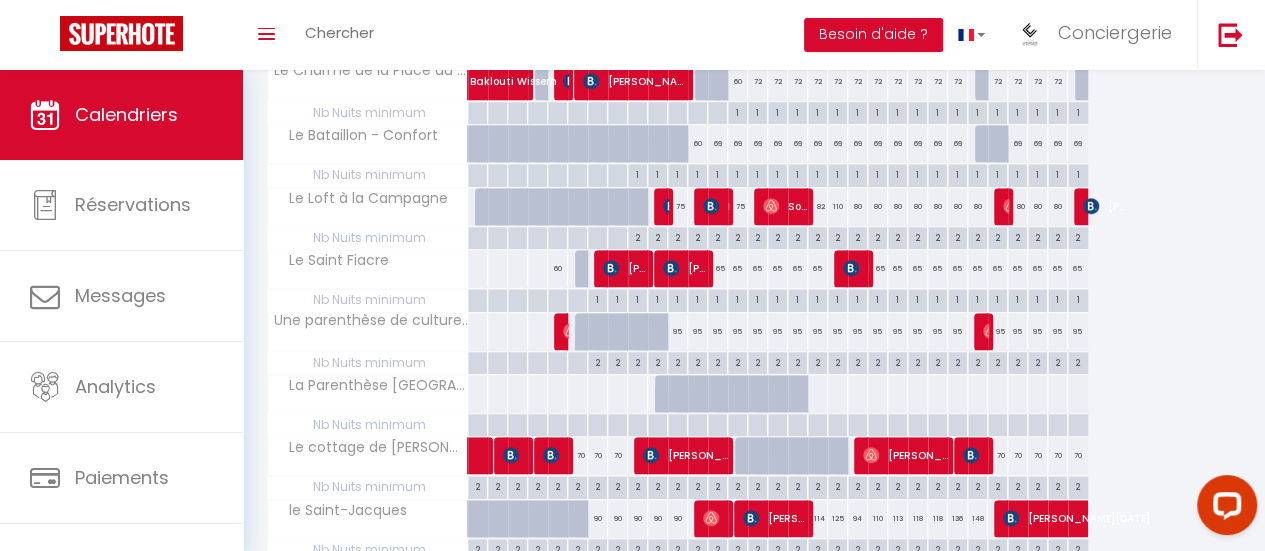 scroll, scrollTop: 728, scrollLeft: 0, axis: vertical 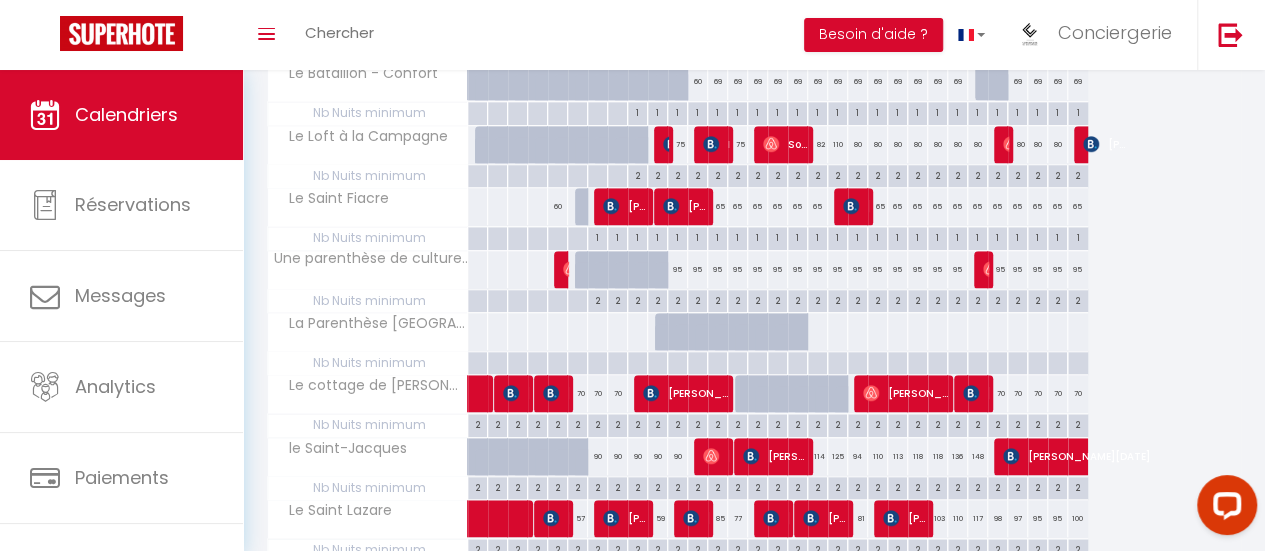 click at bounding box center [817, 331] 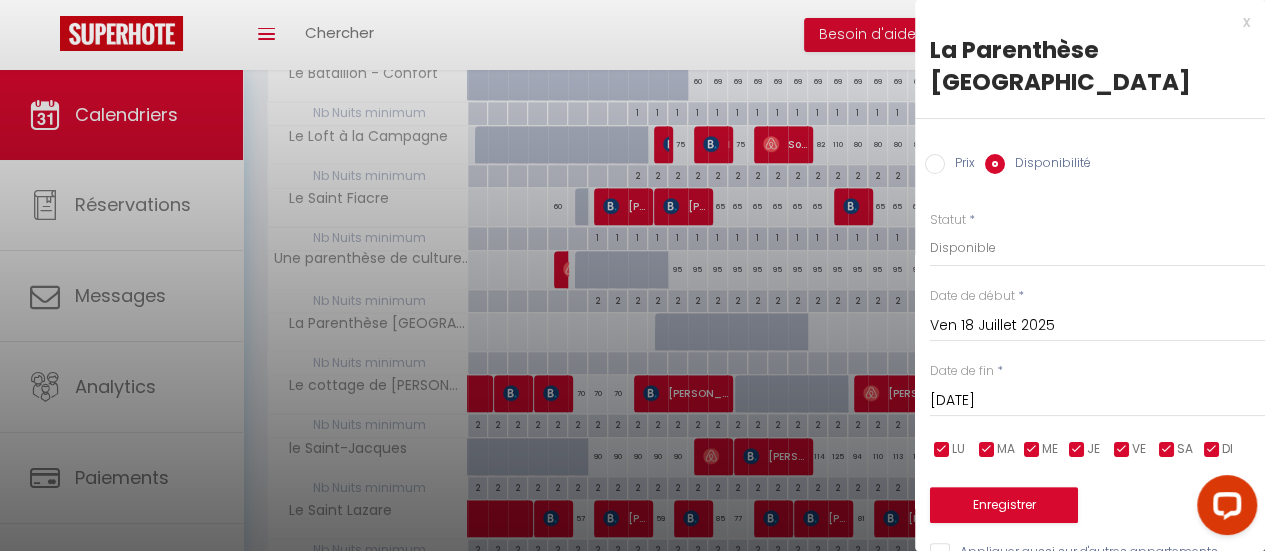 click on "Prix" at bounding box center (935, 164) 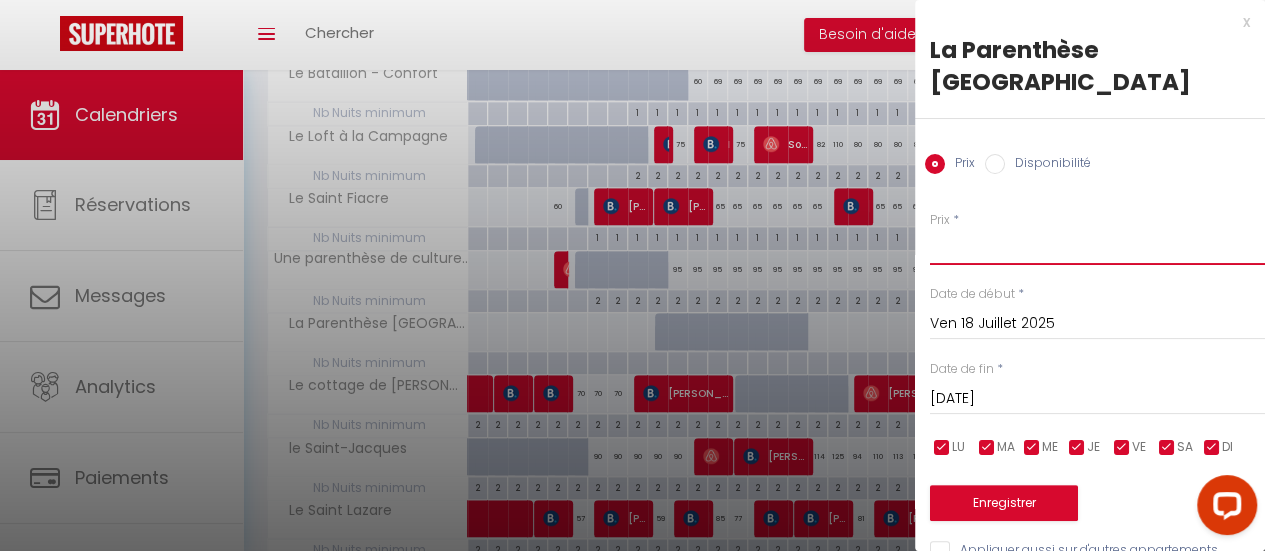 click on "Prix" at bounding box center (1097, 247) 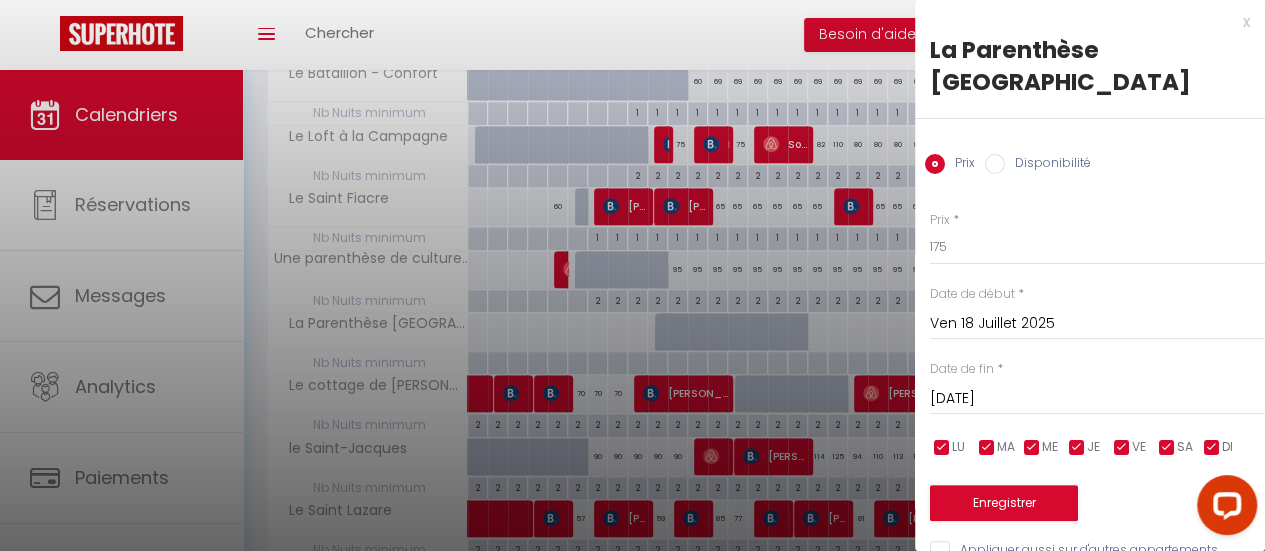 click at bounding box center [942, 448] 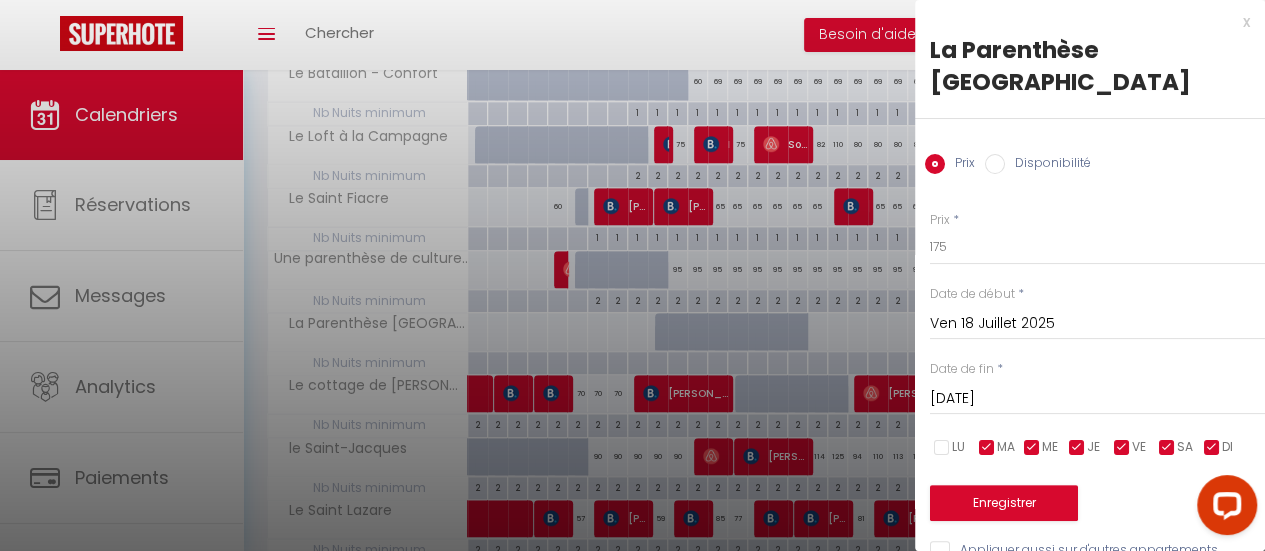 click at bounding box center (987, 448) 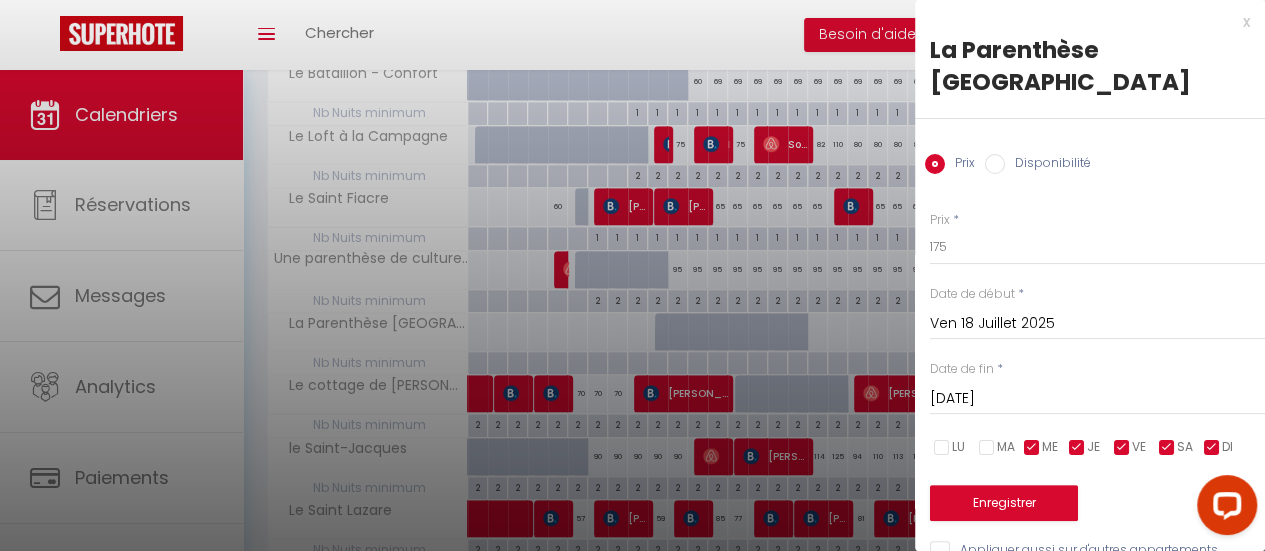 click at bounding box center (1032, 448) 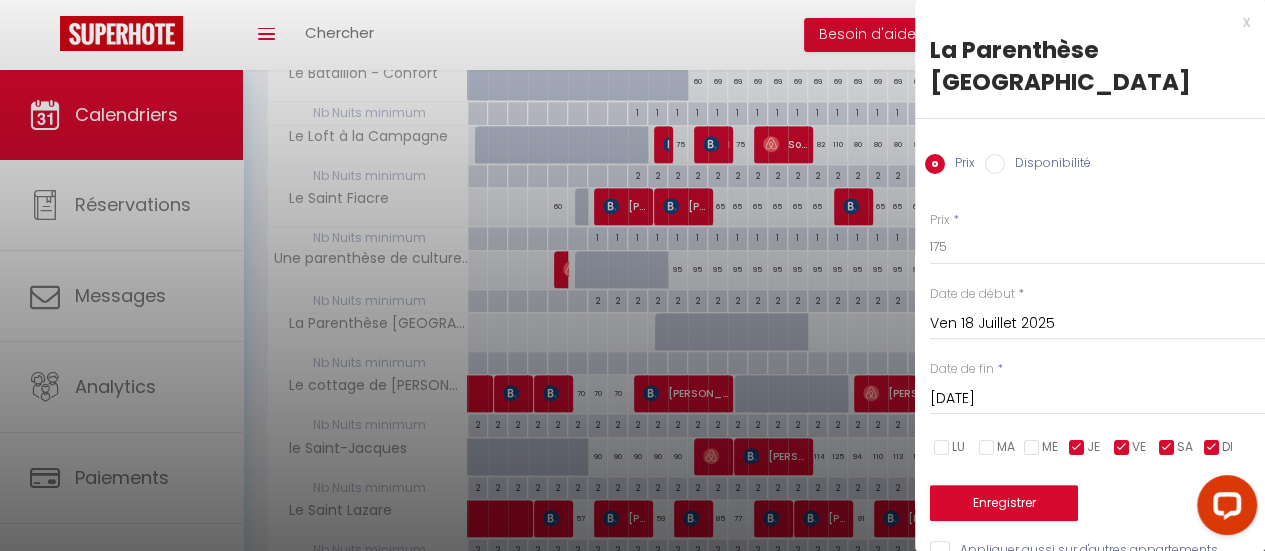 click at bounding box center (1077, 448) 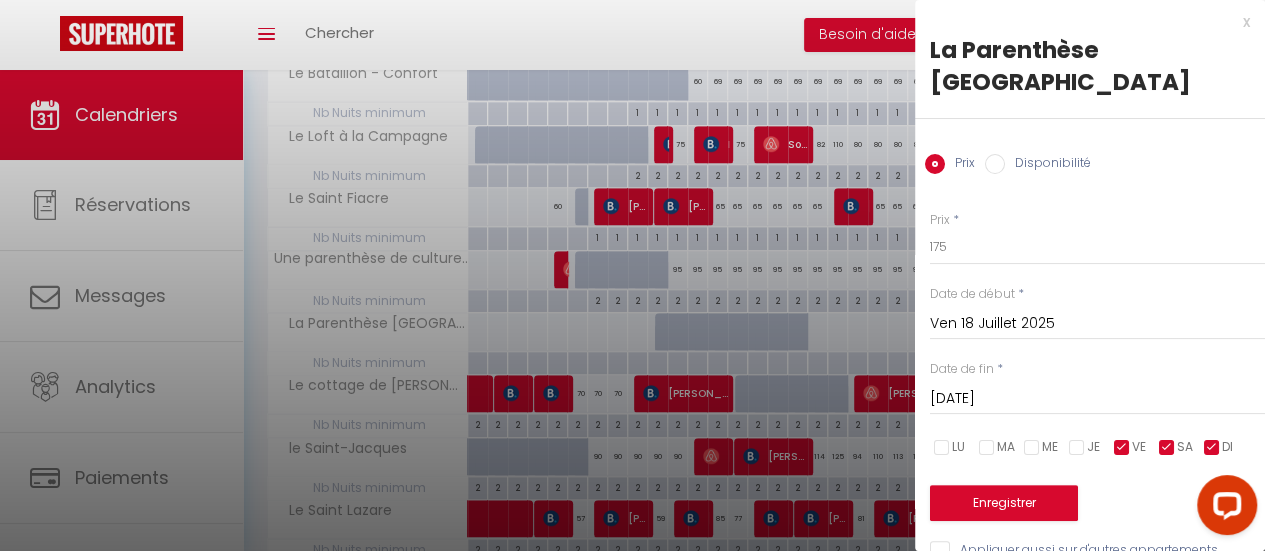 click at bounding box center [1212, 448] 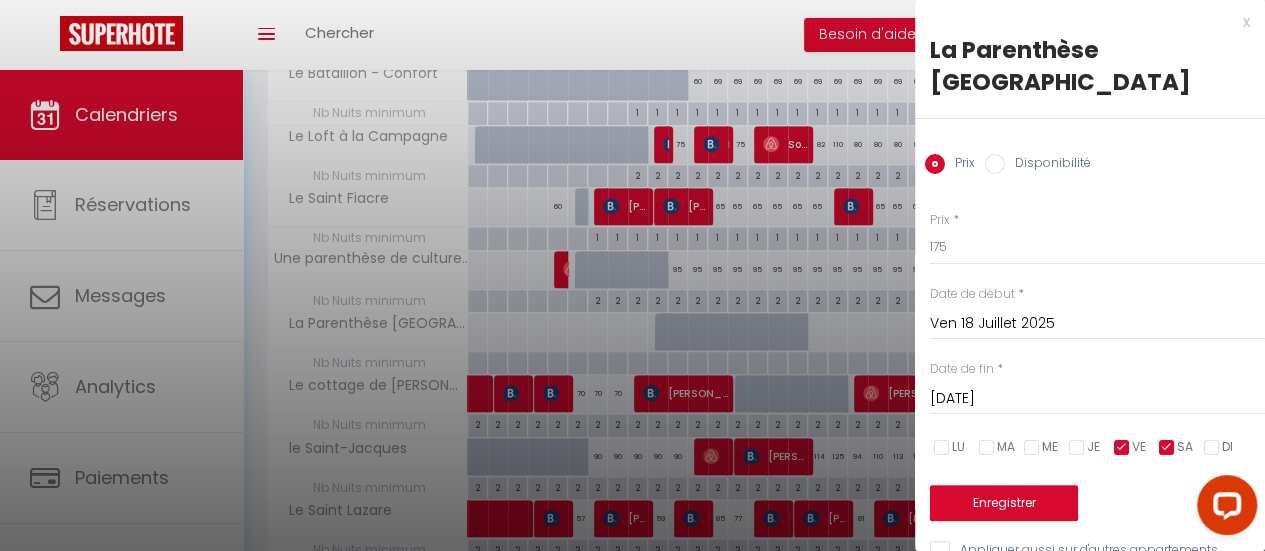click on "[DATE]" at bounding box center (1097, 399) 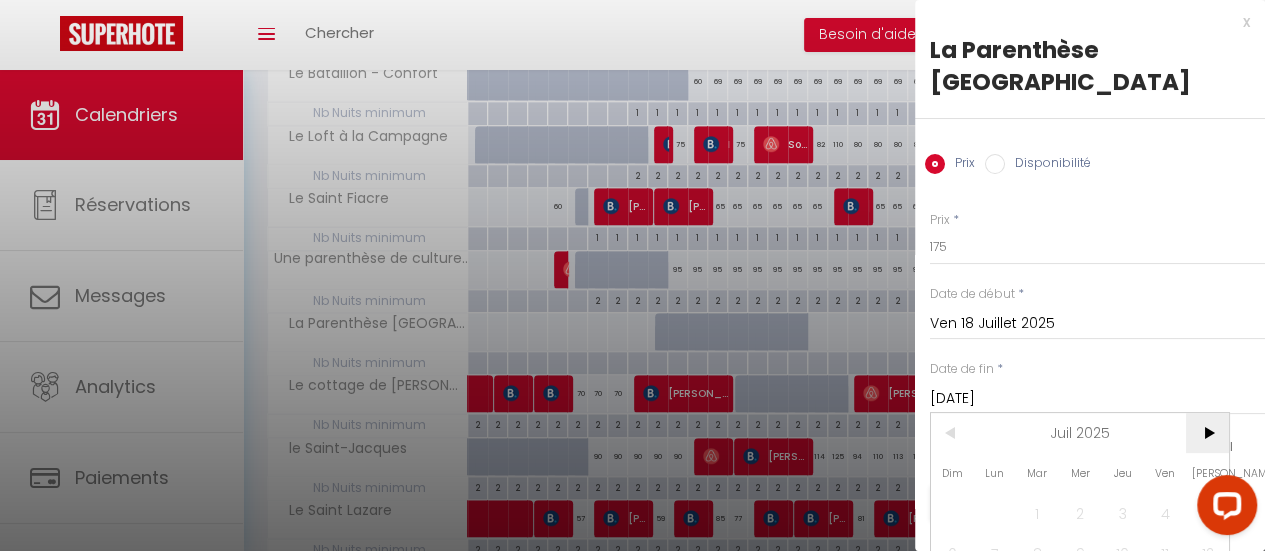 click on ">" at bounding box center [1207, 433] 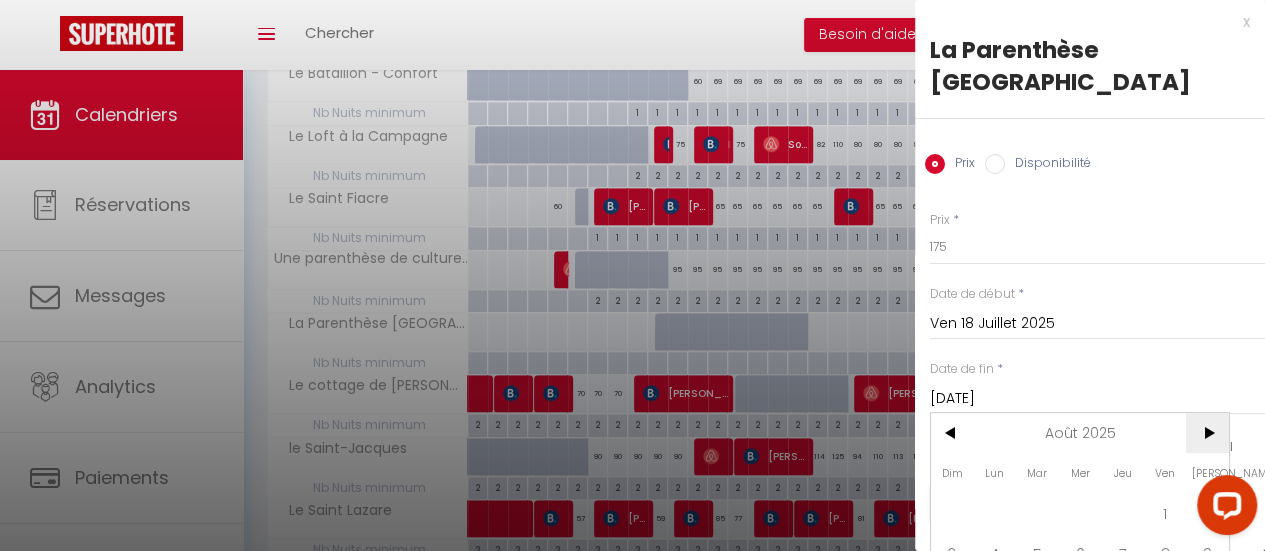 click on ">" at bounding box center [1207, 433] 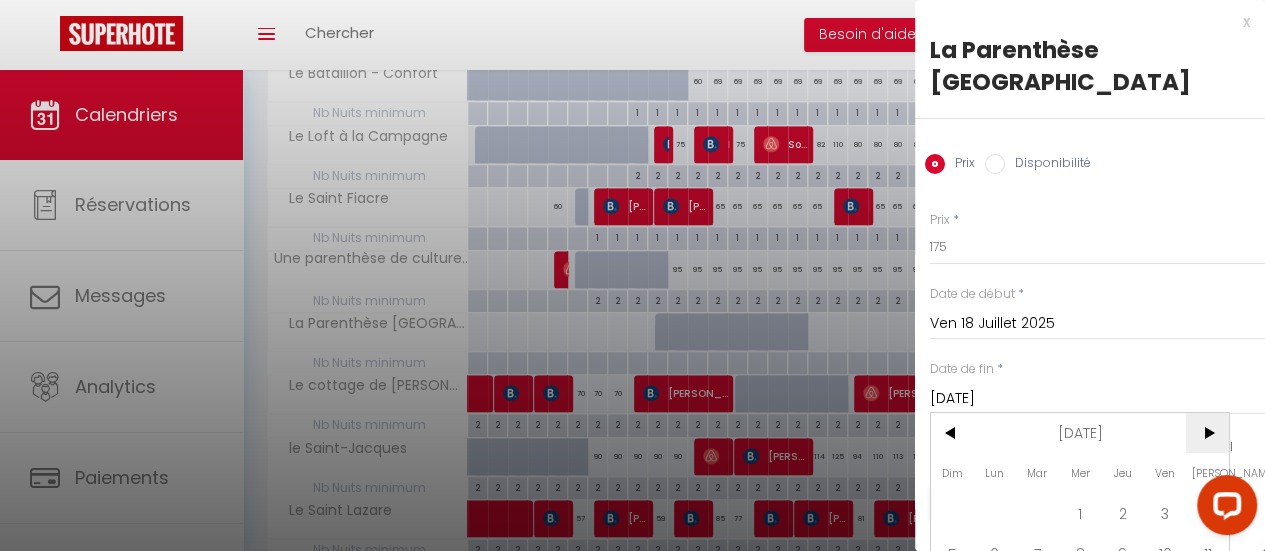 click on ">" at bounding box center [1207, 433] 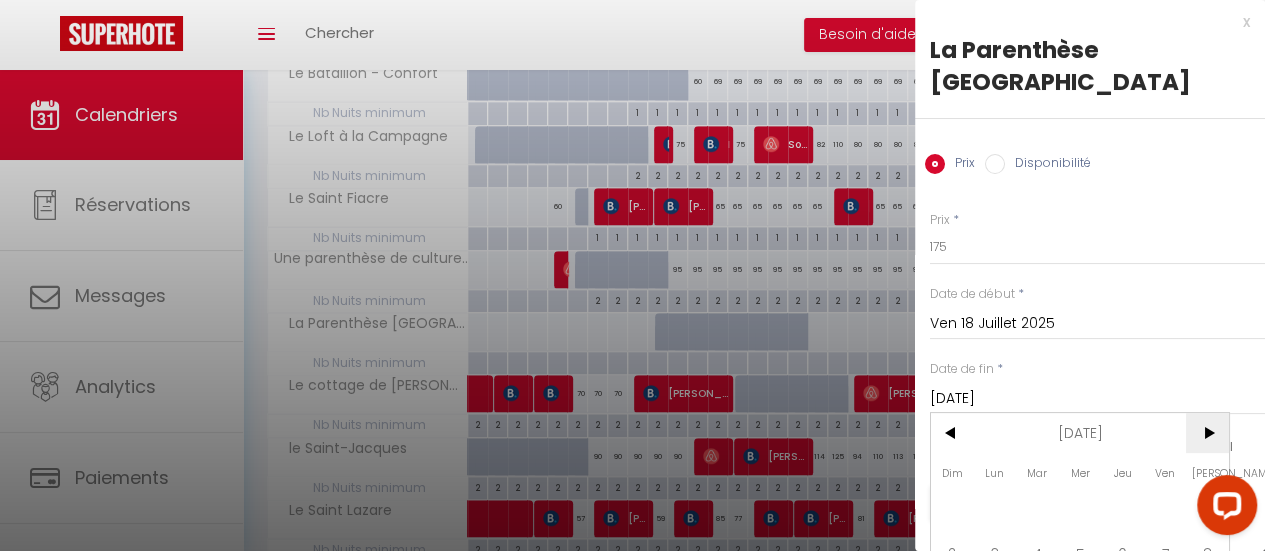 click on ">" at bounding box center (1207, 433) 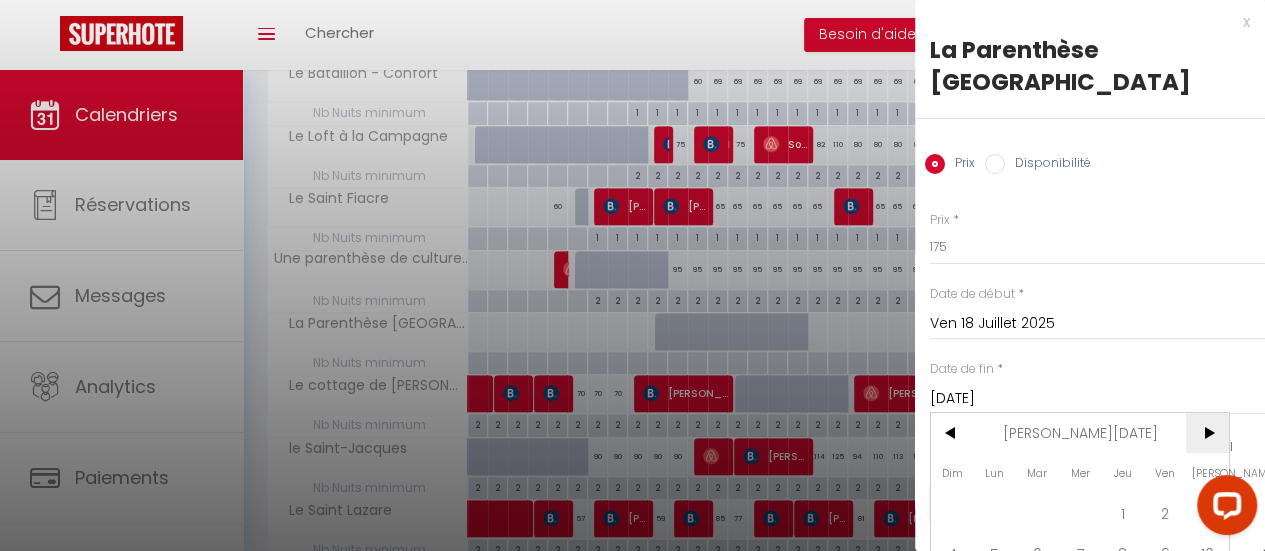 click on ">" at bounding box center [1207, 433] 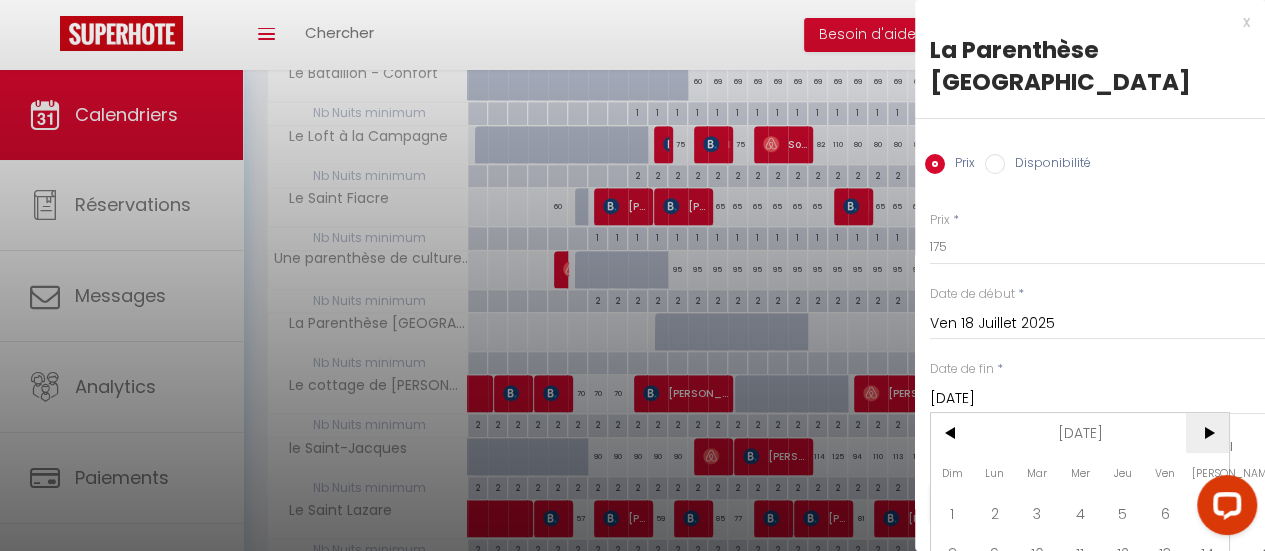 click on ">" at bounding box center [1207, 433] 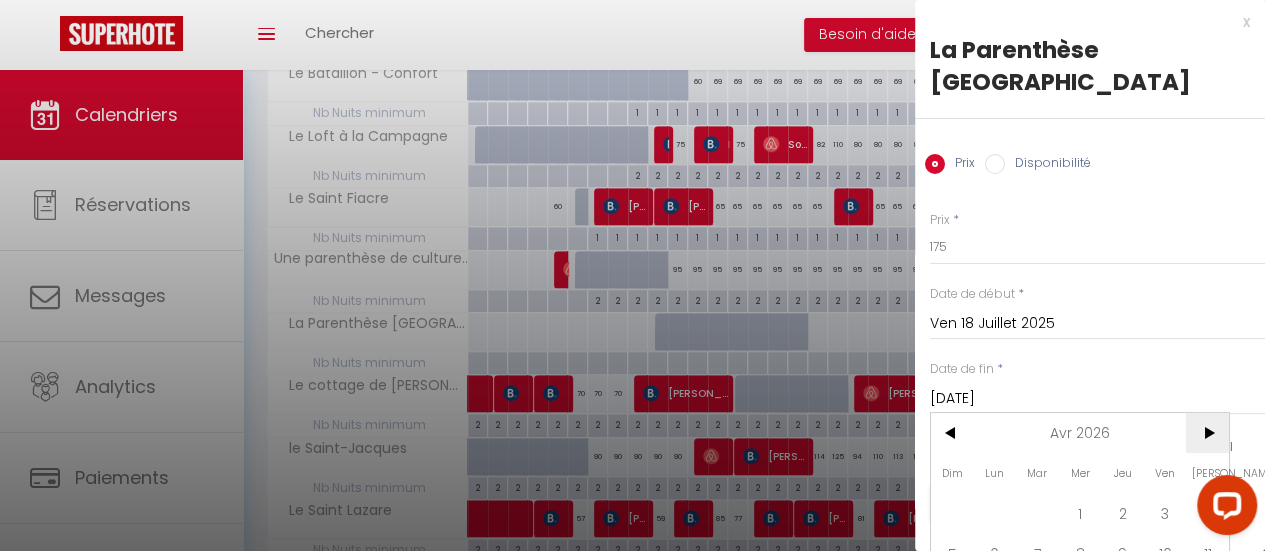 click on ">" at bounding box center (1207, 433) 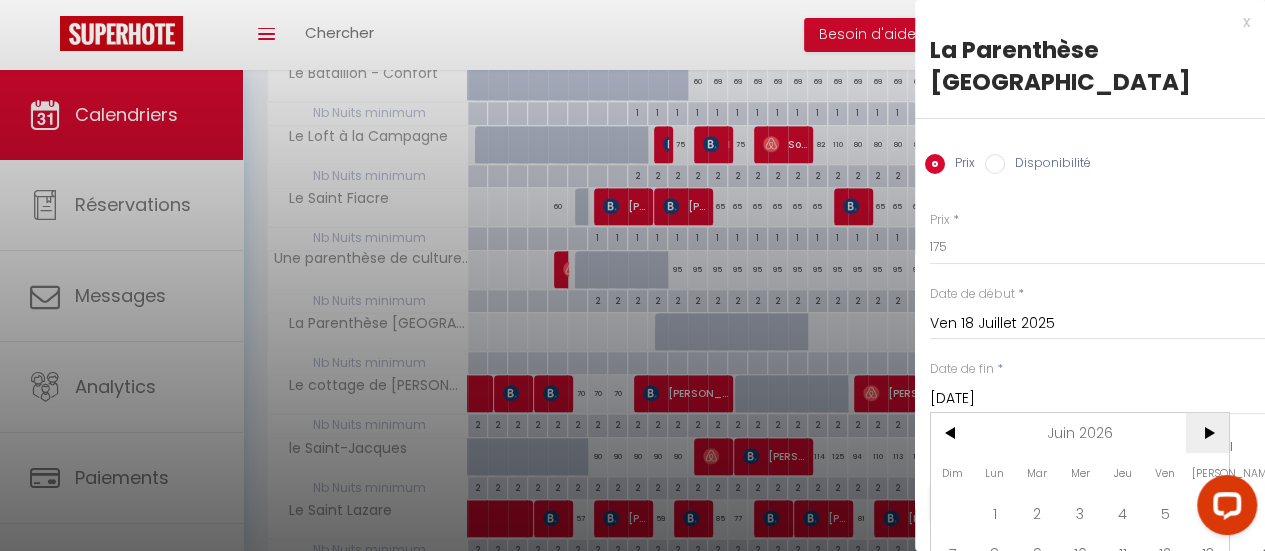 click on ">" at bounding box center (1207, 433) 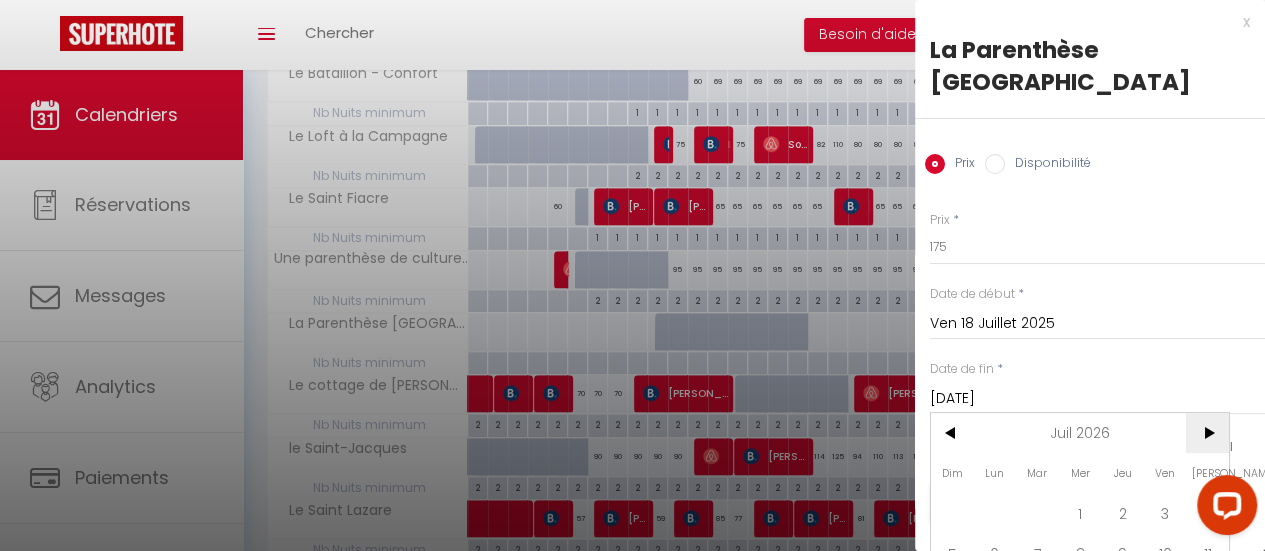 click on ">" at bounding box center (1207, 433) 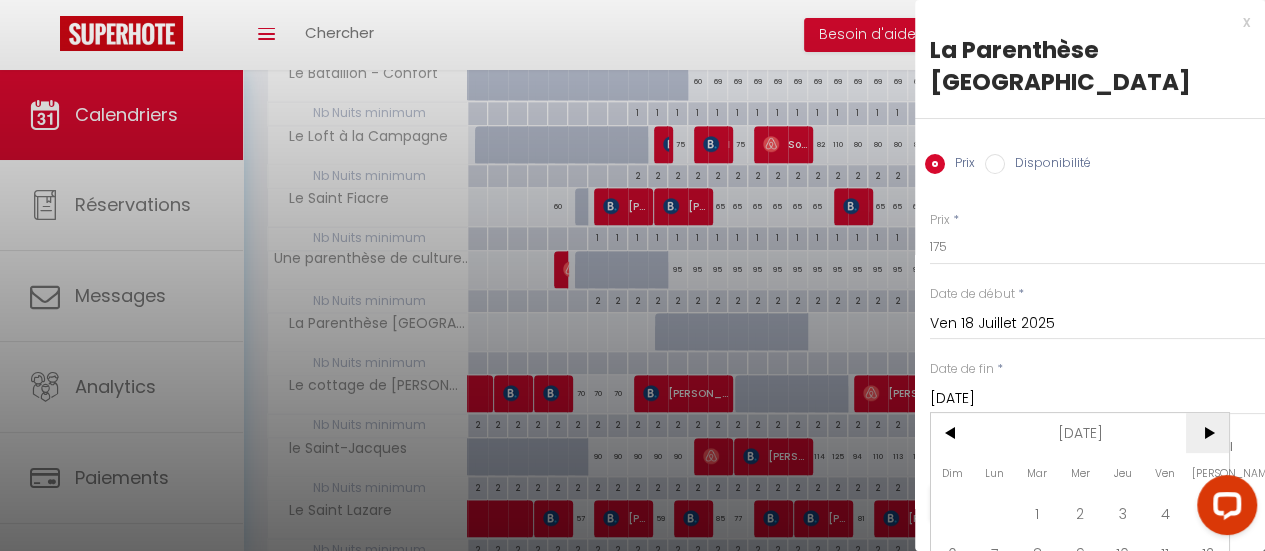 click on ">" at bounding box center [1207, 433] 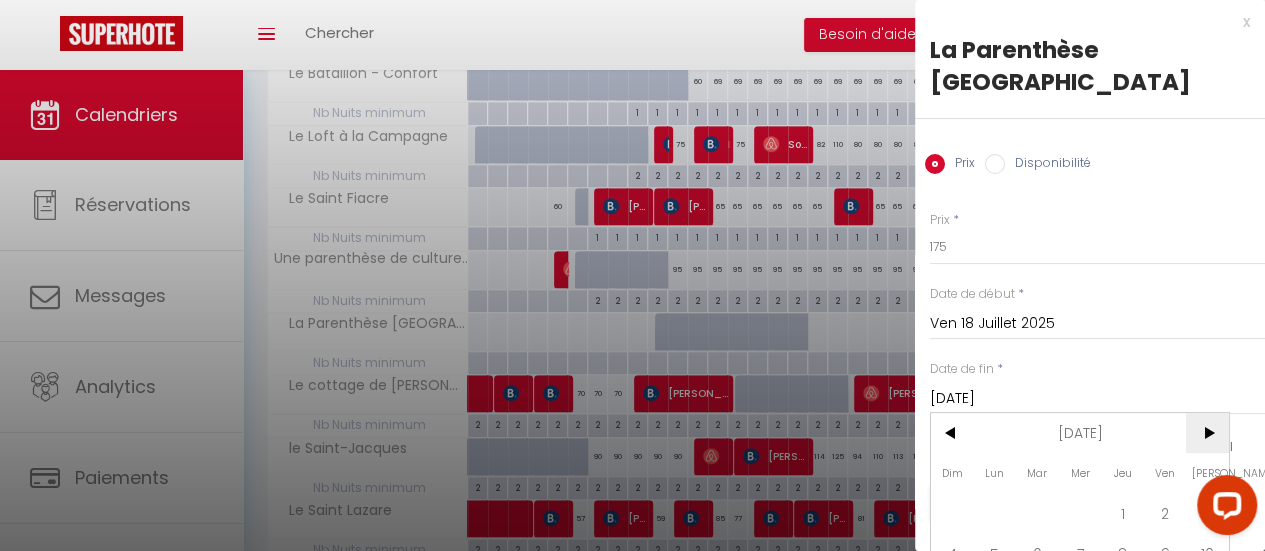 click on ">" at bounding box center [1207, 433] 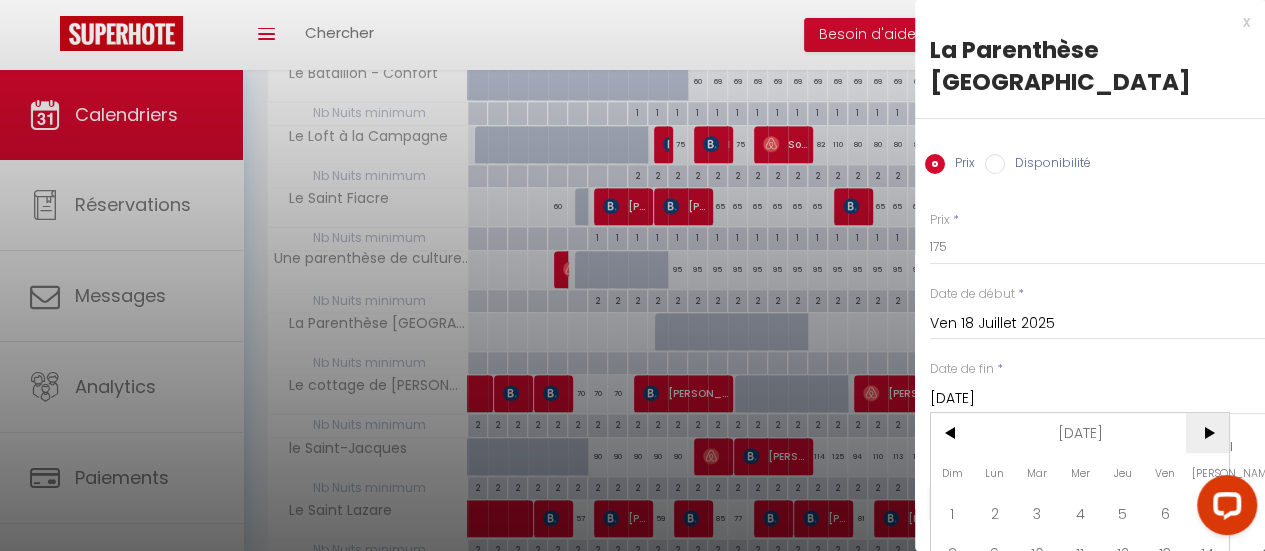 click on ">" at bounding box center [1207, 433] 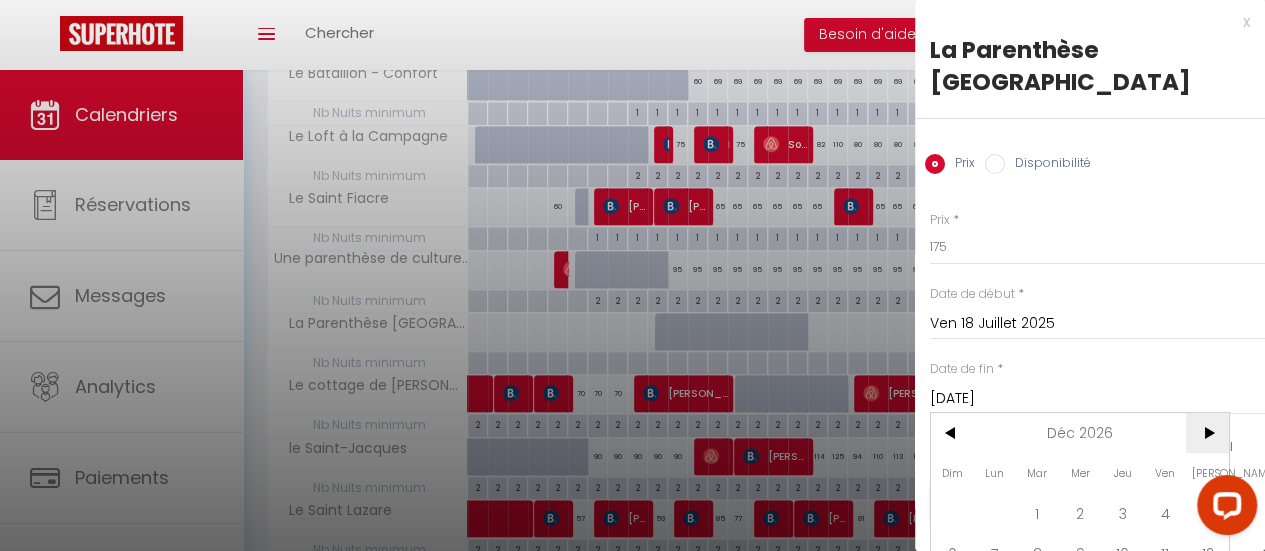 click on ">" at bounding box center [1207, 433] 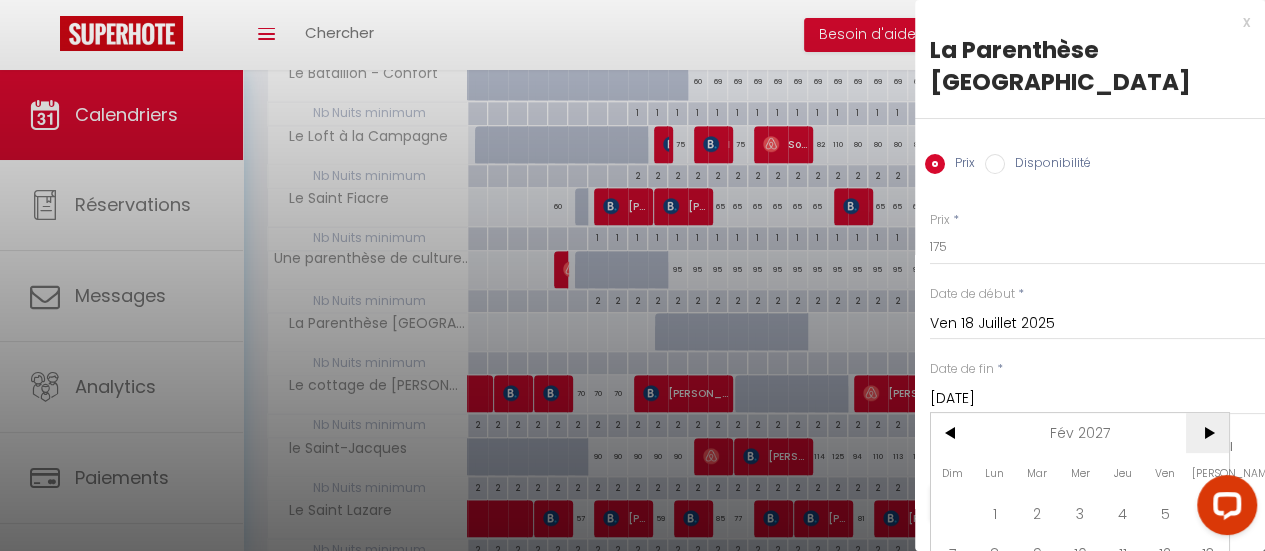 click on ">" at bounding box center [1207, 433] 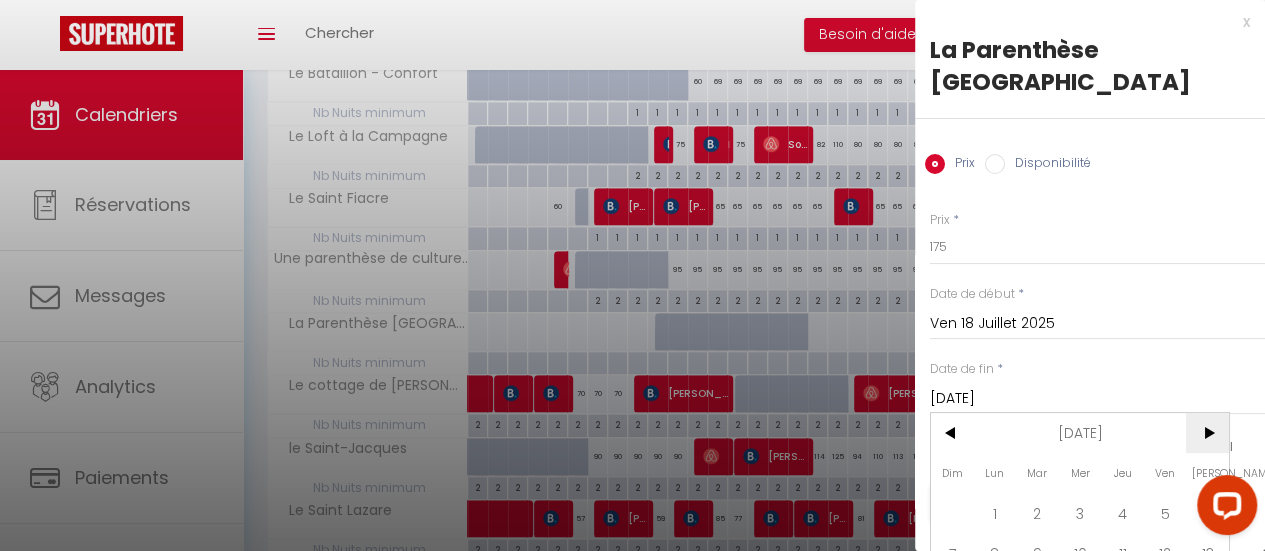 click on ">" at bounding box center (1207, 433) 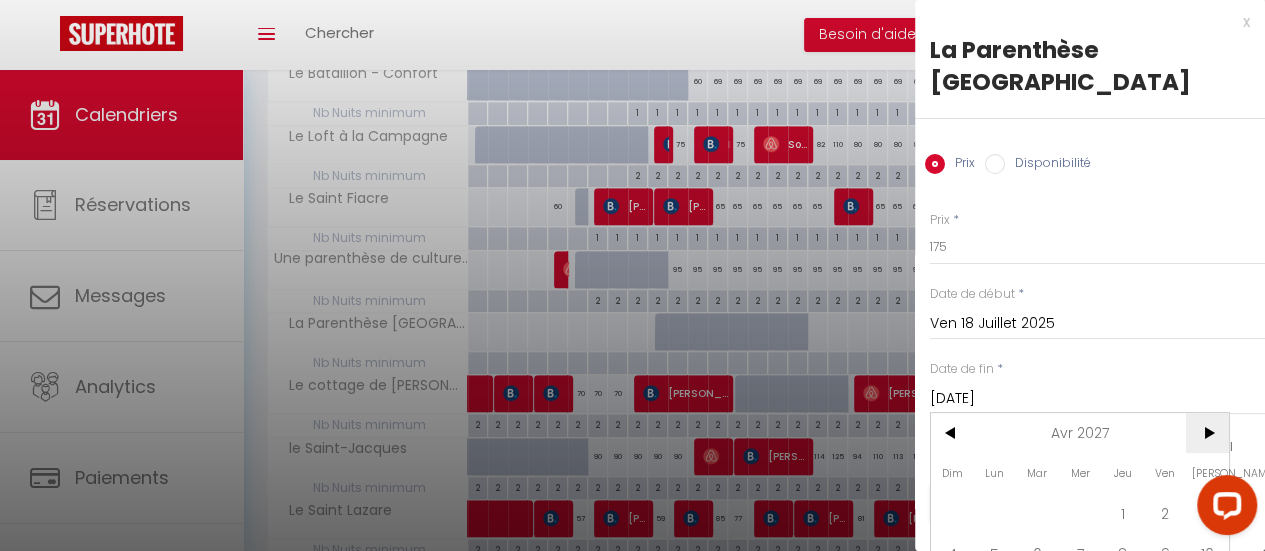 click on ">" at bounding box center (1207, 433) 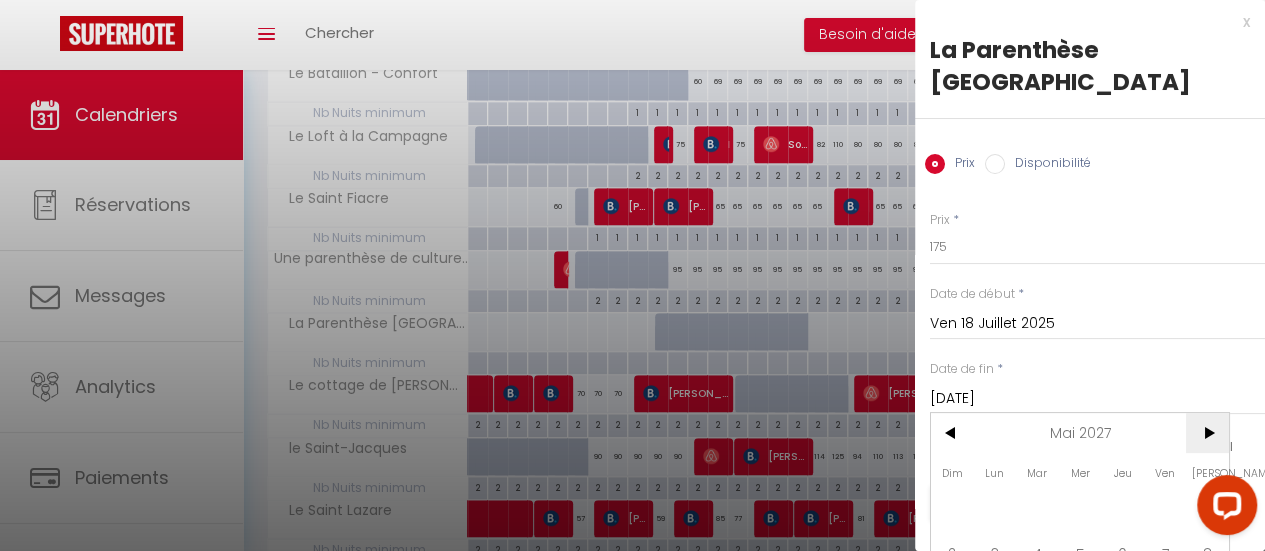 click on ">" at bounding box center [1207, 433] 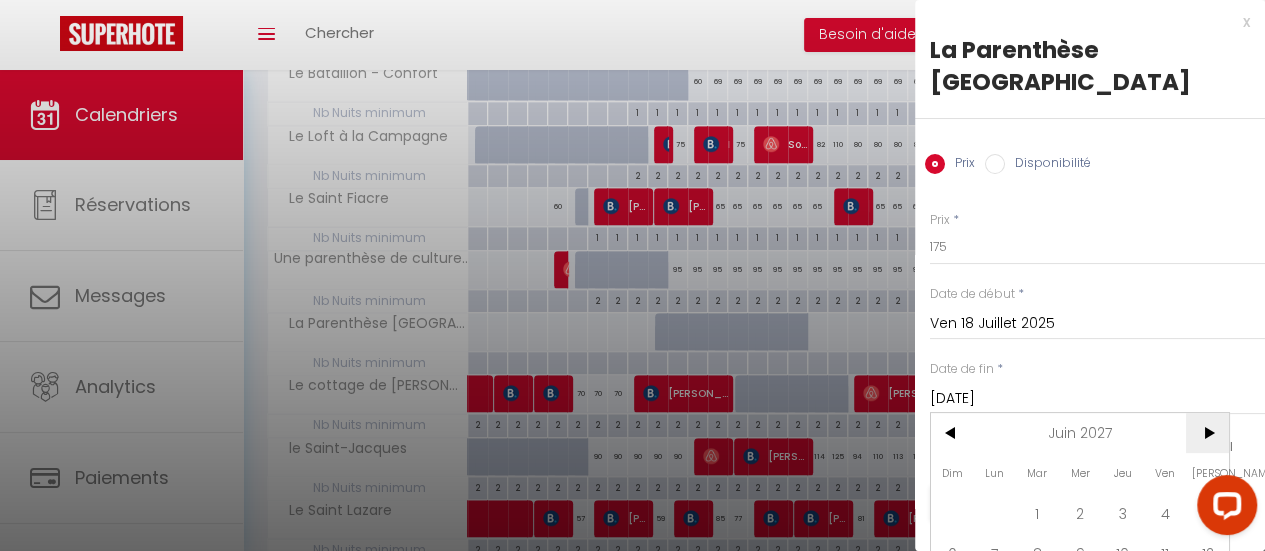 click on ">" at bounding box center [1207, 433] 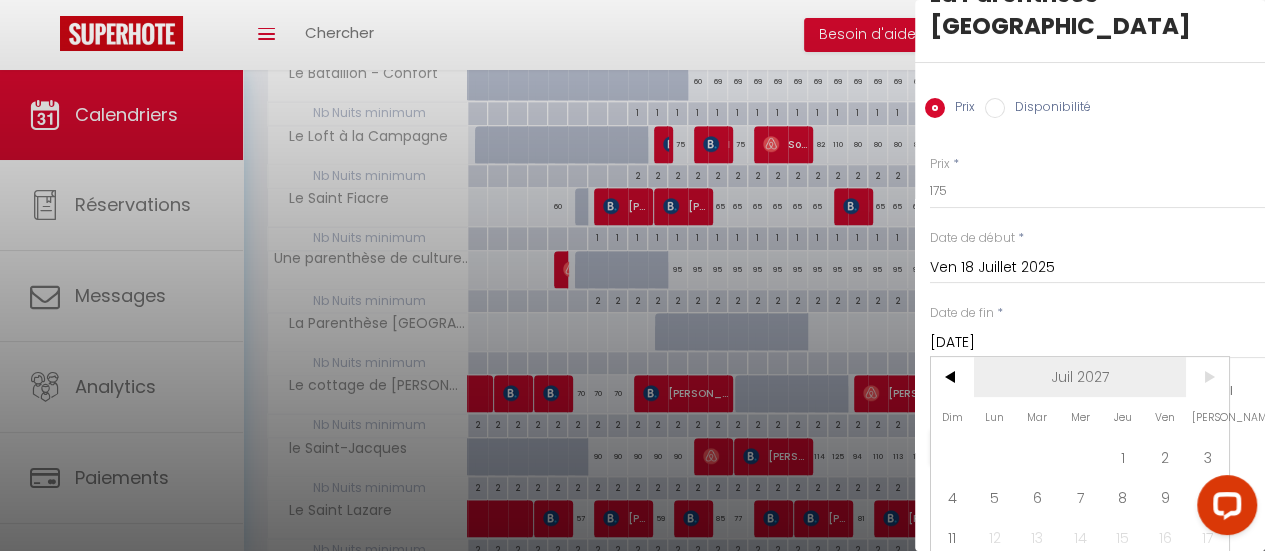 scroll, scrollTop: 124, scrollLeft: 0, axis: vertical 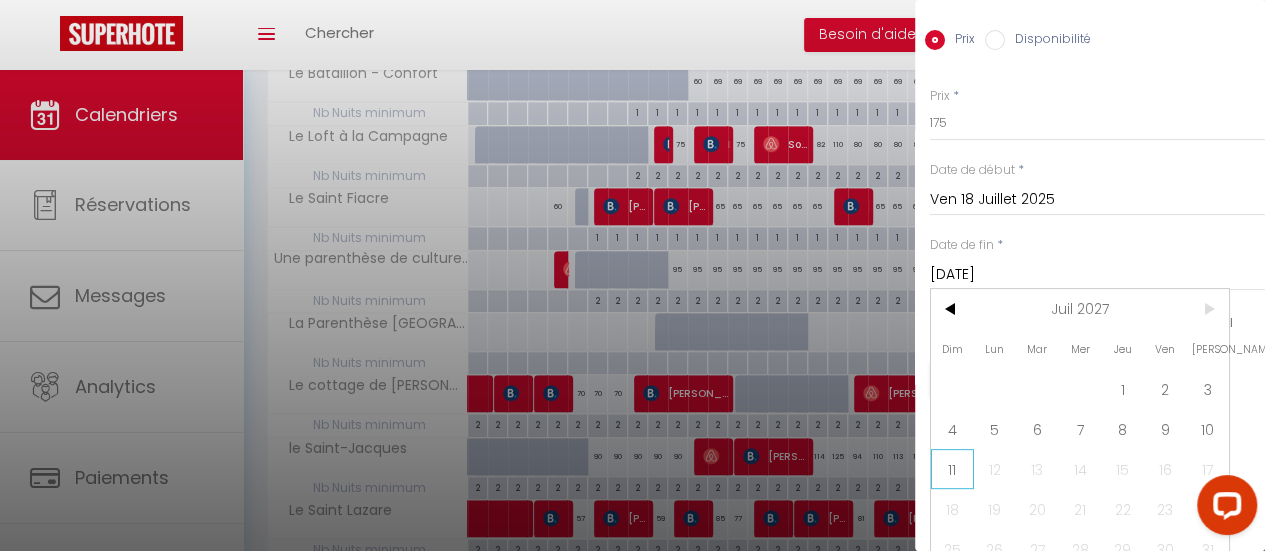 click on "11" at bounding box center (952, 469) 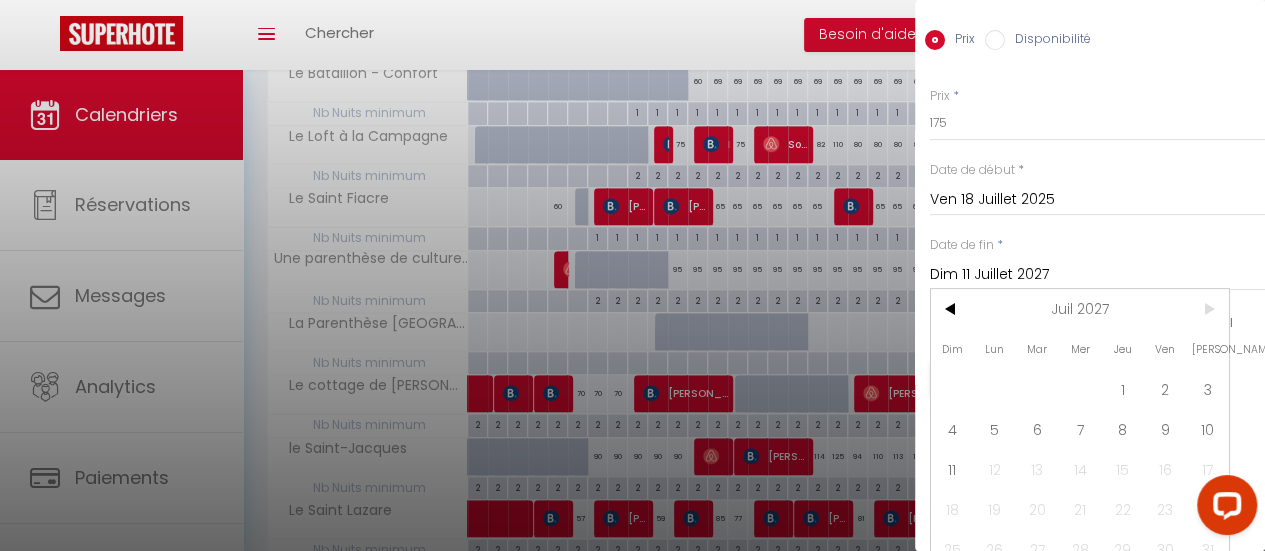 scroll, scrollTop: 14, scrollLeft: 0, axis: vertical 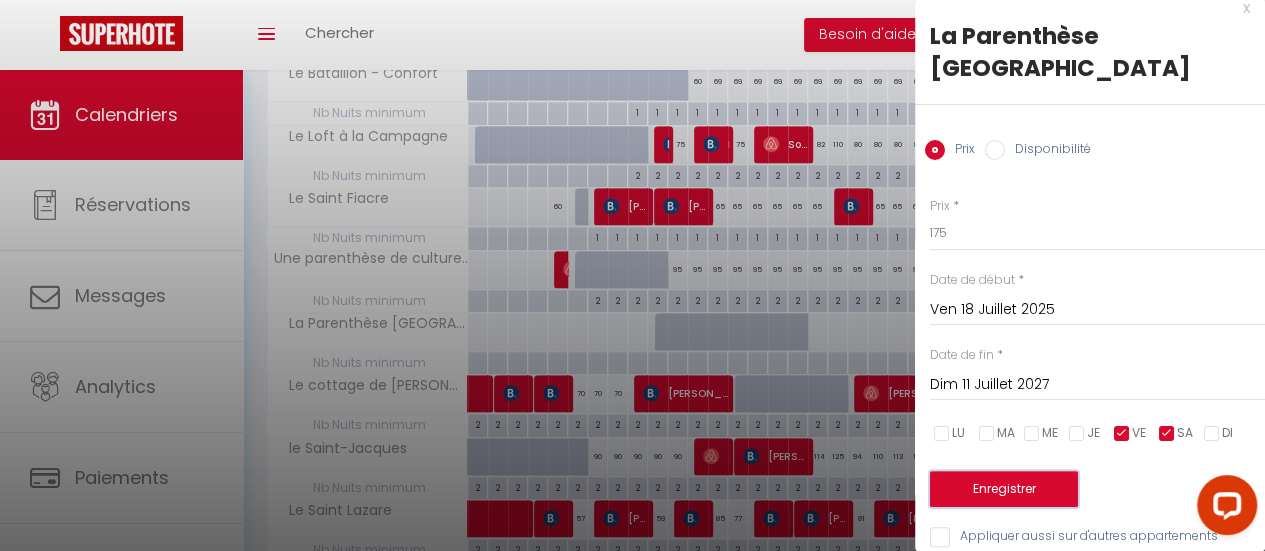 click on "Enregistrer" at bounding box center [1004, 489] 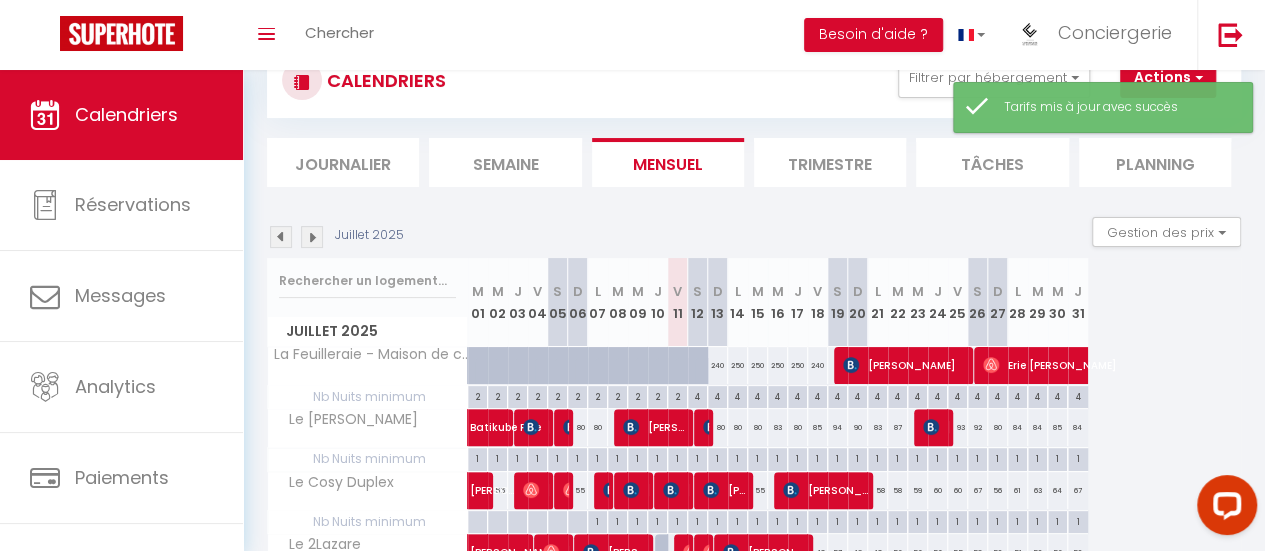 scroll, scrollTop: 628, scrollLeft: 0, axis: vertical 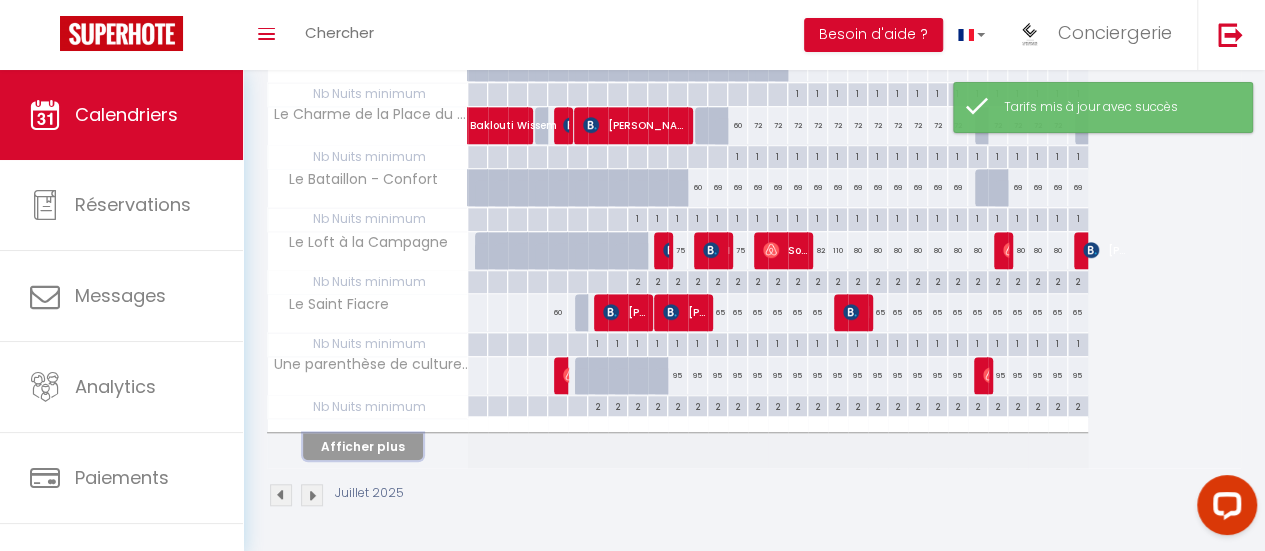 click on "Afficher plus" at bounding box center [363, 446] 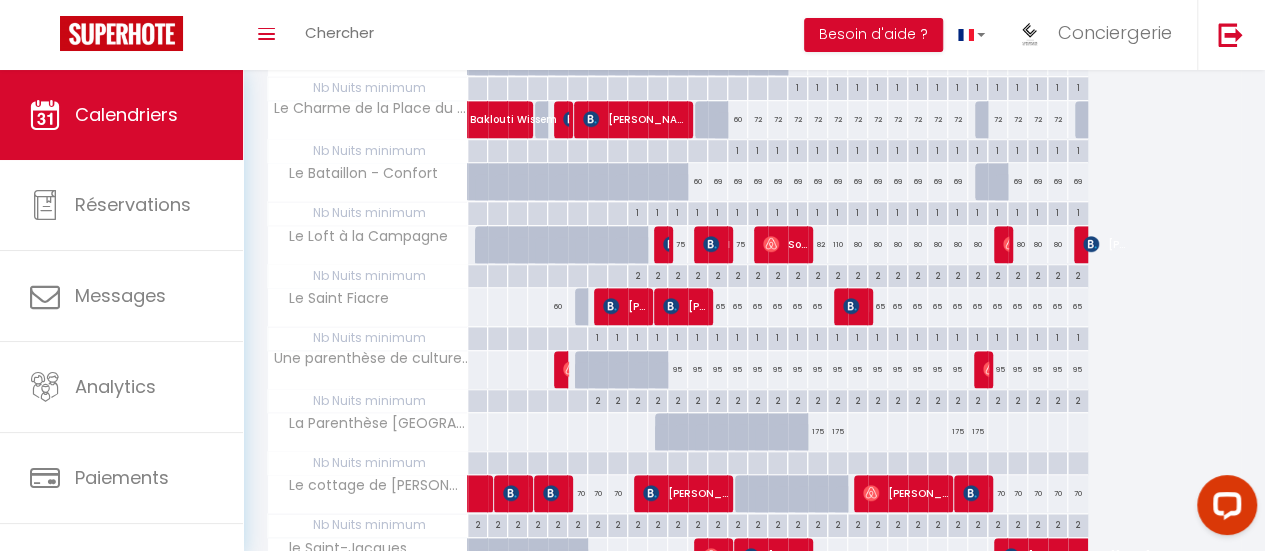 click at bounding box center [857, 431] 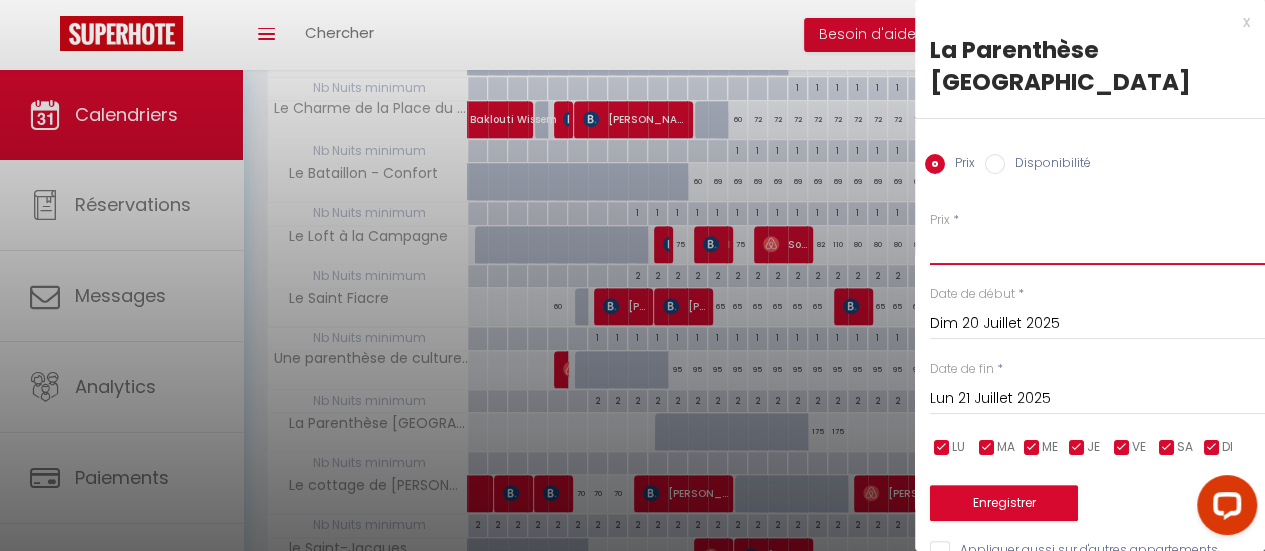 click on "Prix" at bounding box center (1097, 247) 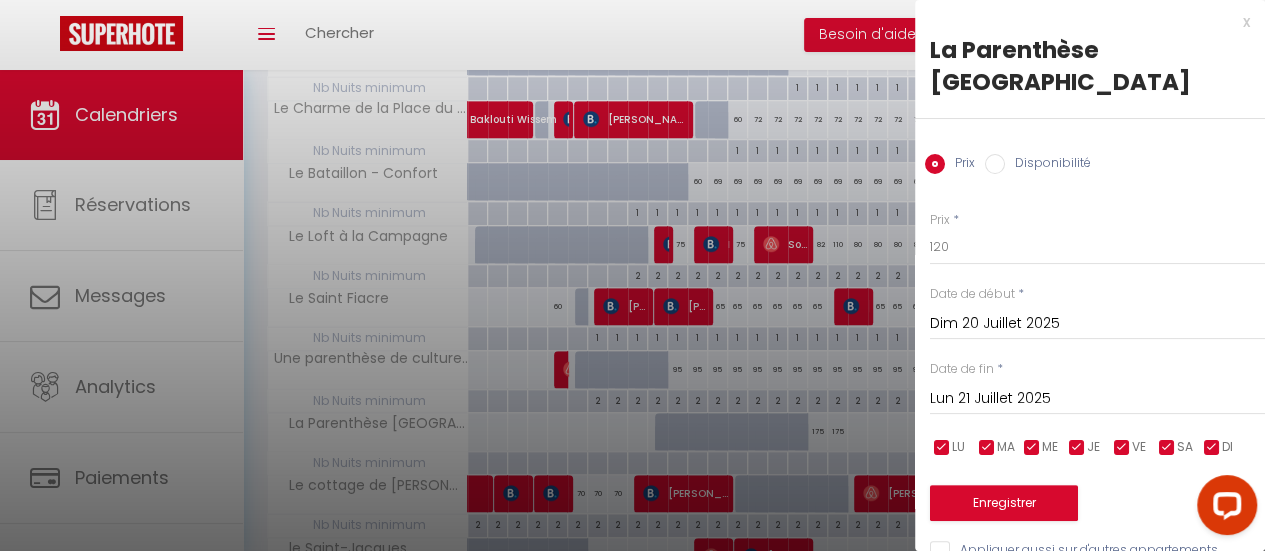 click on "Lun 21 Juillet 2025" at bounding box center [1097, 399] 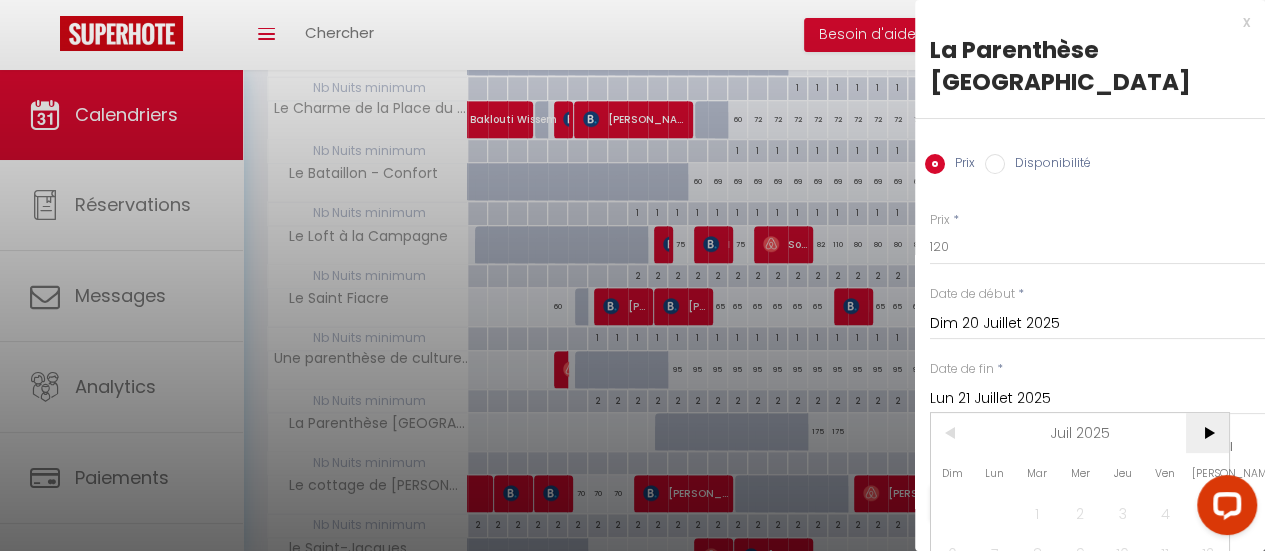 click on ">" at bounding box center [1207, 433] 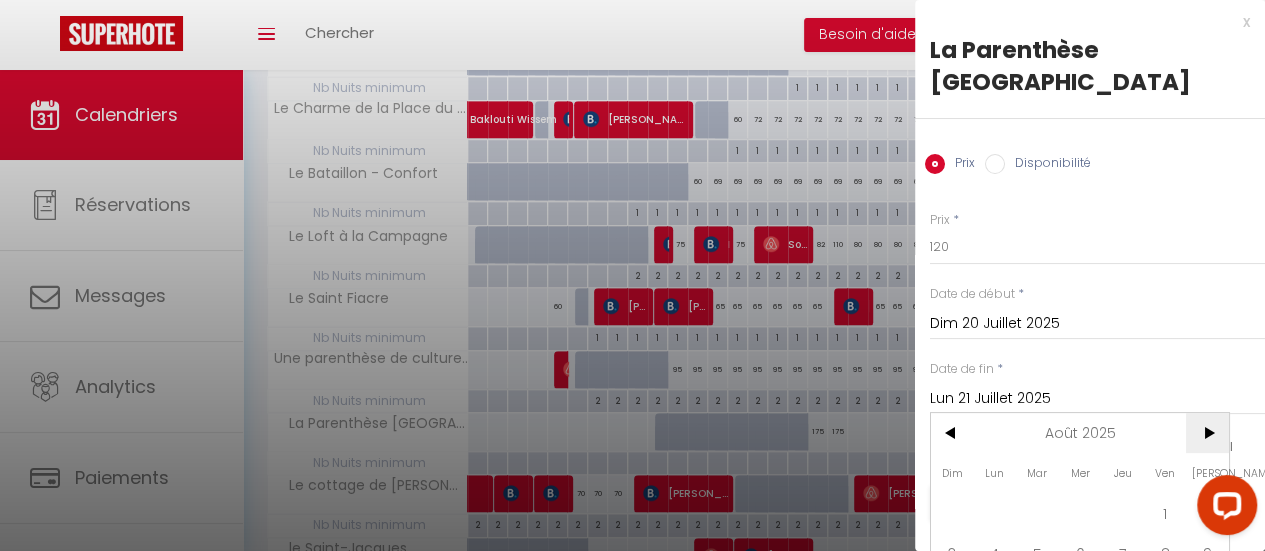 click on ">" at bounding box center (1207, 433) 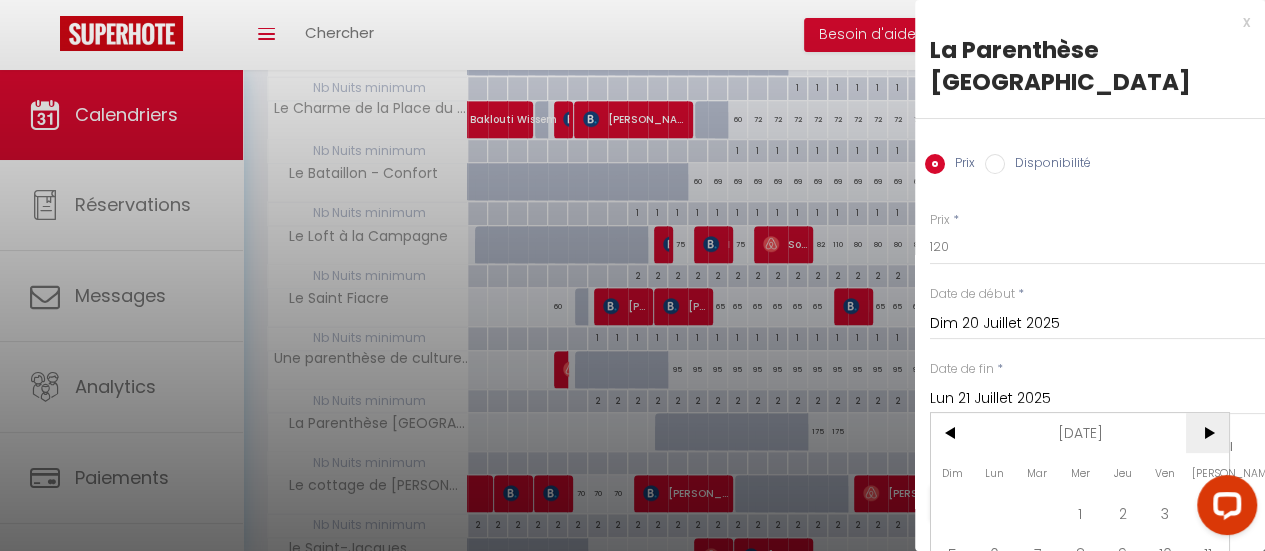 click on ">" at bounding box center (1207, 433) 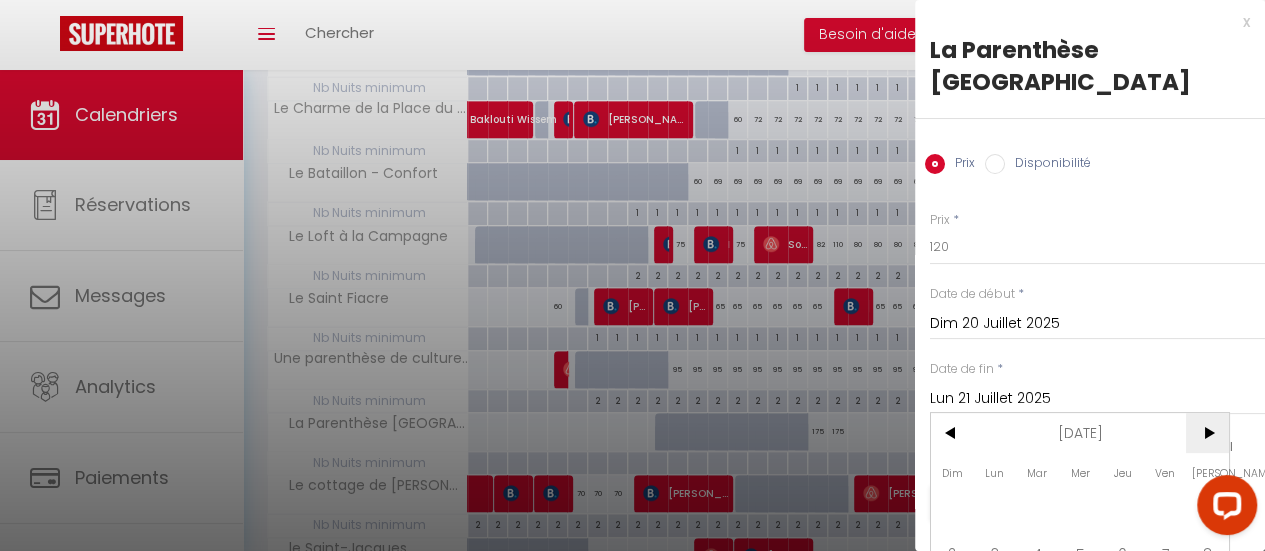 click on ">" at bounding box center [1207, 433] 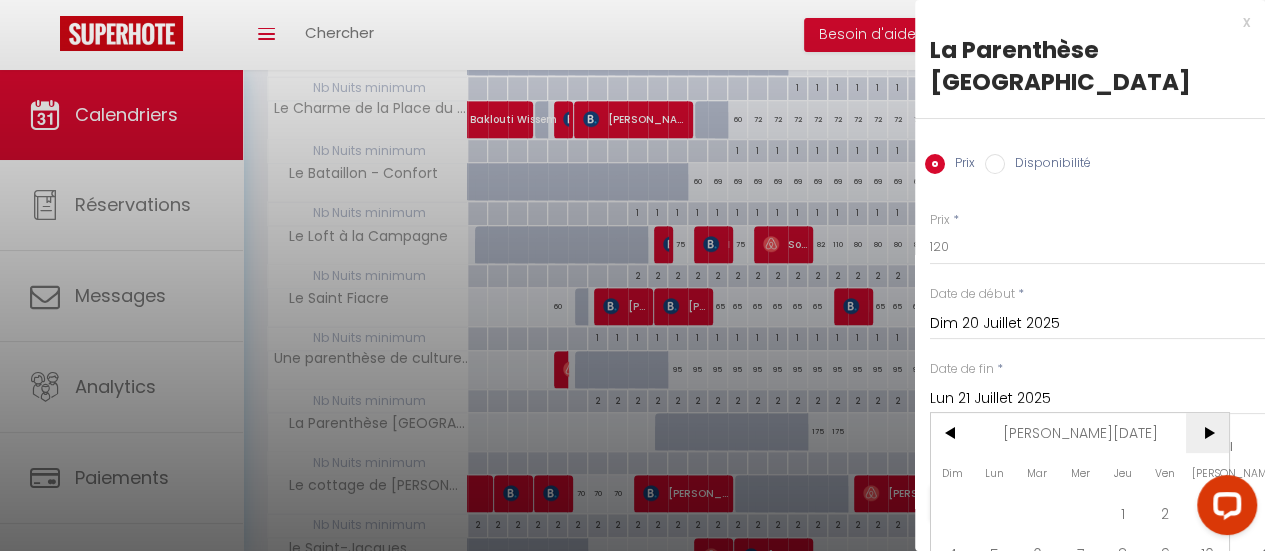 click on ">" at bounding box center [1207, 433] 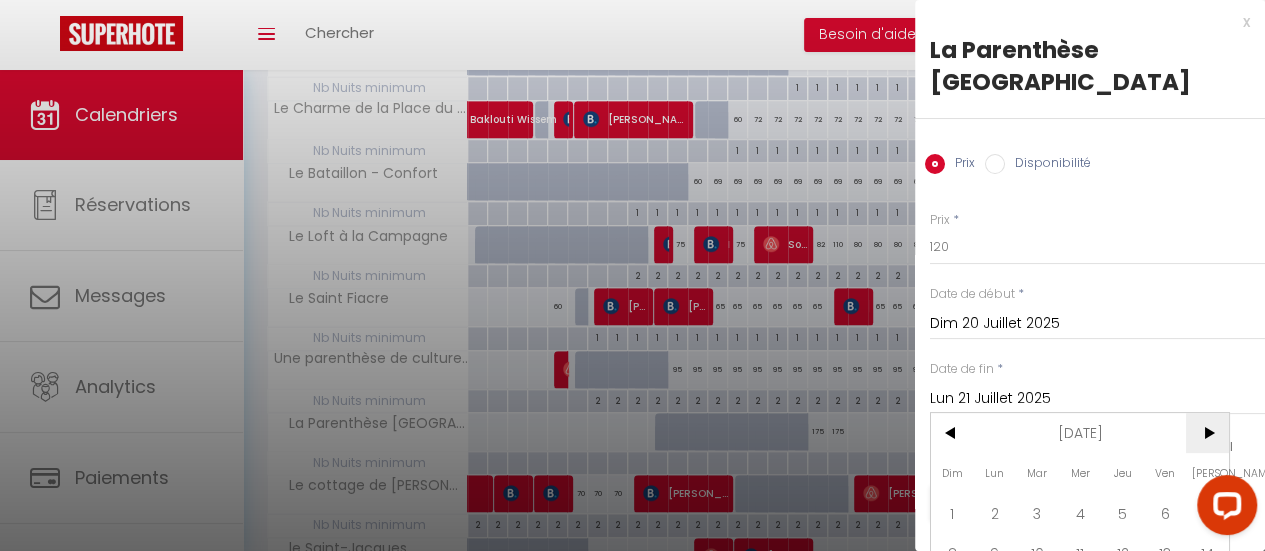 click on ">" at bounding box center [1207, 433] 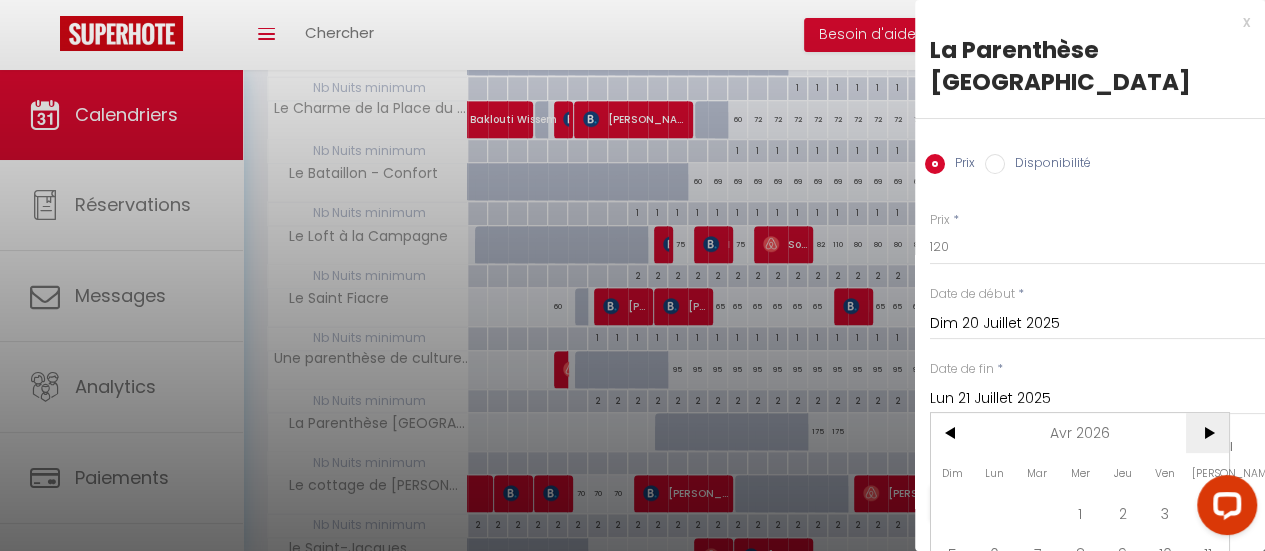 click on ">" at bounding box center (1207, 433) 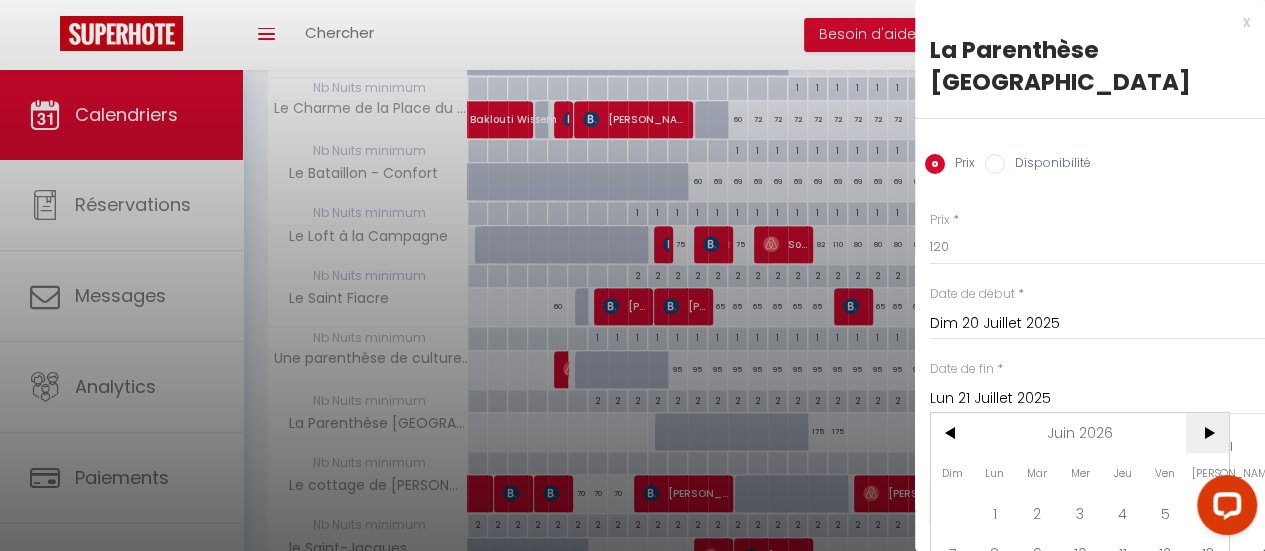 click on ">" at bounding box center (1207, 433) 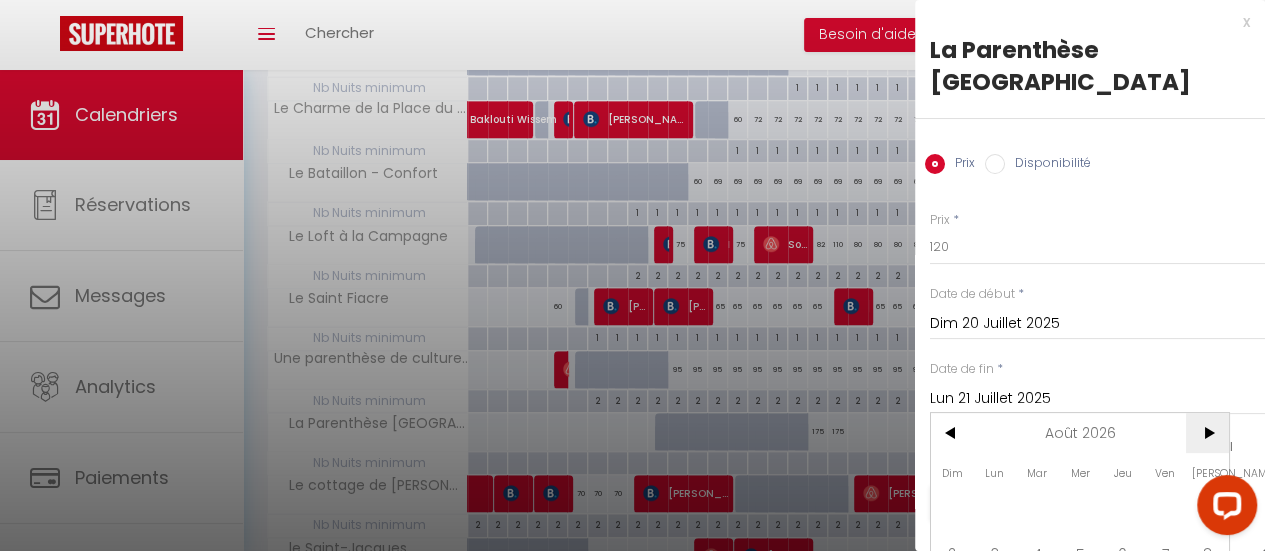 click on ">" at bounding box center [1207, 433] 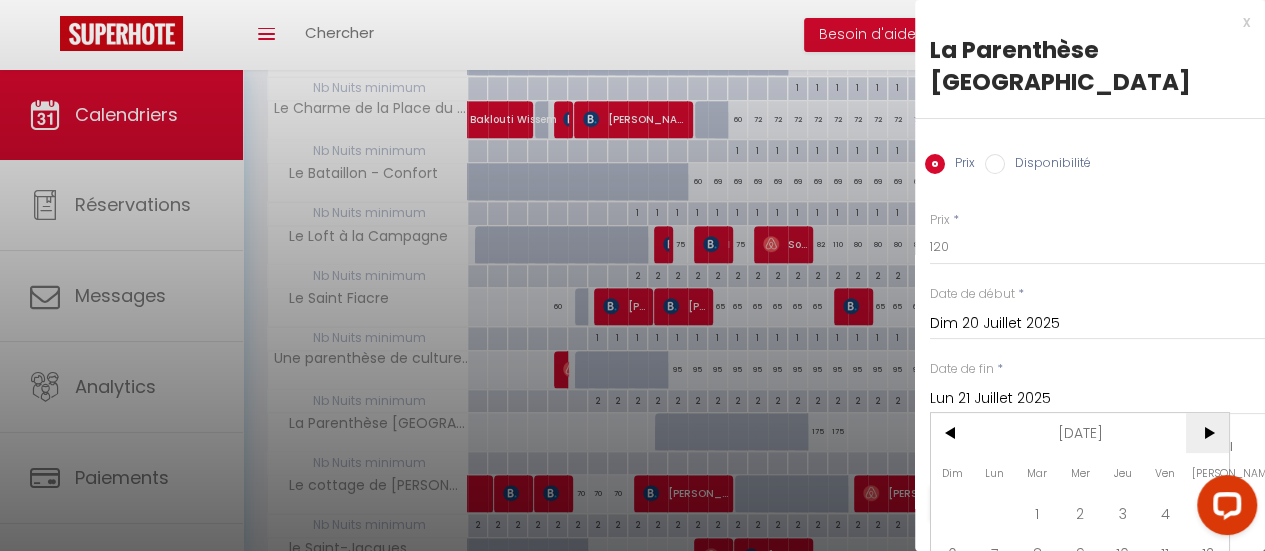 click on ">" at bounding box center (1207, 433) 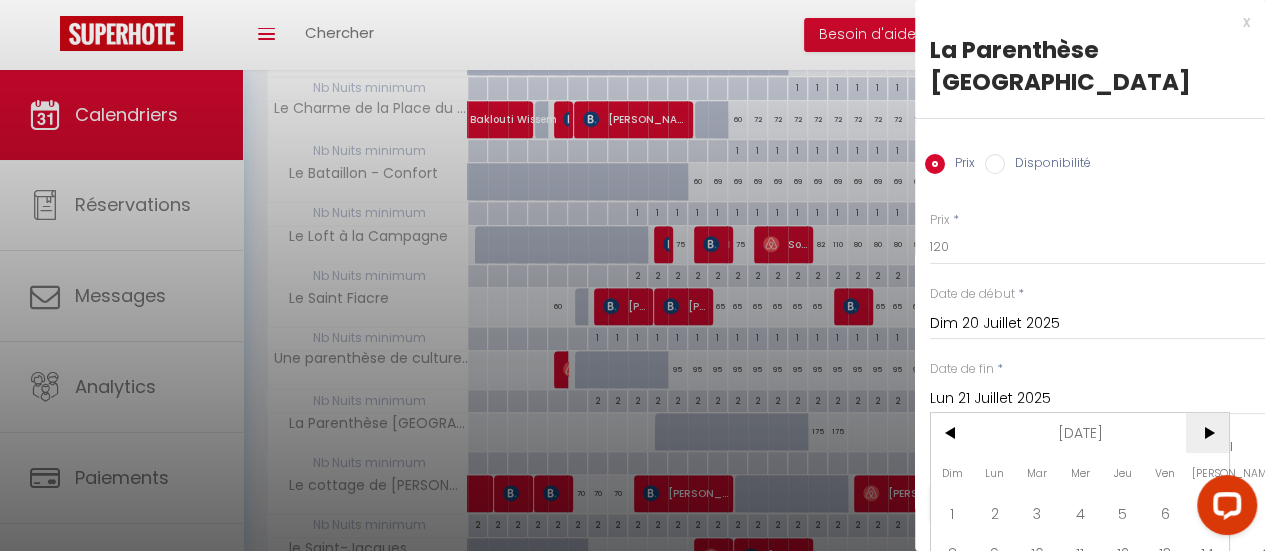 click on ">" at bounding box center [1207, 433] 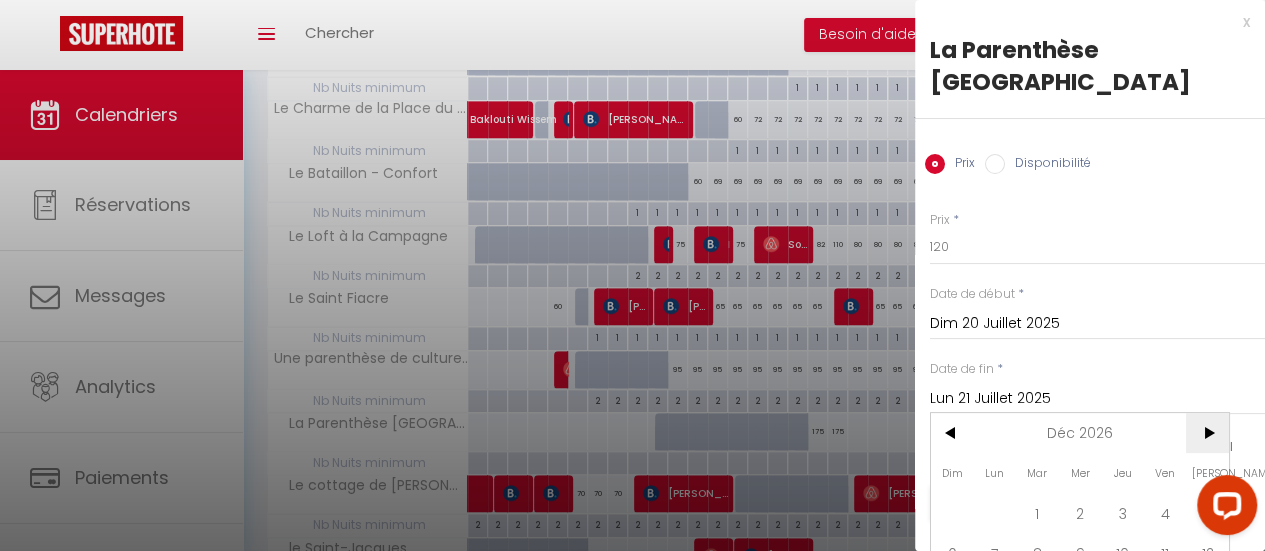 click on ">" at bounding box center (1207, 433) 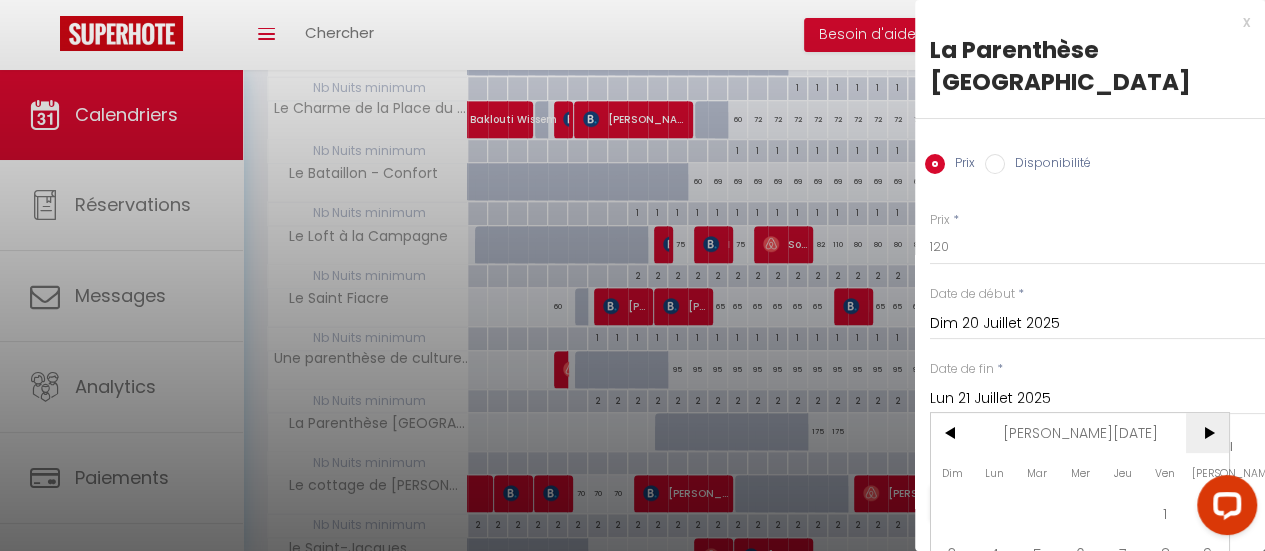 click on ">" at bounding box center [1207, 433] 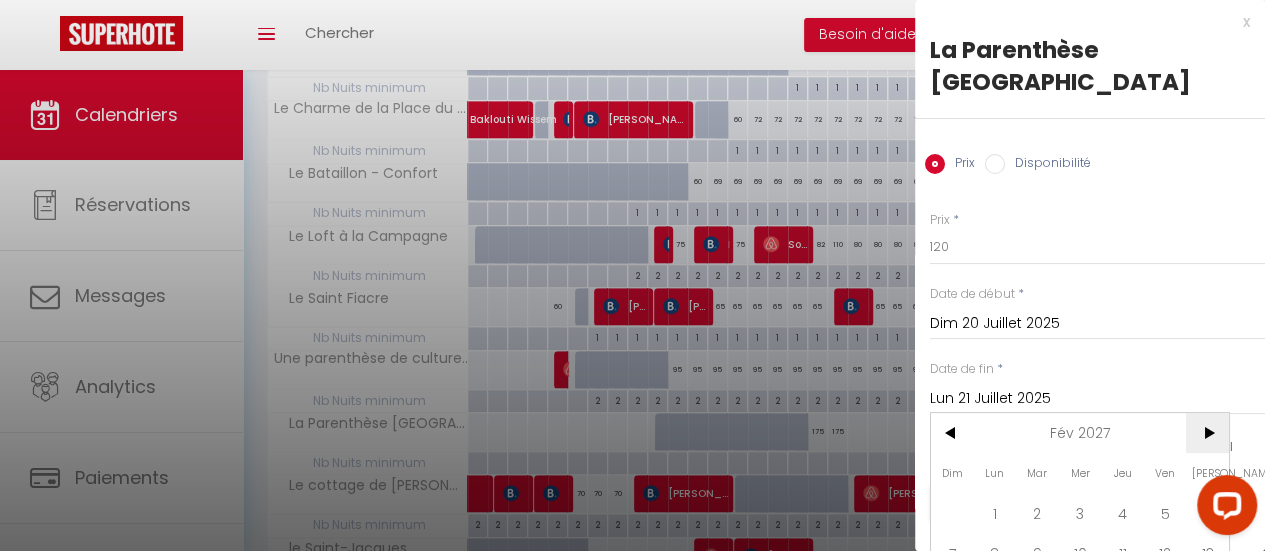 click on ">" at bounding box center (1207, 433) 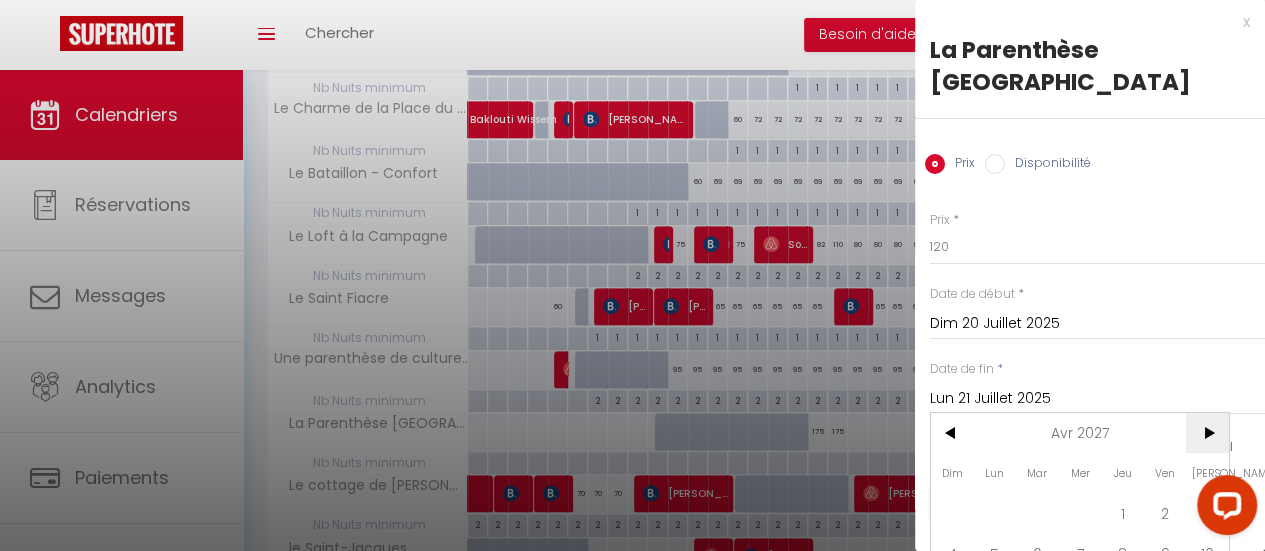 click on ">" at bounding box center [1207, 433] 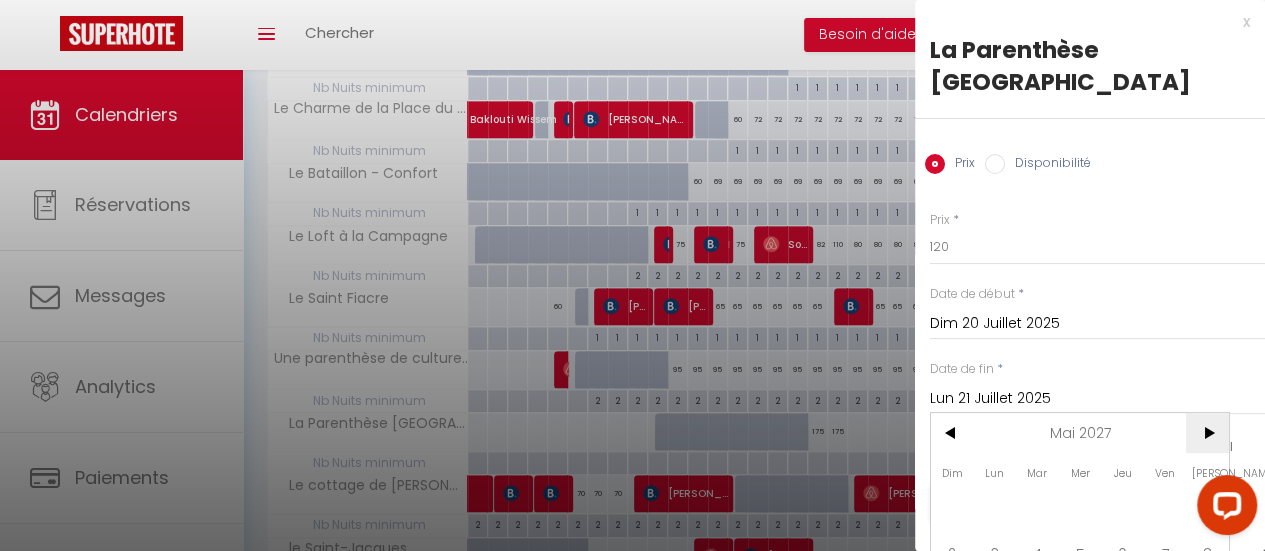 click on ">" at bounding box center [1207, 433] 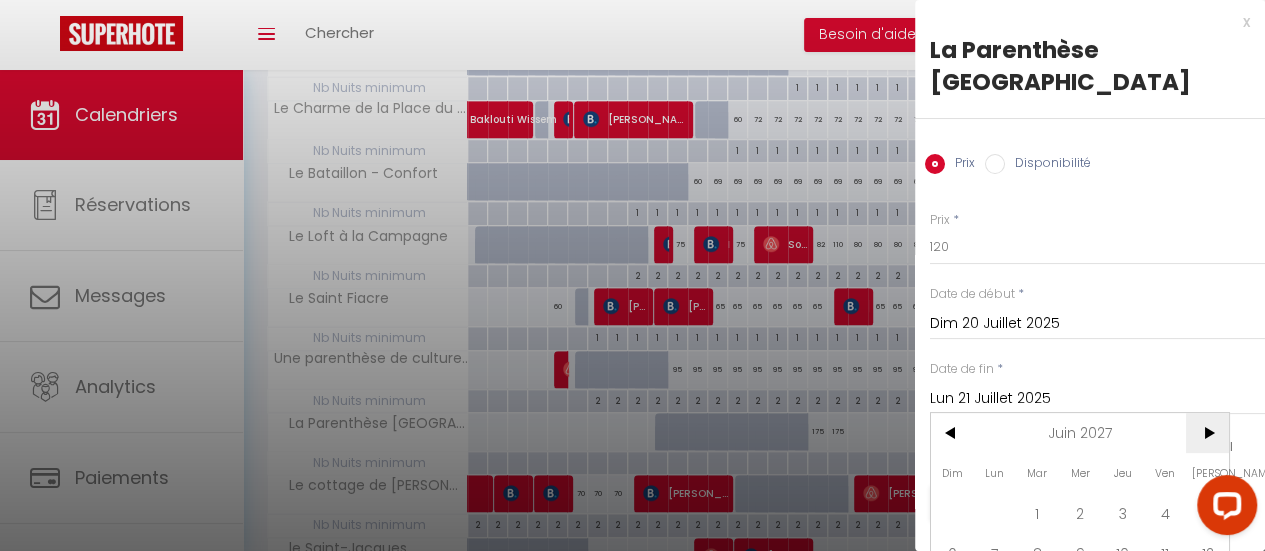 click on ">" at bounding box center (1207, 433) 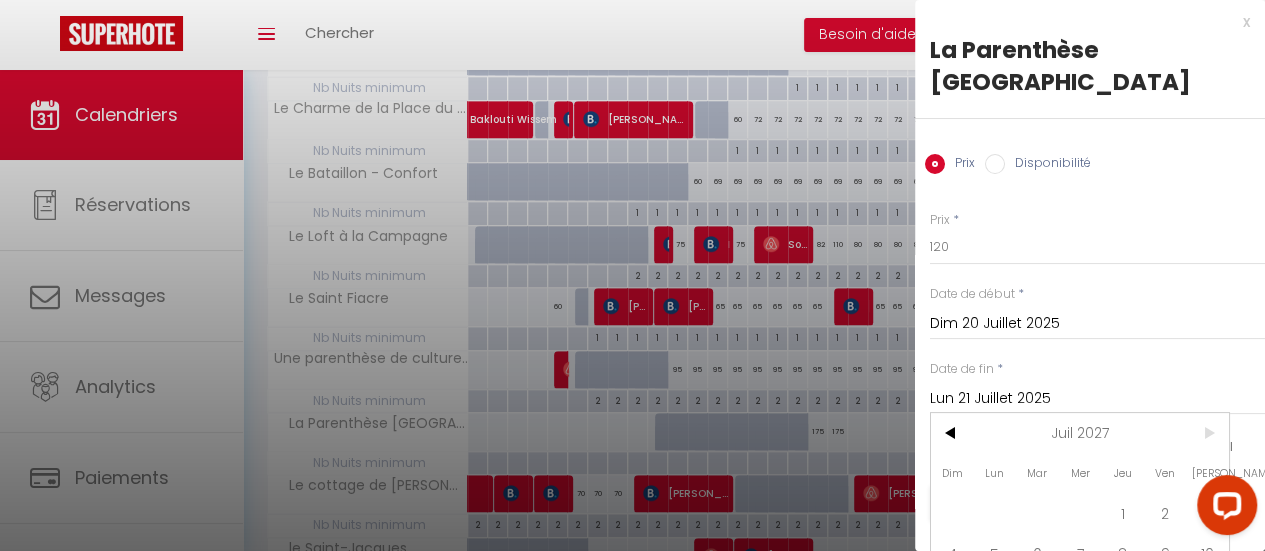click on ">" at bounding box center [1207, 433] 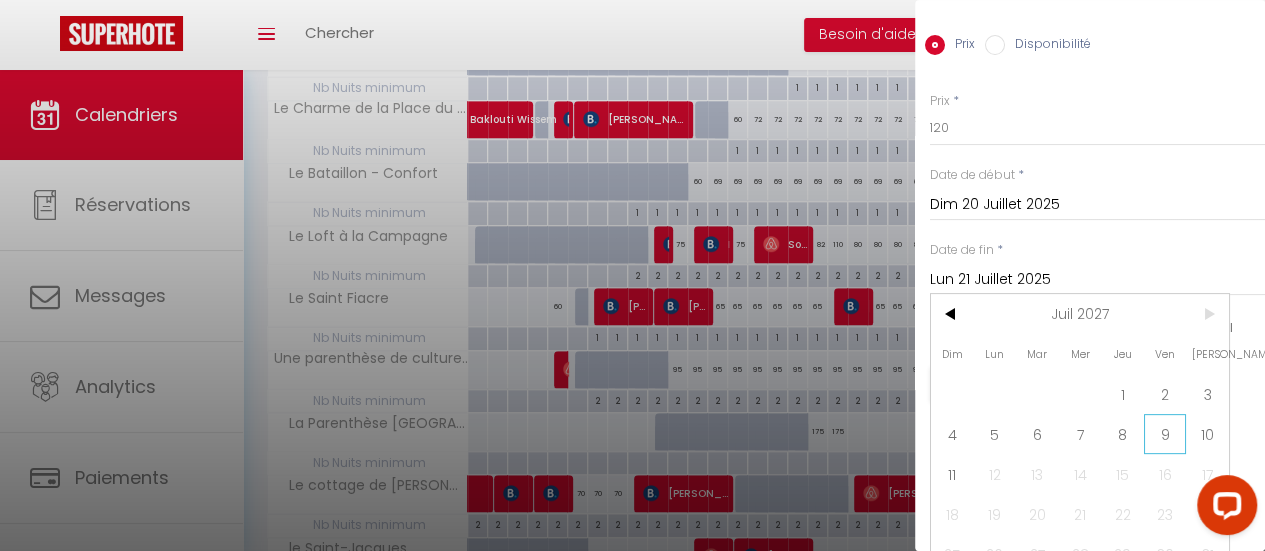 scroll, scrollTop: 124, scrollLeft: 0, axis: vertical 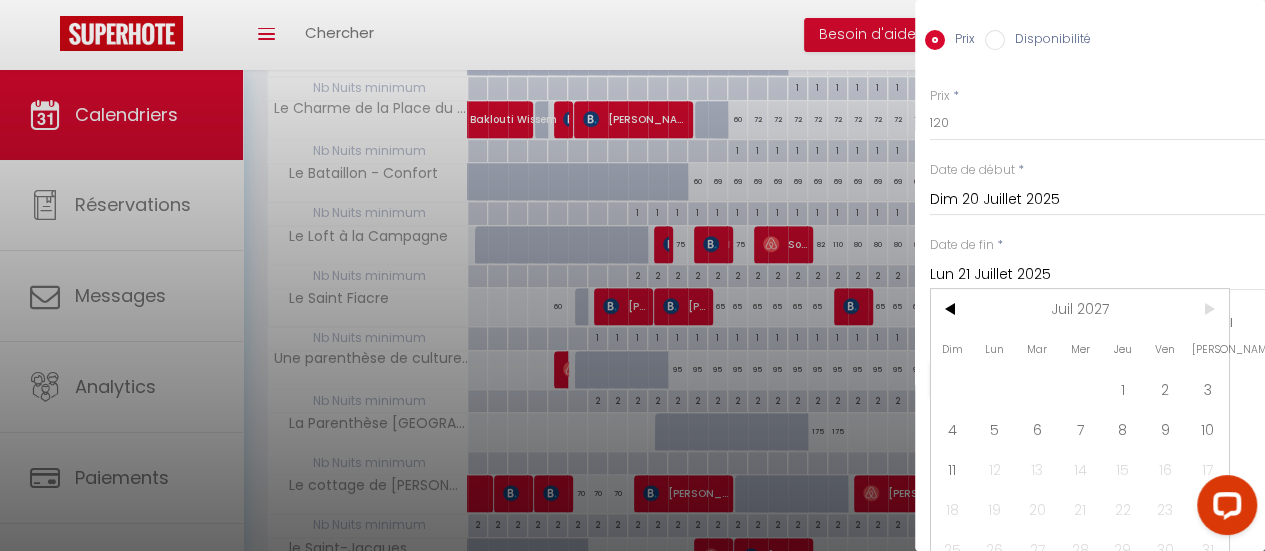 click on "10" at bounding box center [1207, 429] 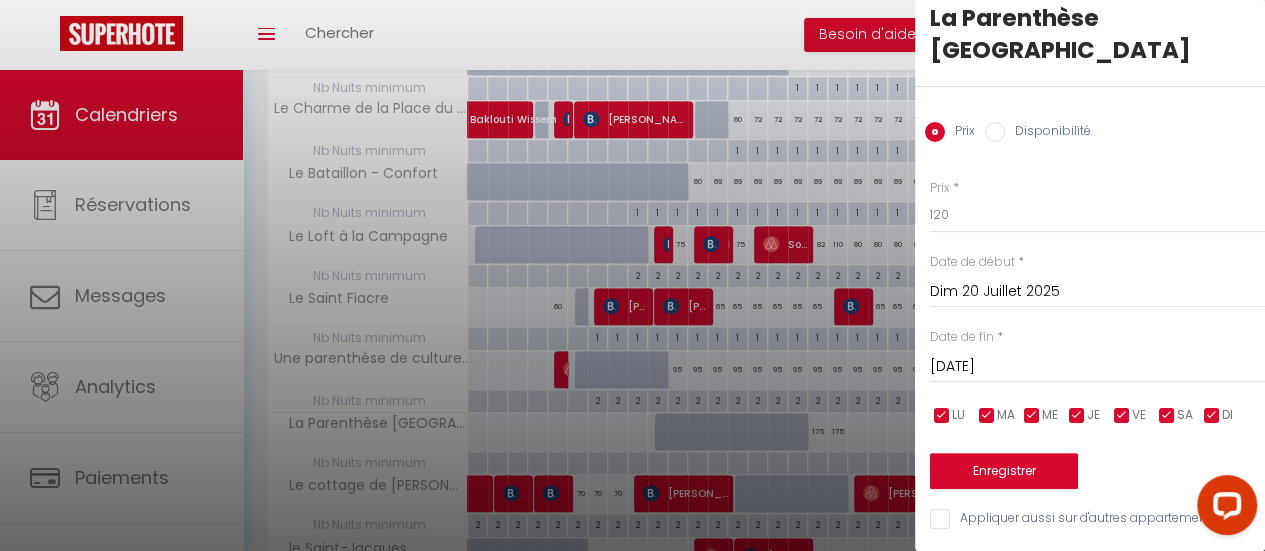 scroll, scrollTop: 14, scrollLeft: 0, axis: vertical 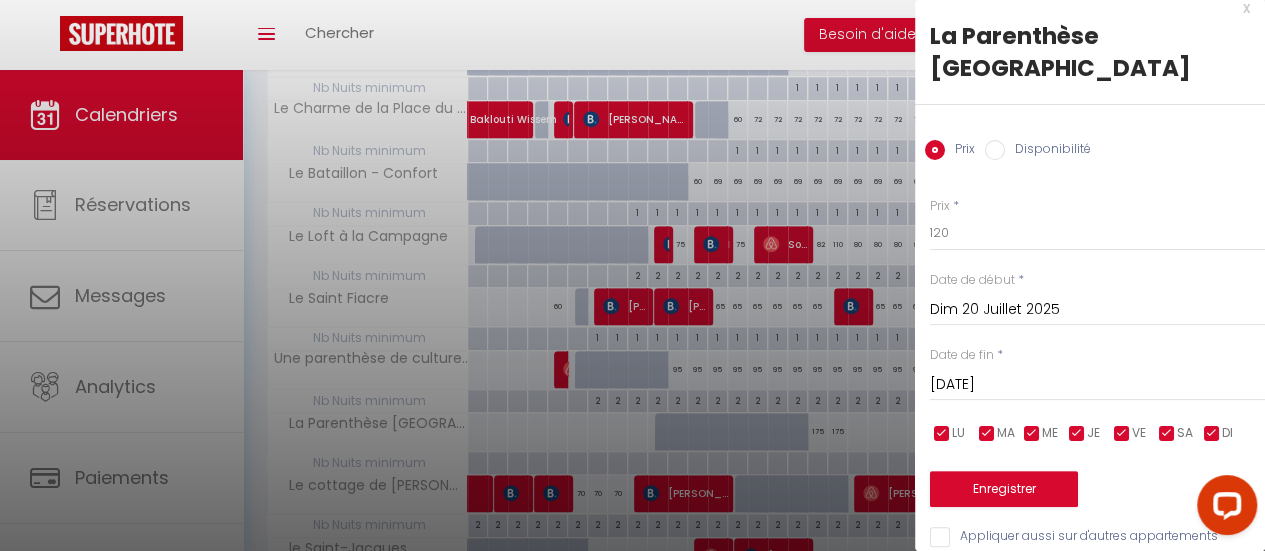 click at bounding box center [1122, 434] 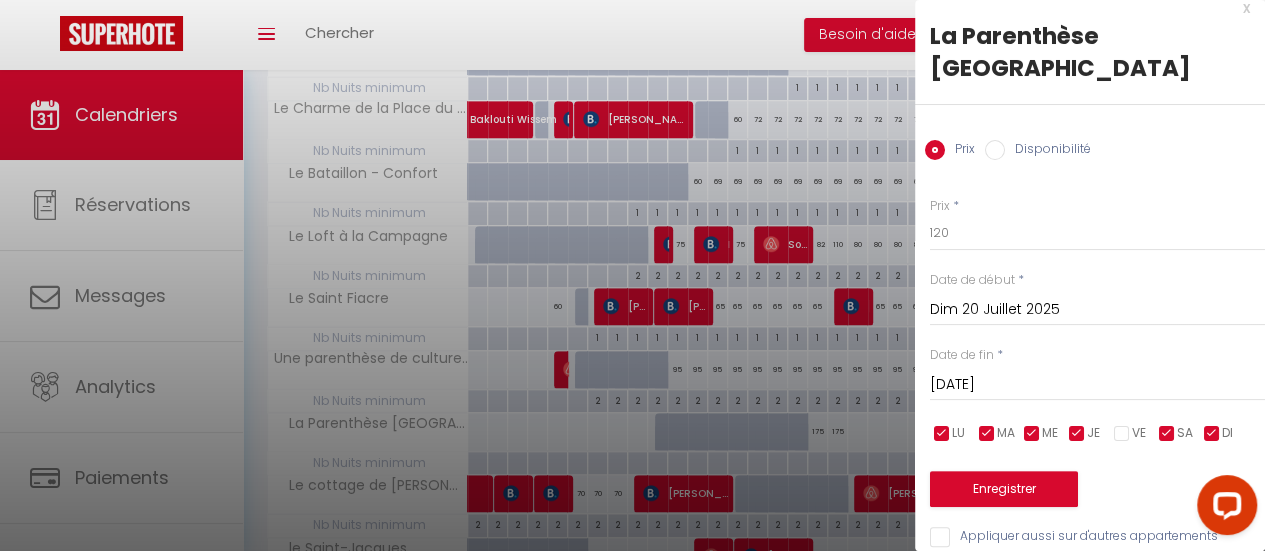 click at bounding box center [1167, 434] 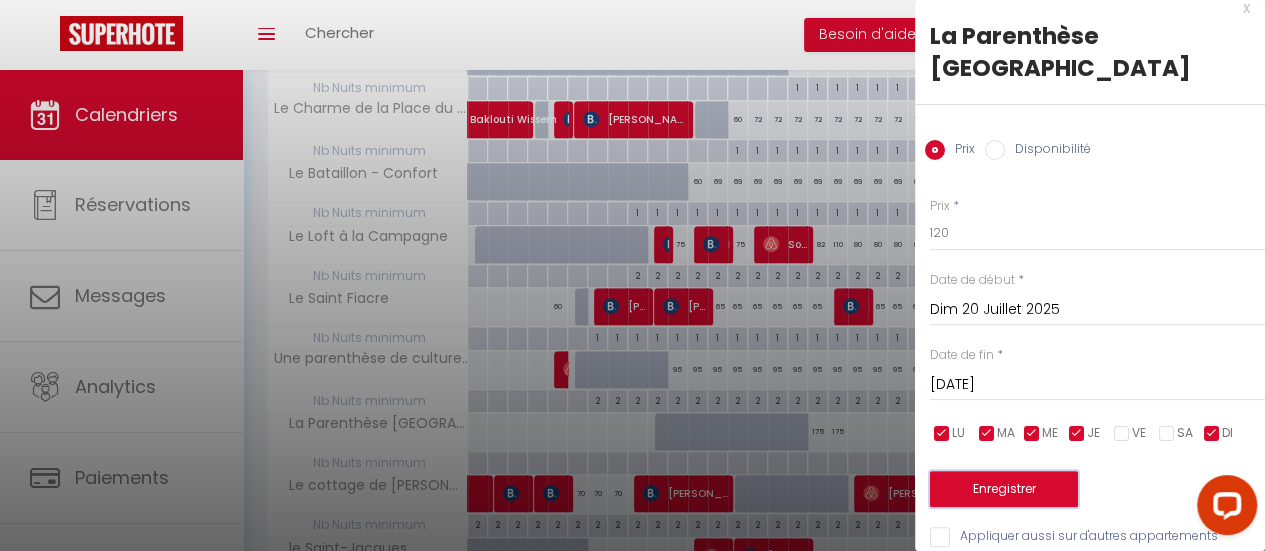 click on "Enregistrer" at bounding box center (1004, 489) 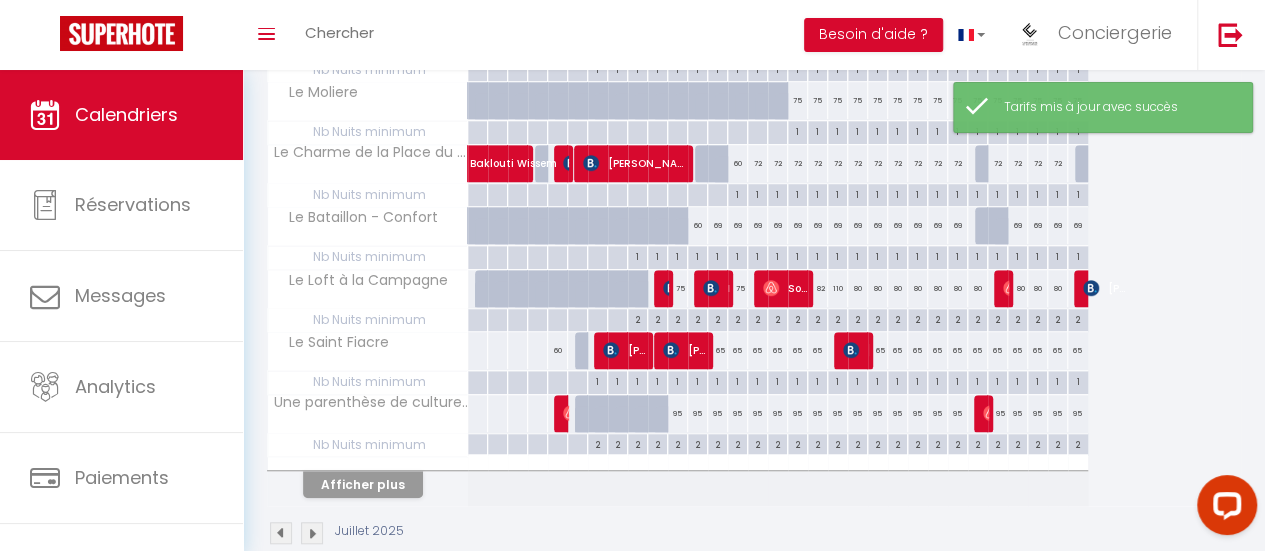 scroll, scrollTop: 628, scrollLeft: 0, axis: vertical 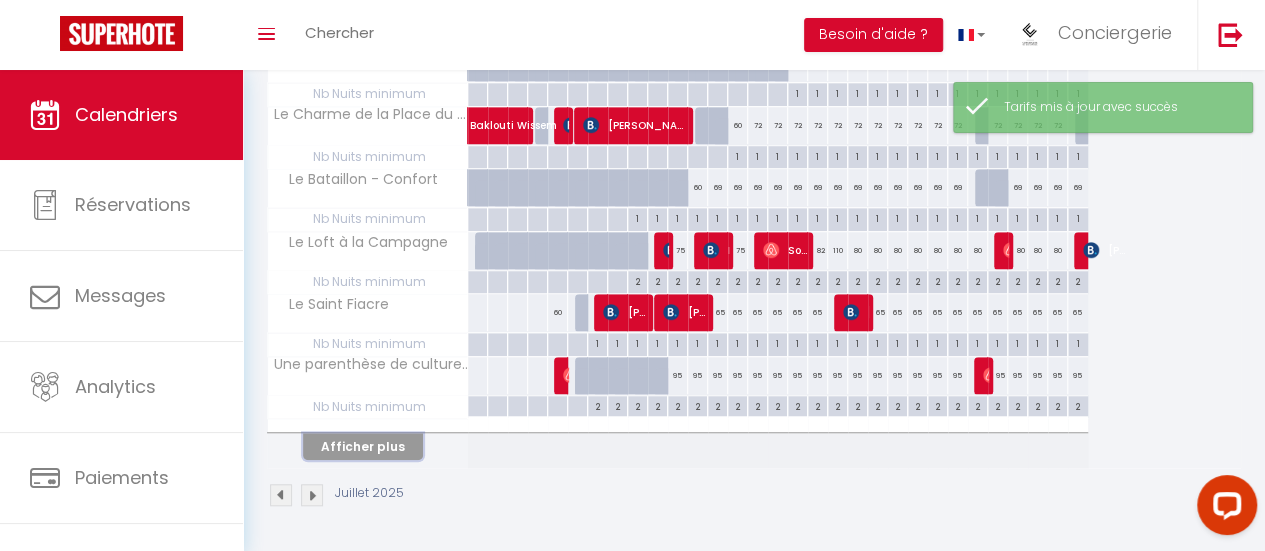 click on "Afficher plus" at bounding box center (363, 446) 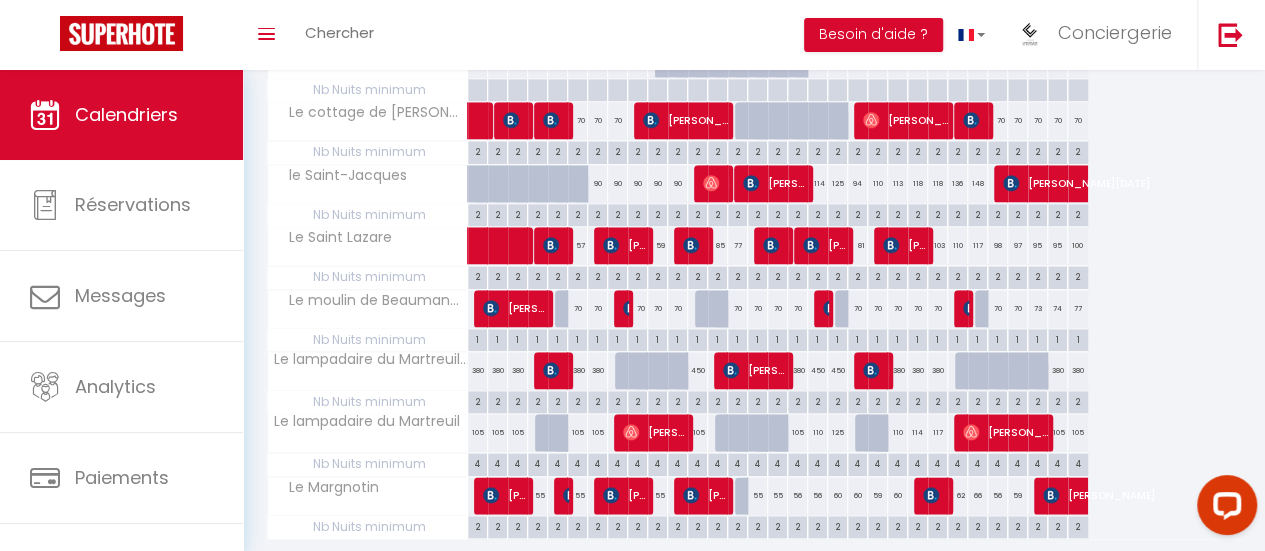 scroll, scrollTop: 1073, scrollLeft: 0, axis: vertical 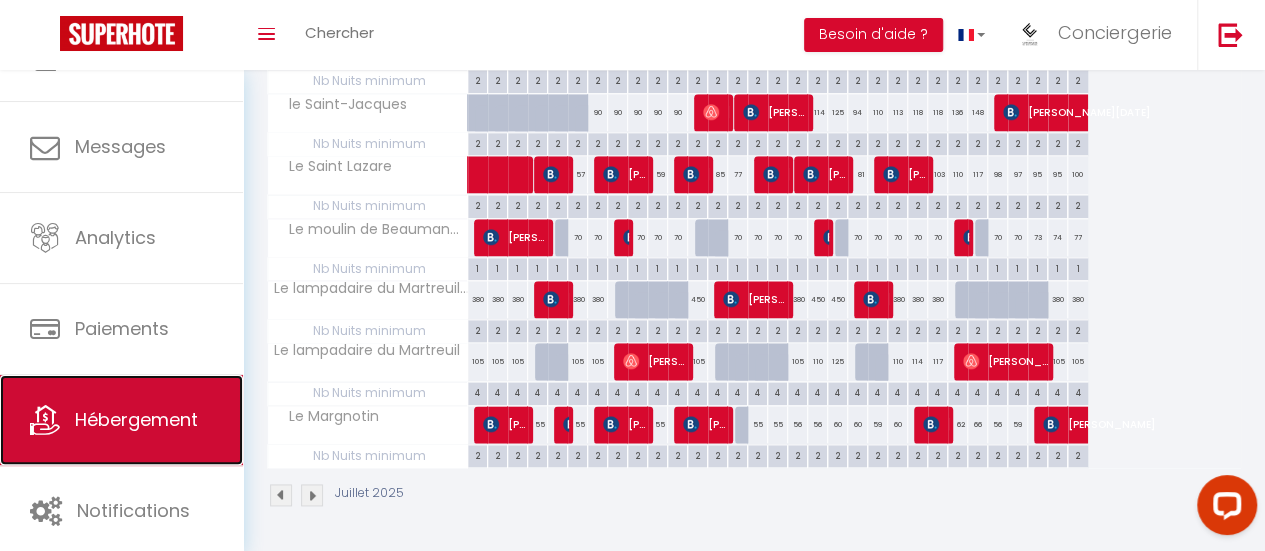 click on "Hébergement" at bounding box center [136, 419] 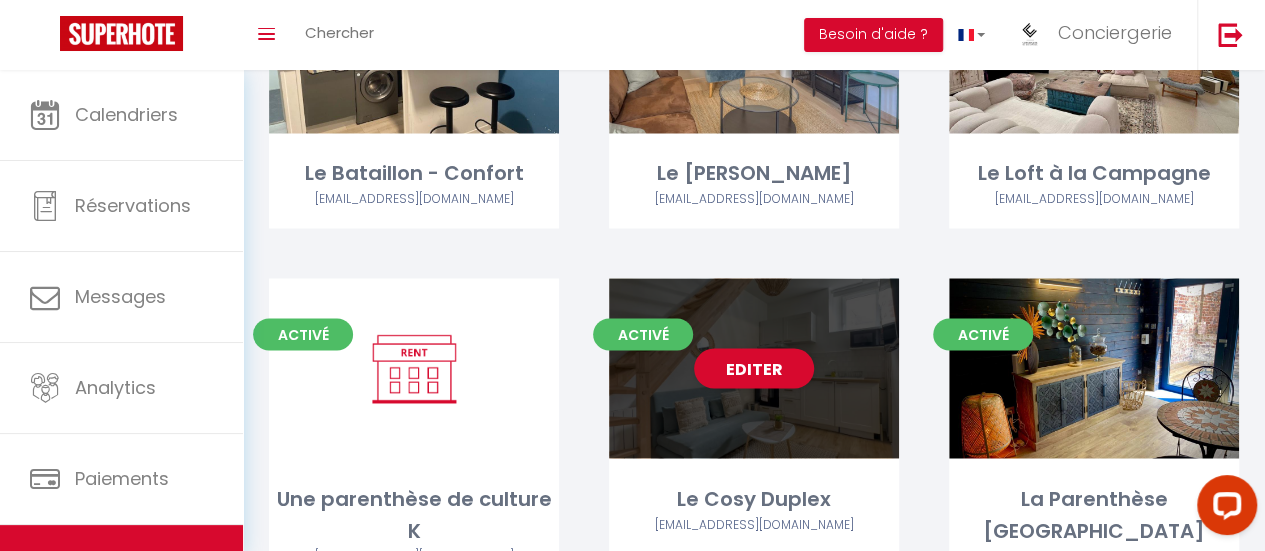 scroll, scrollTop: 1736, scrollLeft: 0, axis: vertical 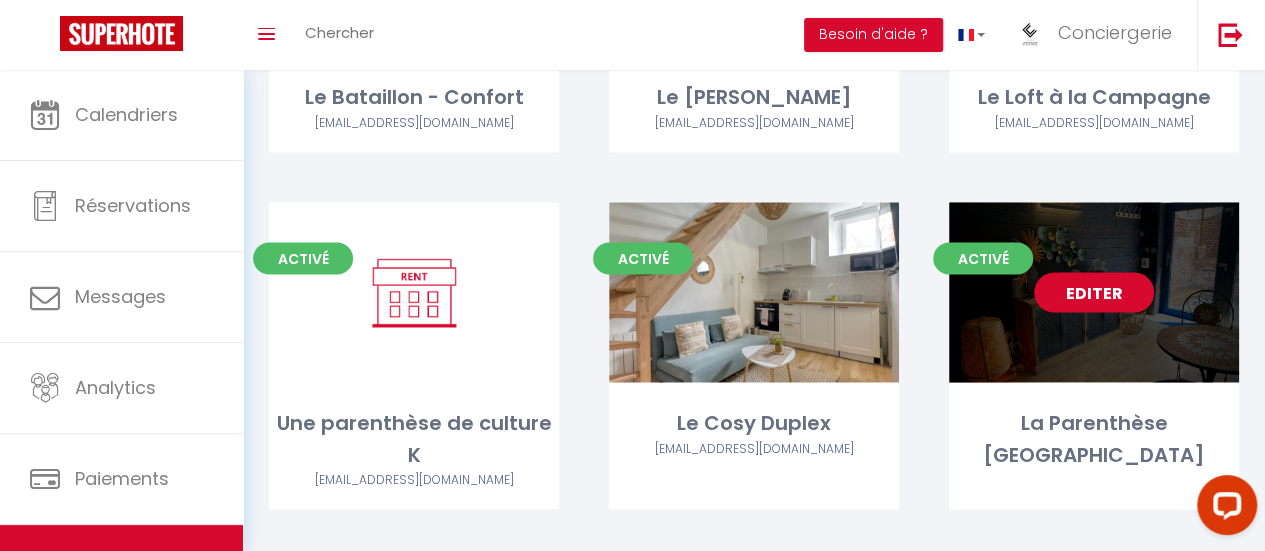 click on "Editer" at bounding box center [1094, 292] 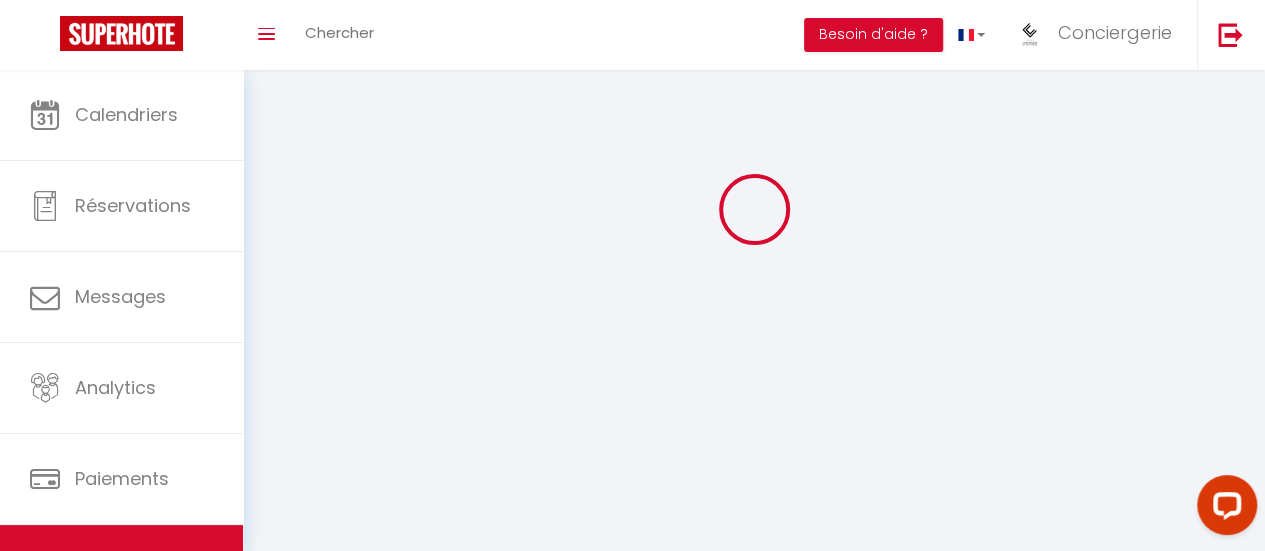 scroll, scrollTop: 0, scrollLeft: 0, axis: both 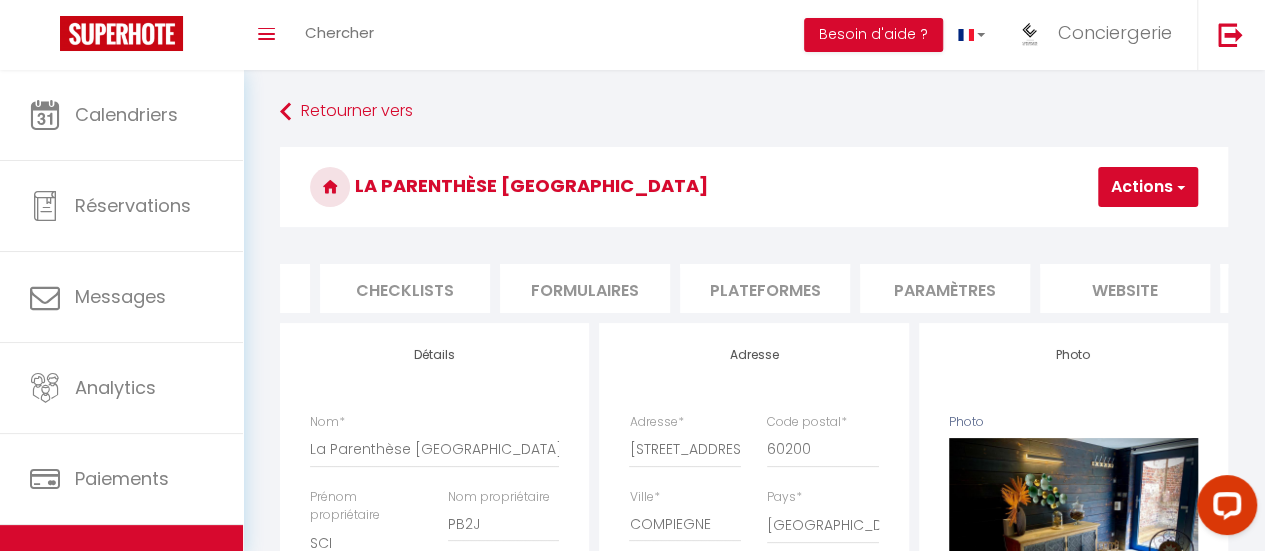 click on "Plateformes" at bounding box center [765, 288] 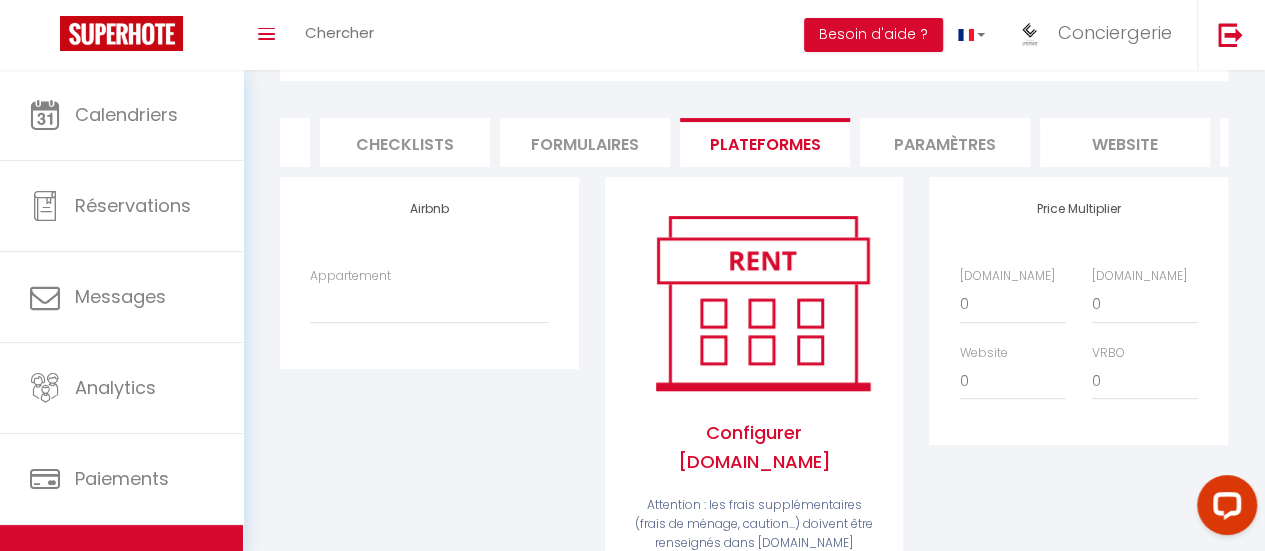 scroll, scrollTop: 100, scrollLeft: 0, axis: vertical 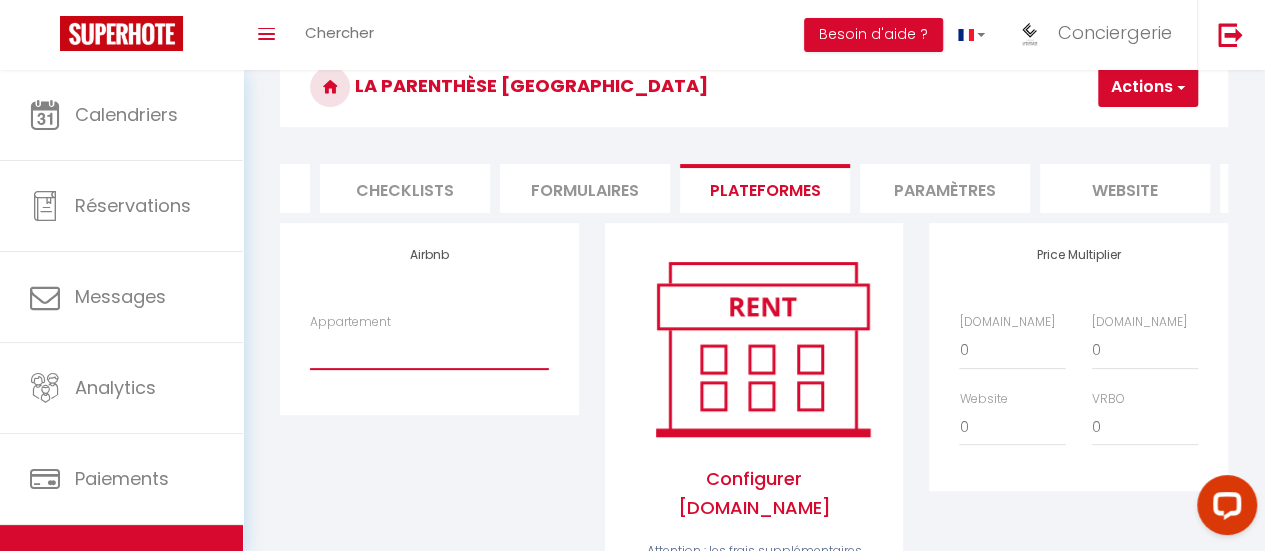 click on "La Belle Echappée à Rethondes - [EMAIL_ADDRESS][DOMAIN_NAME]
La Parenthèse Secrète - [EMAIL_ADDRESS][DOMAIN_NAME]" at bounding box center [429, 350] 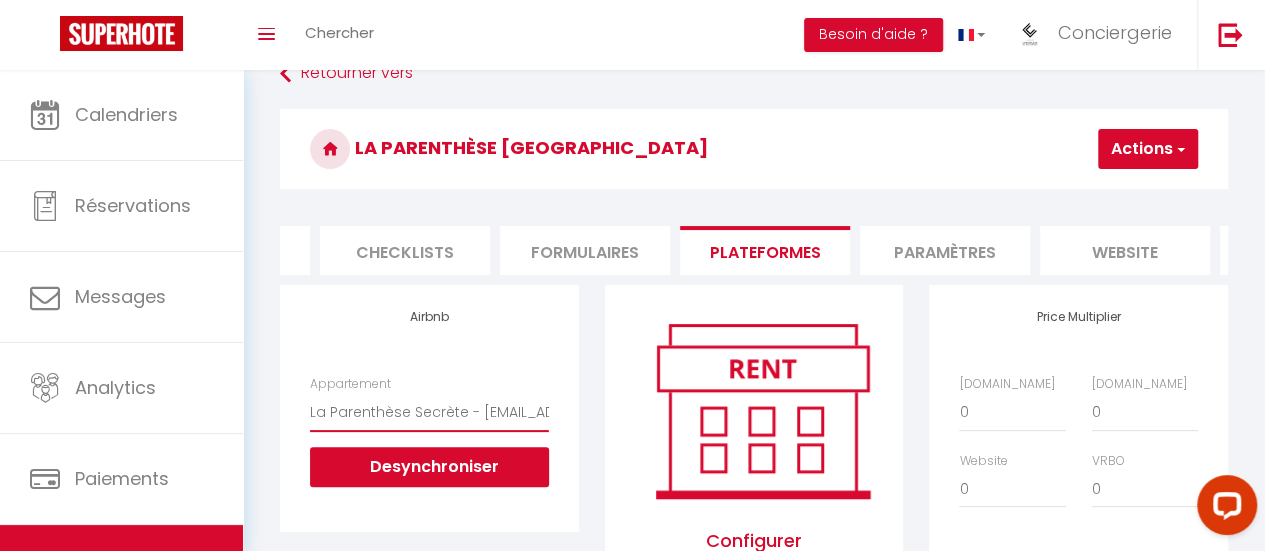 scroll, scrollTop: 0, scrollLeft: 0, axis: both 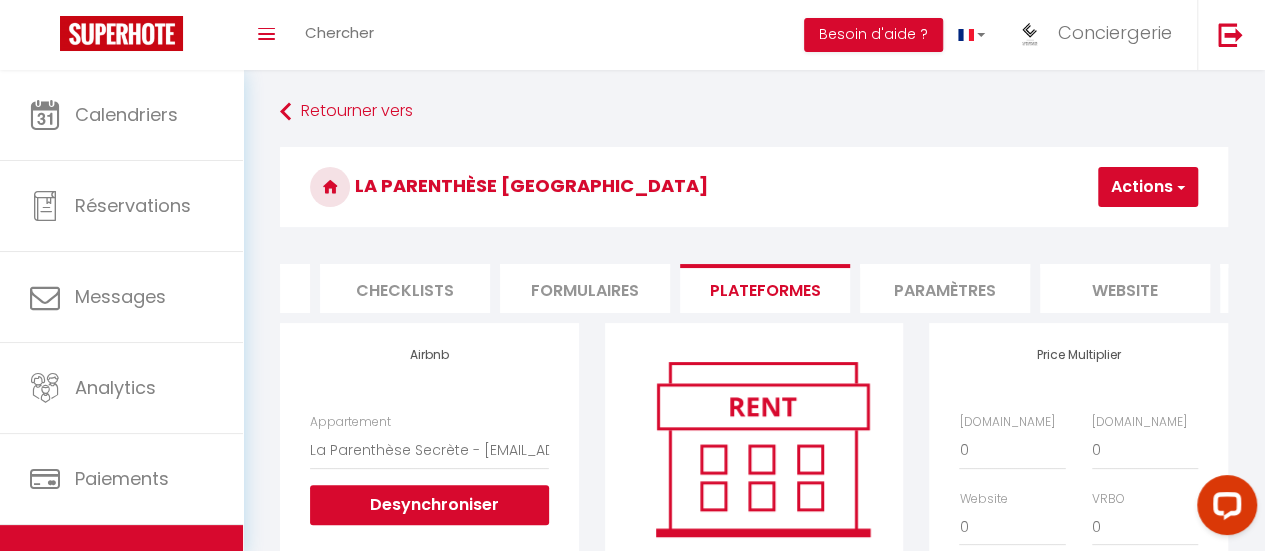 click on "Actions" at bounding box center [1148, 187] 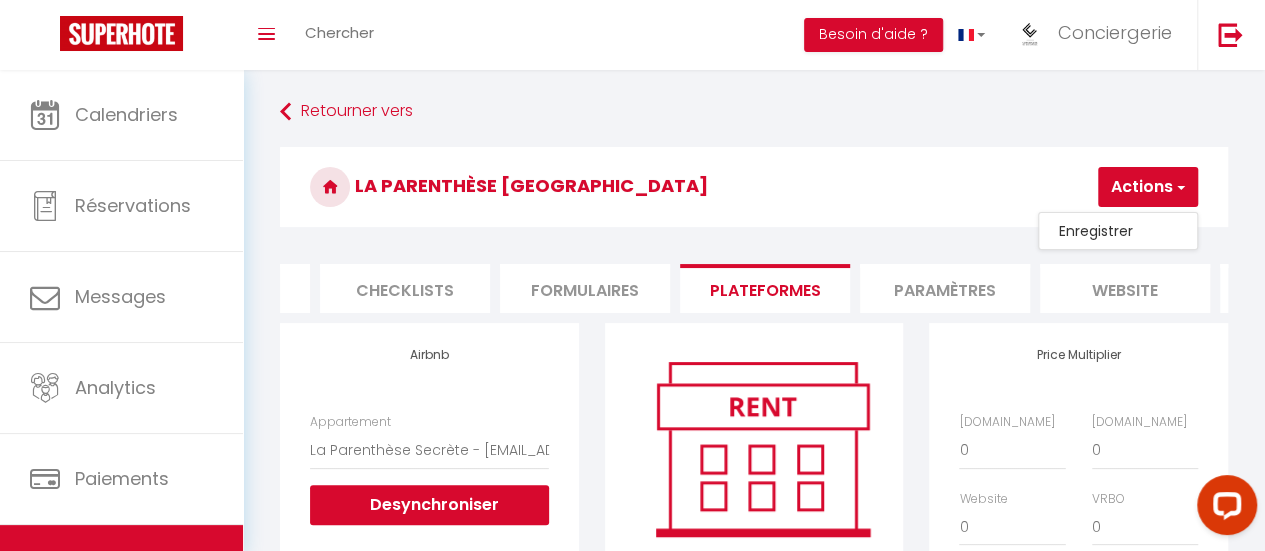 click on "Enregistrer" at bounding box center (1118, 231) 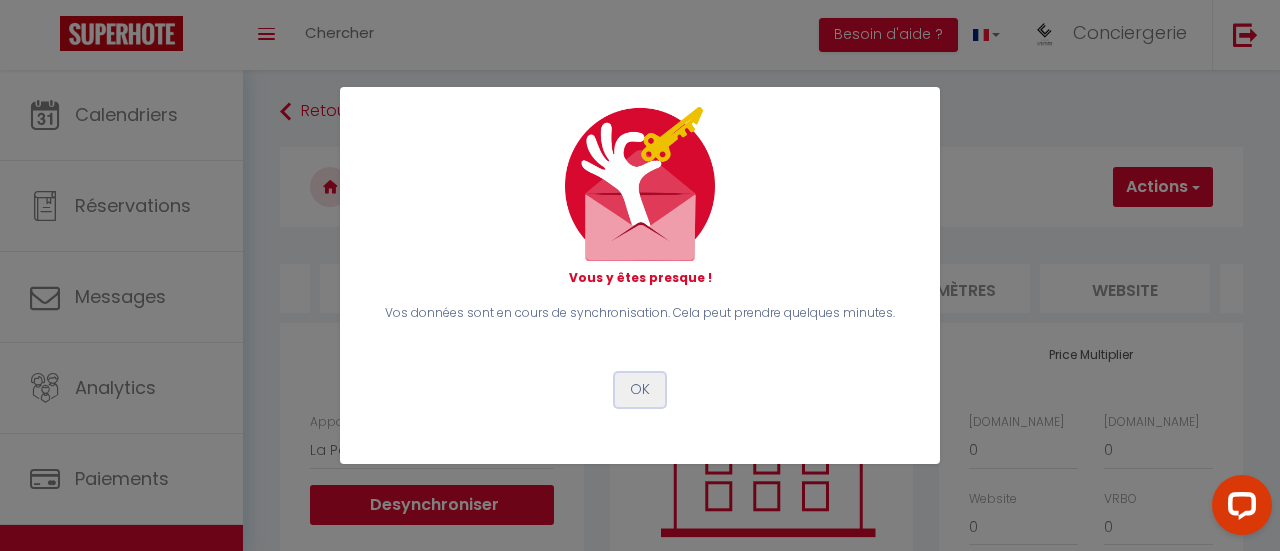click on "OK" at bounding box center [640, 390] 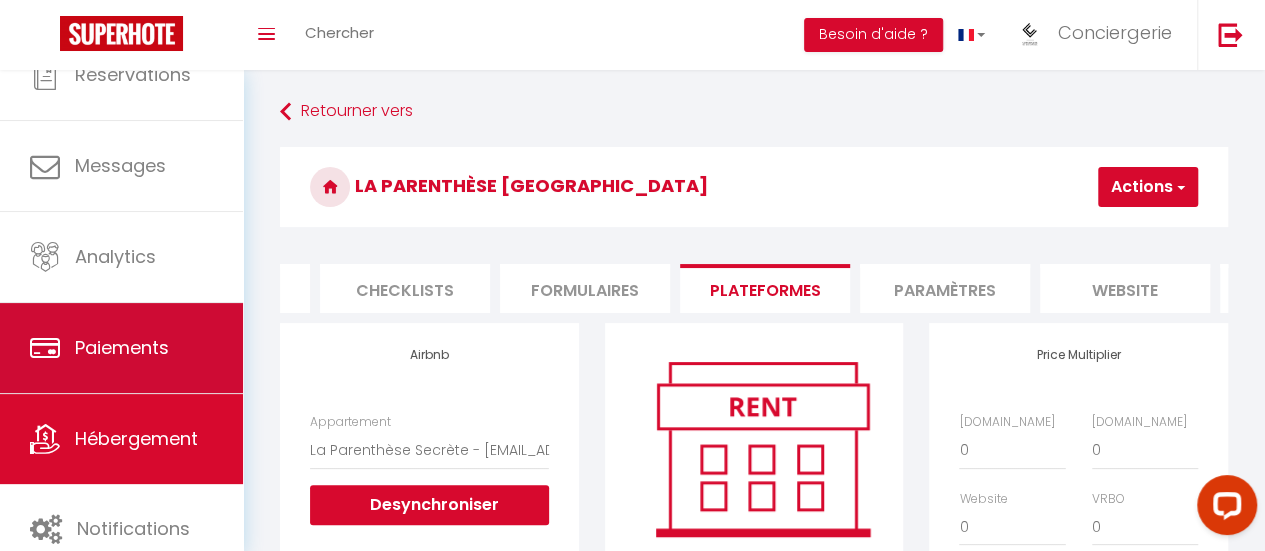 scroll, scrollTop: 149, scrollLeft: 0, axis: vertical 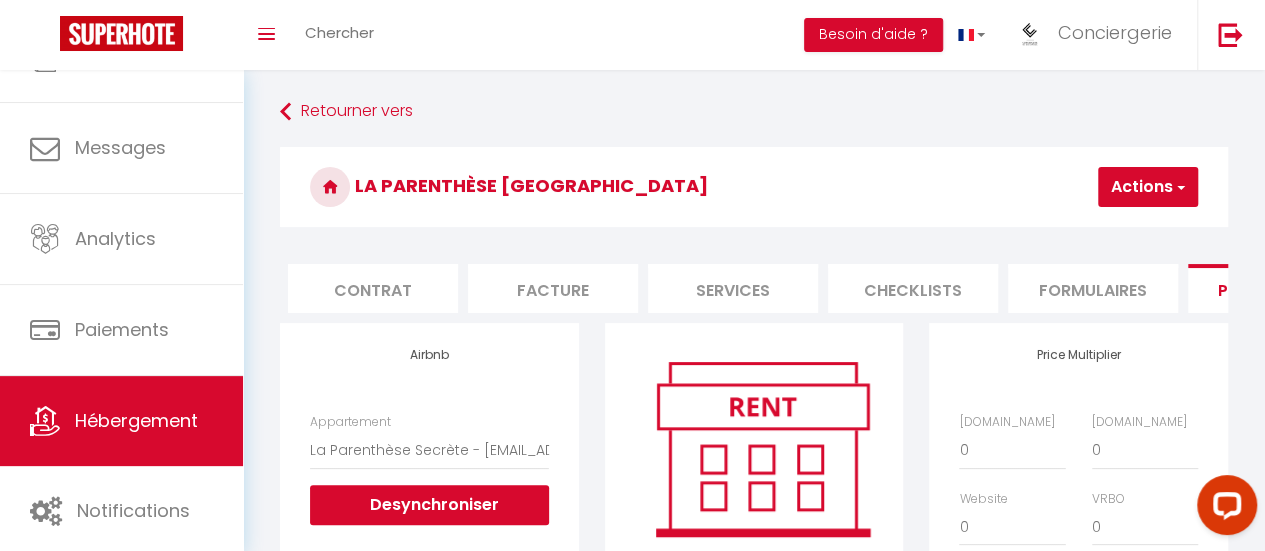 click on "Services" at bounding box center (733, 288) 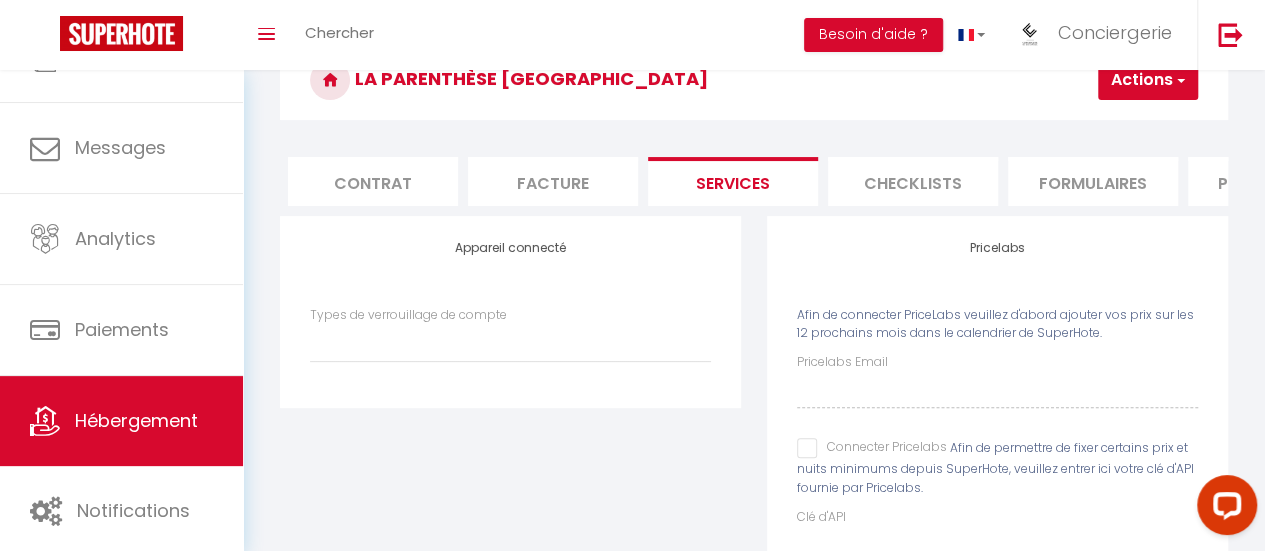 scroll, scrollTop: 138, scrollLeft: 0, axis: vertical 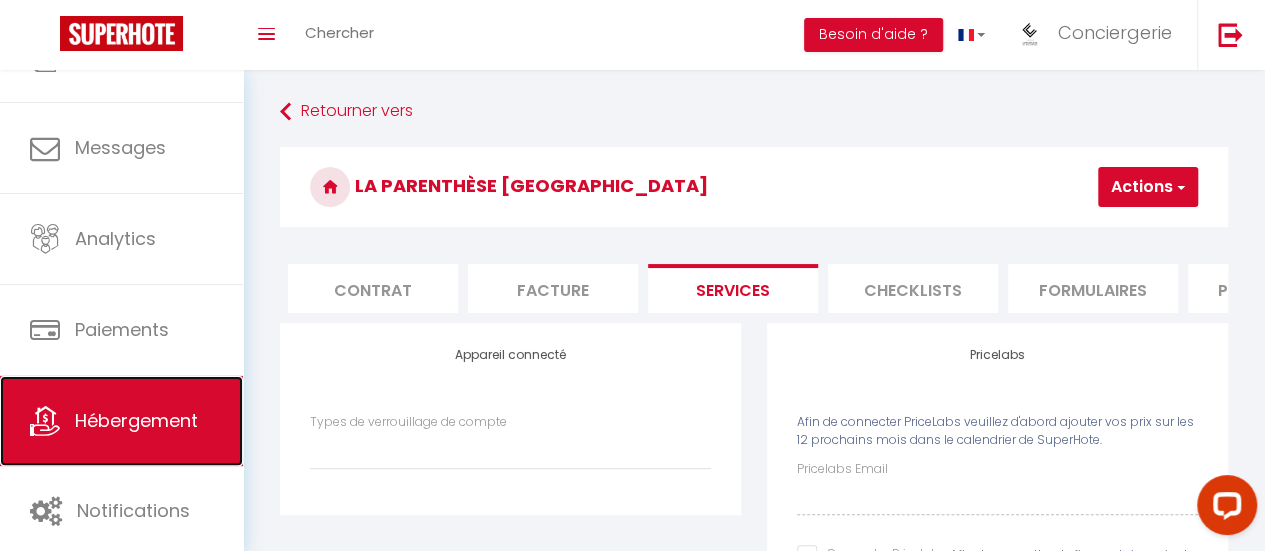click on "Hébergement" at bounding box center [136, 420] 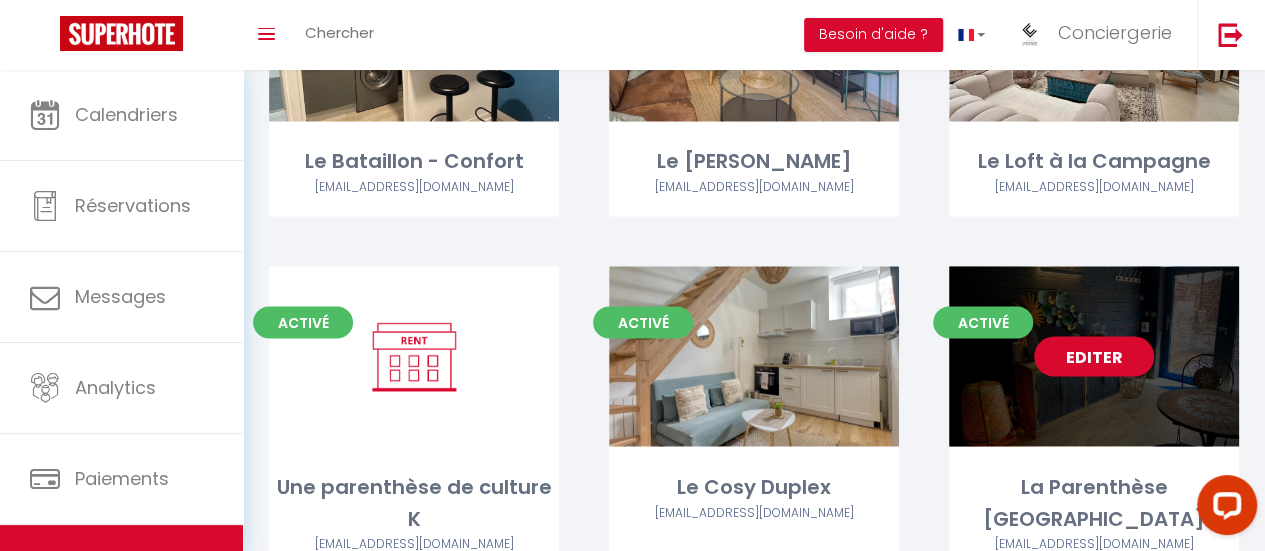 scroll, scrollTop: 1736, scrollLeft: 0, axis: vertical 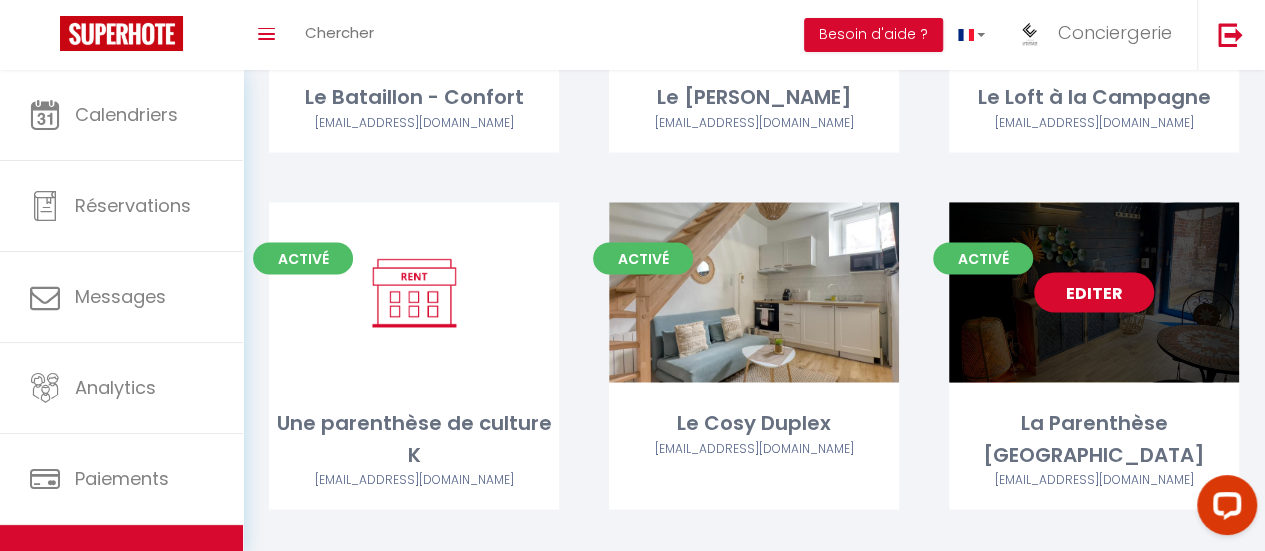 click on "Editer" at bounding box center (1094, 292) 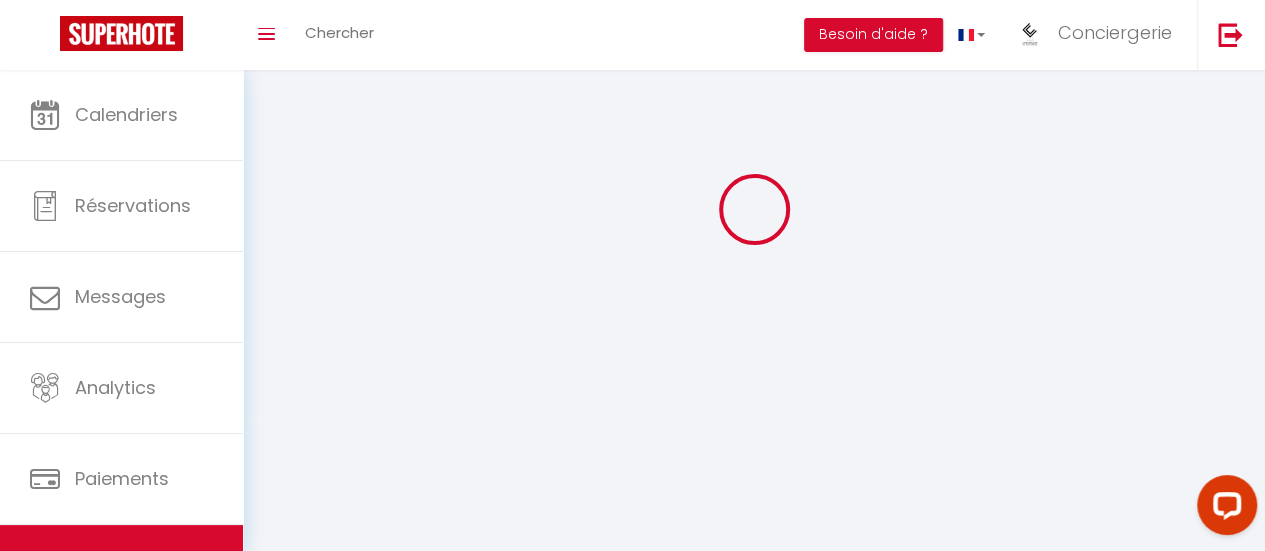 scroll, scrollTop: 0, scrollLeft: 0, axis: both 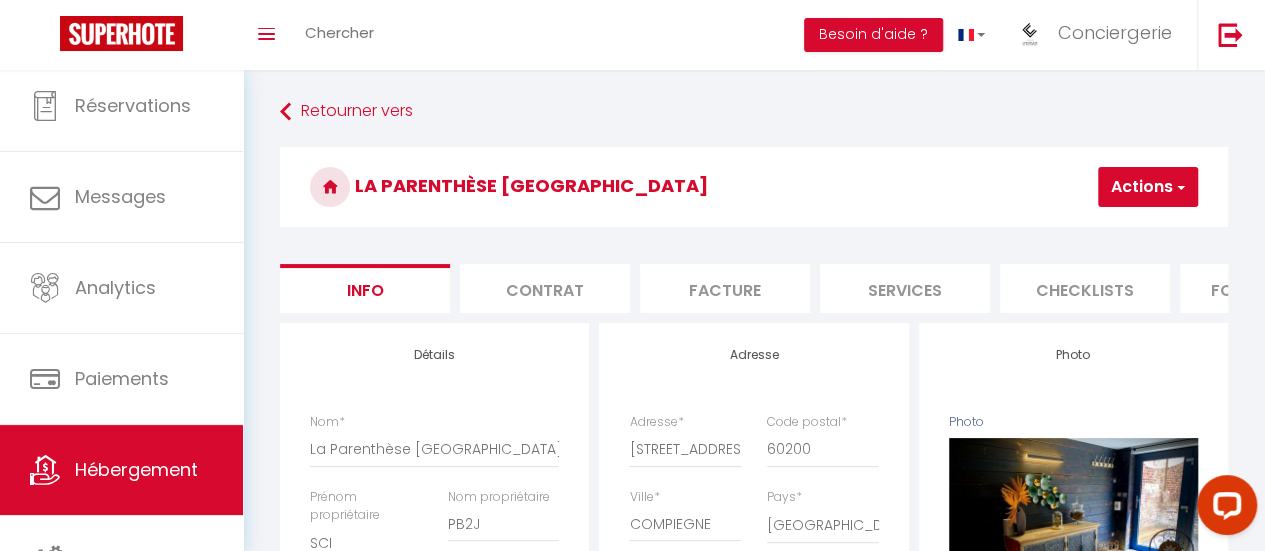 click on "Services" at bounding box center [905, 288] 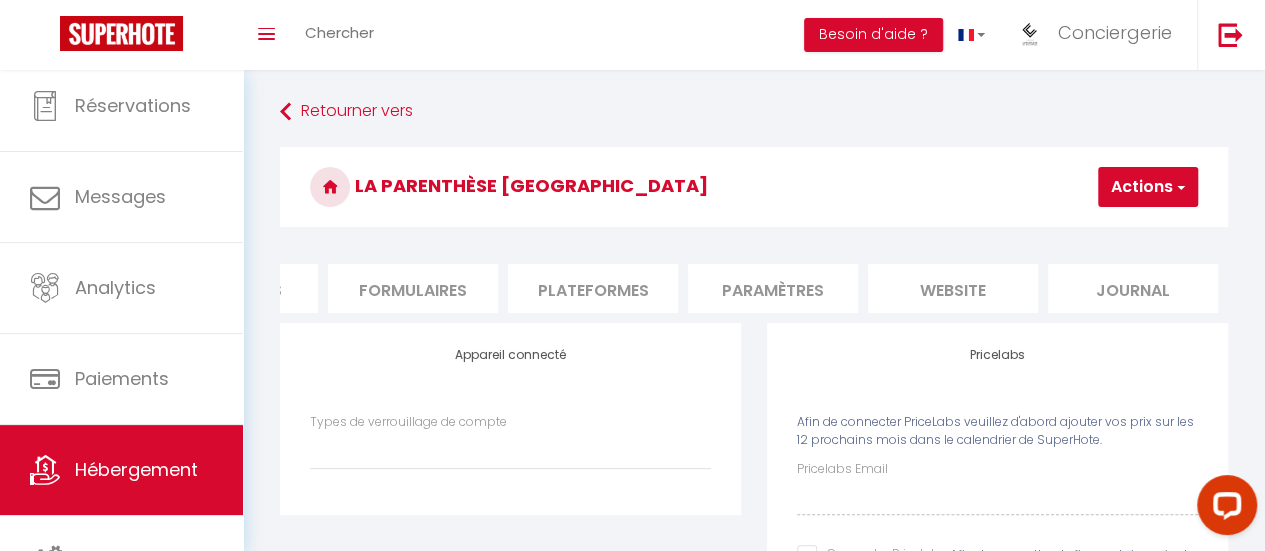 scroll, scrollTop: 0, scrollLeft: 852, axis: horizontal 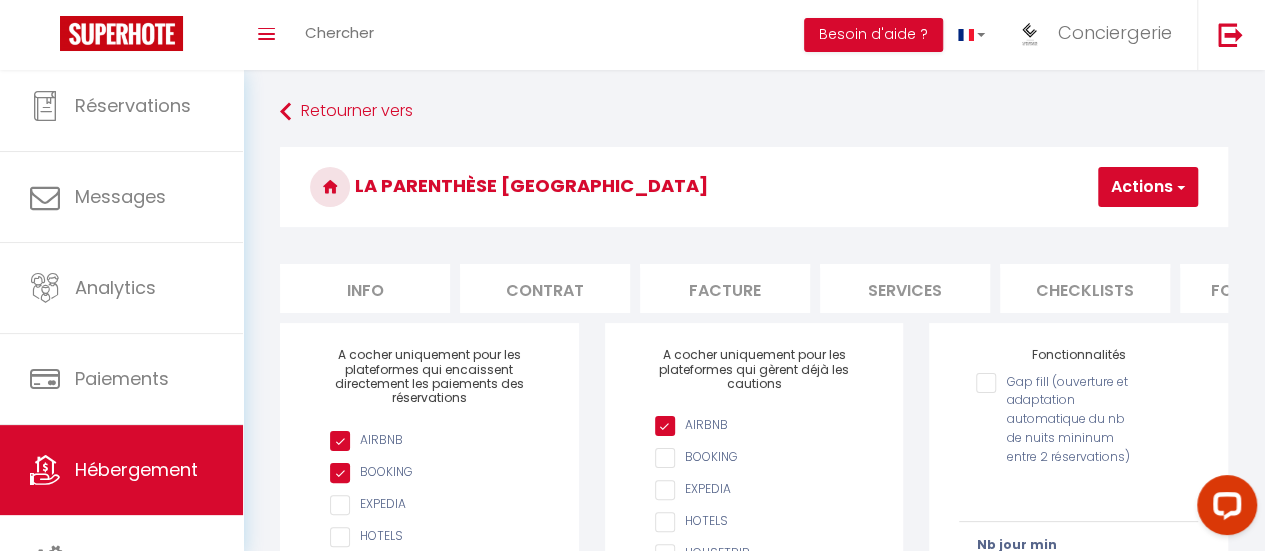 click on "Contrat" at bounding box center (545, 288) 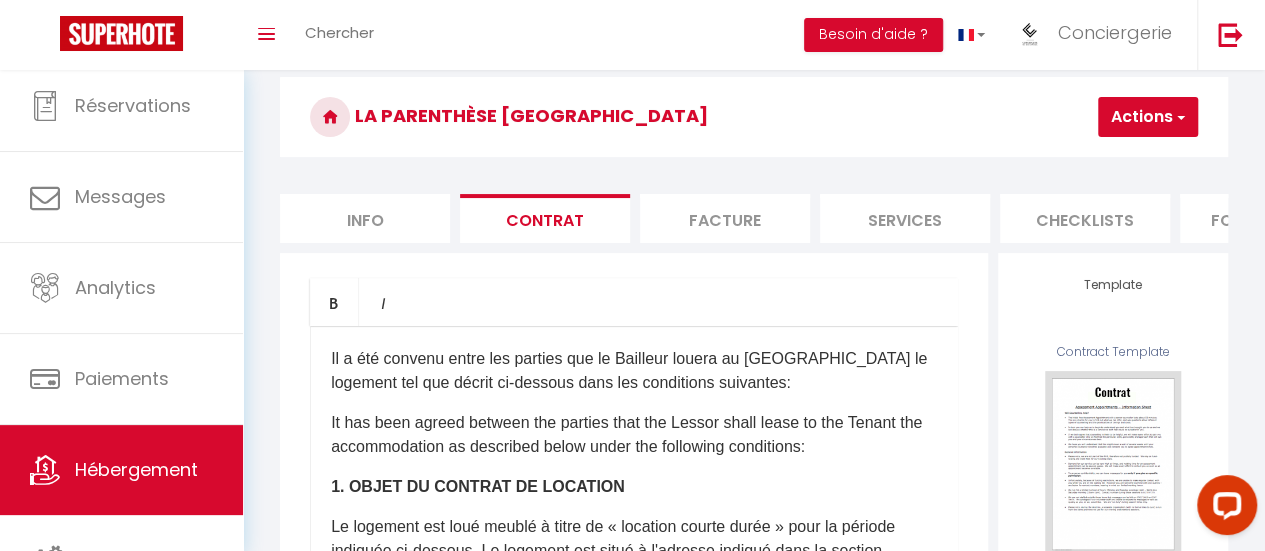 scroll, scrollTop: 0, scrollLeft: 0, axis: both 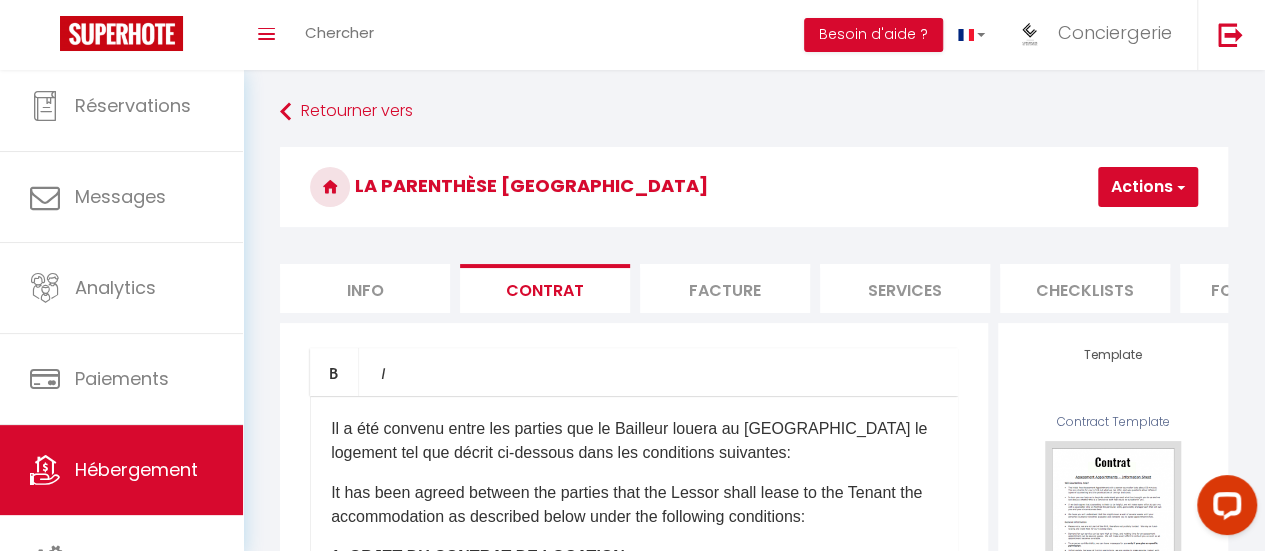 click on "Facture" at bounding box center (725, 288) 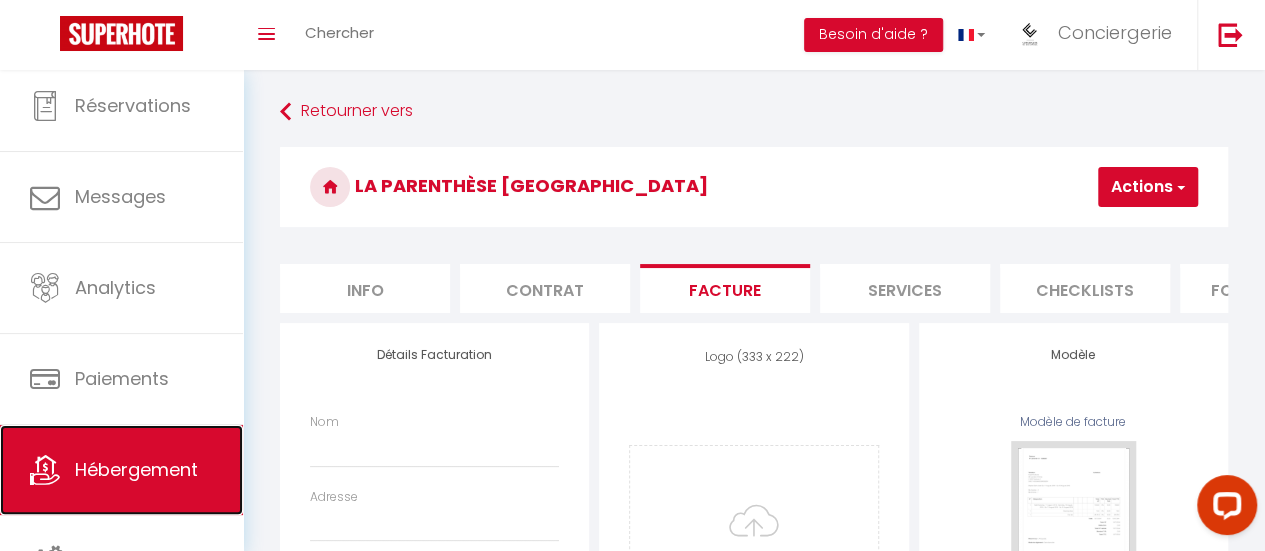 click on "Hébergement" at bounding box center (136, 469) 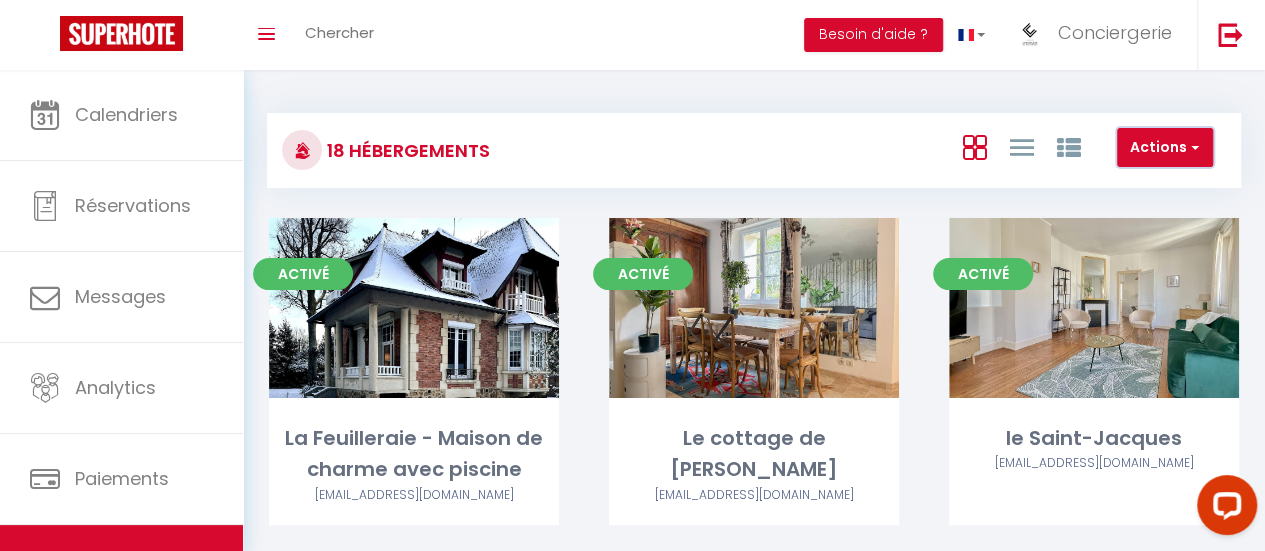 click on "Actions" at bounding box center (1165, 148) 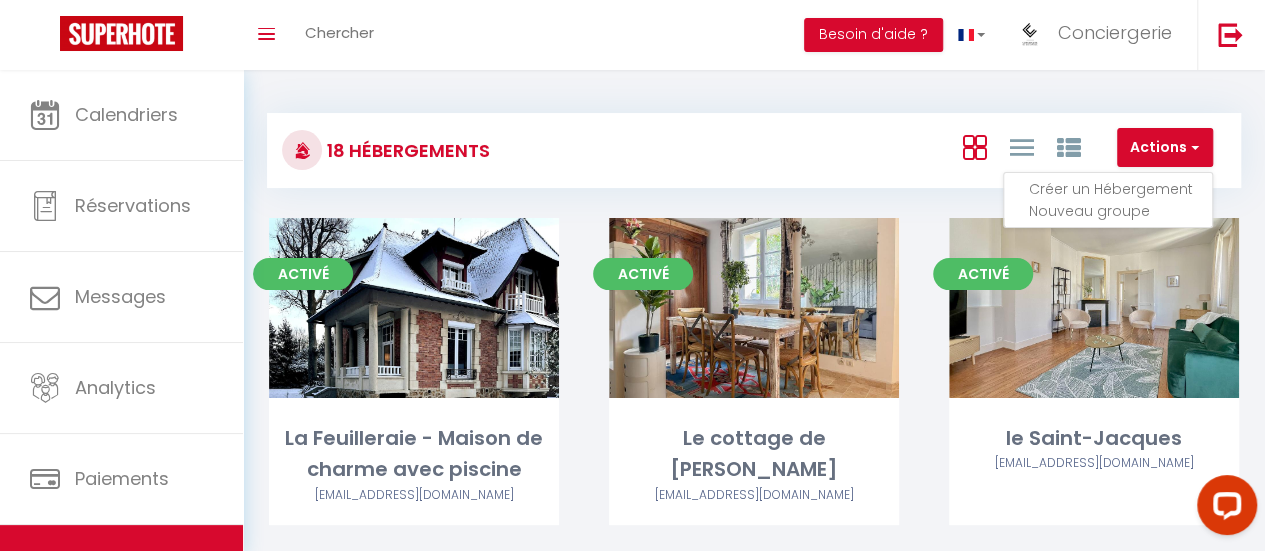 click on "Actions
Créer un Hébergement
Nouveau groupe" at bounding box center (915, 150) 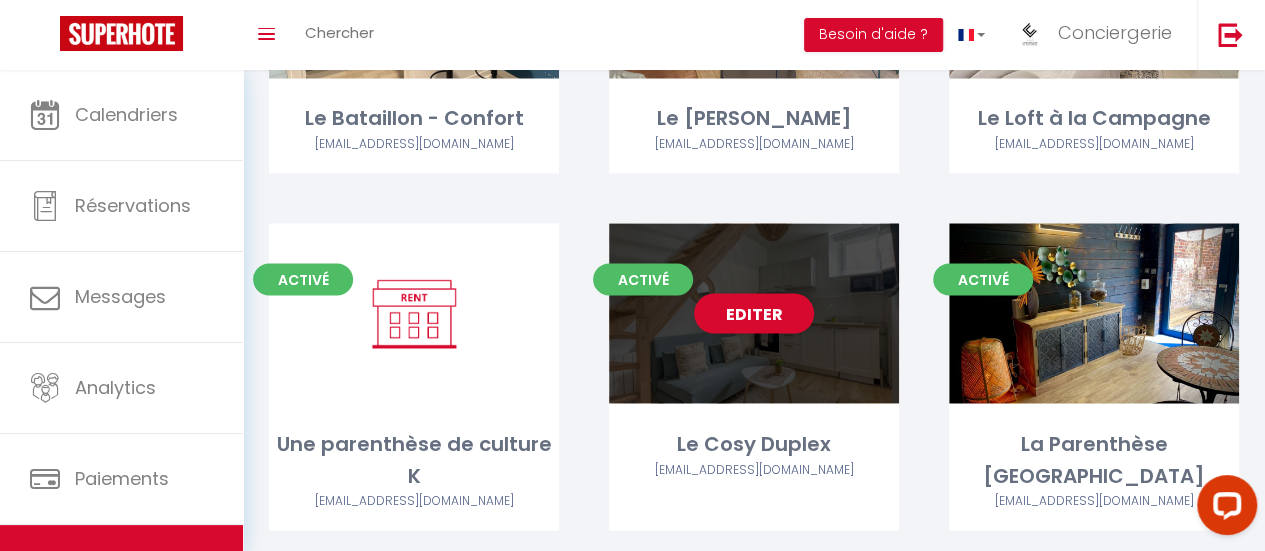scroll, scrollTop: 1736, scrollLeft: 0, axis: vertical 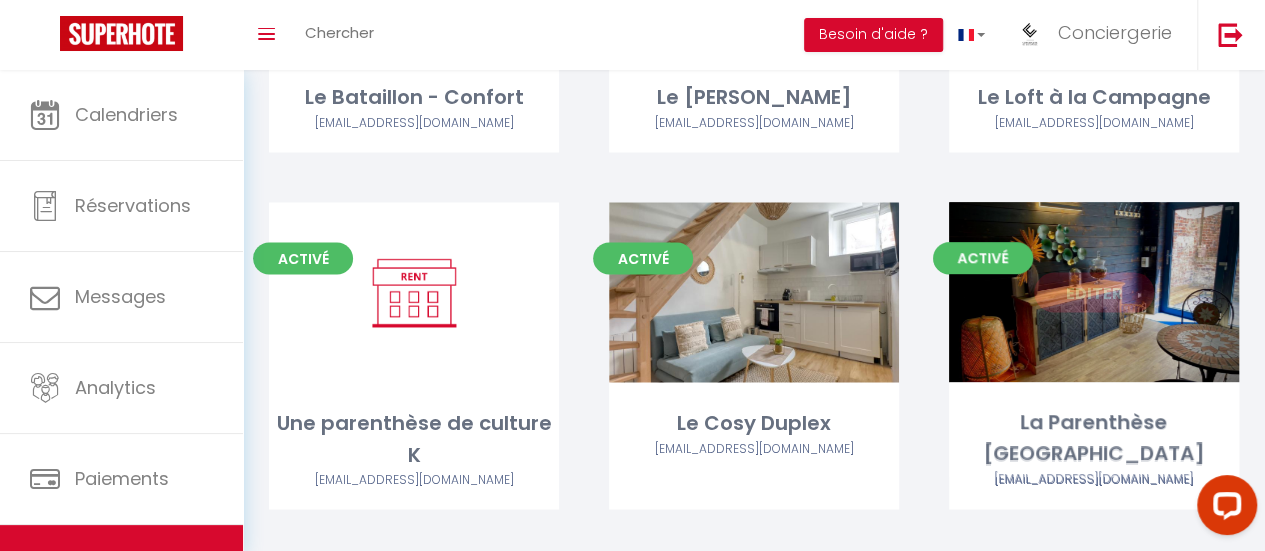 click on "Editer" at bounding box center (1094, 292) 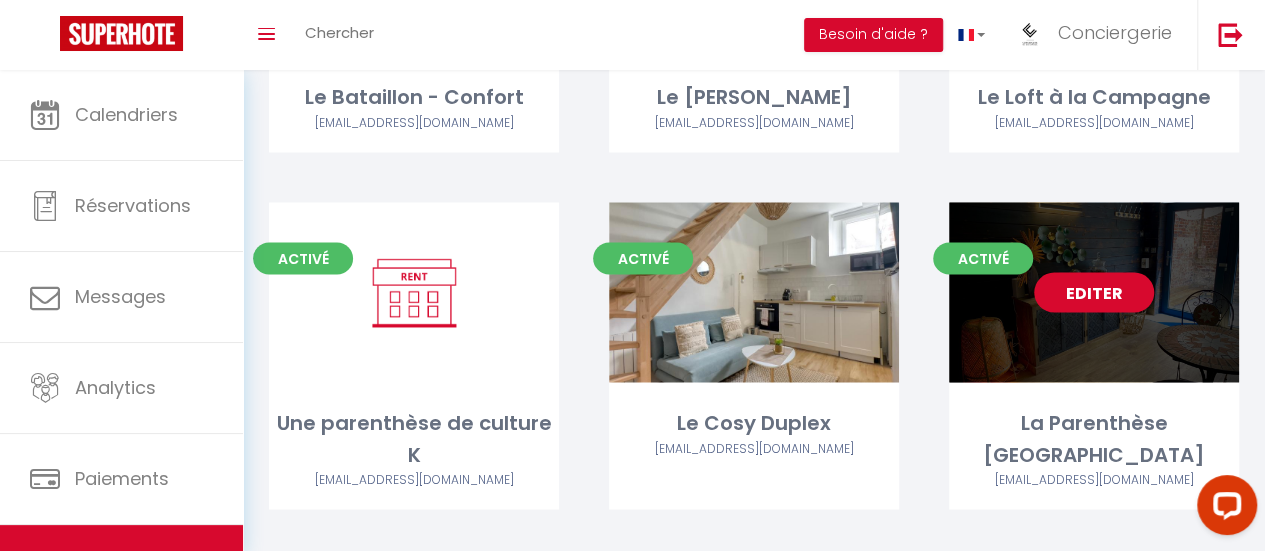 click on "Editer" at bounding box center (1094, 292) 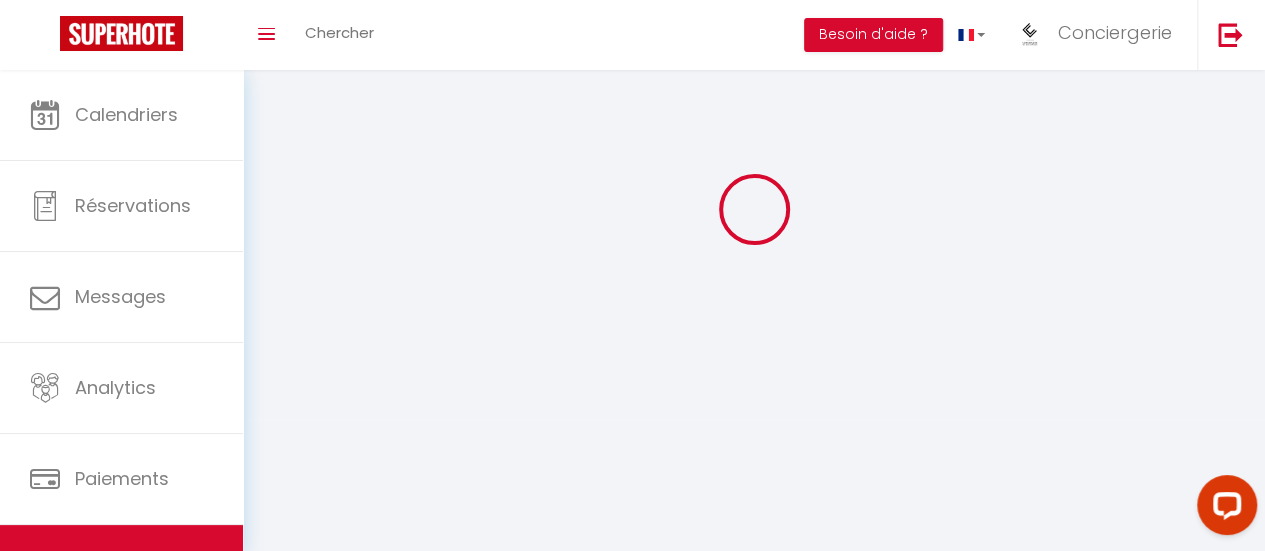 scroll, scrollTop: 0, scrollLeft: 0, axis: both 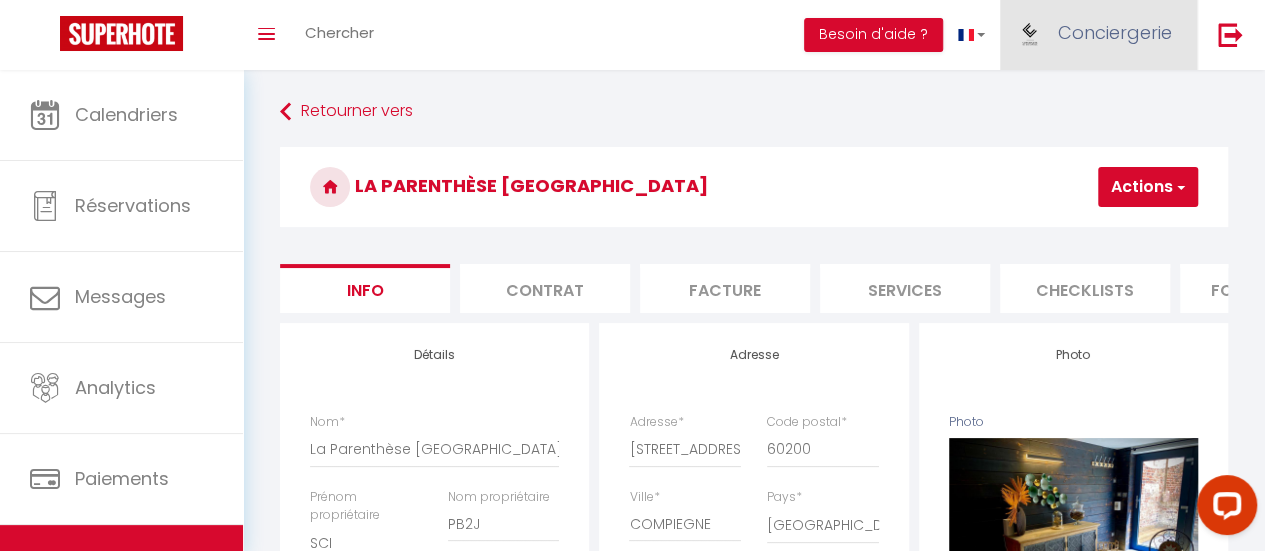 click on "Conciergerie" at bounding box center [1115, 32] 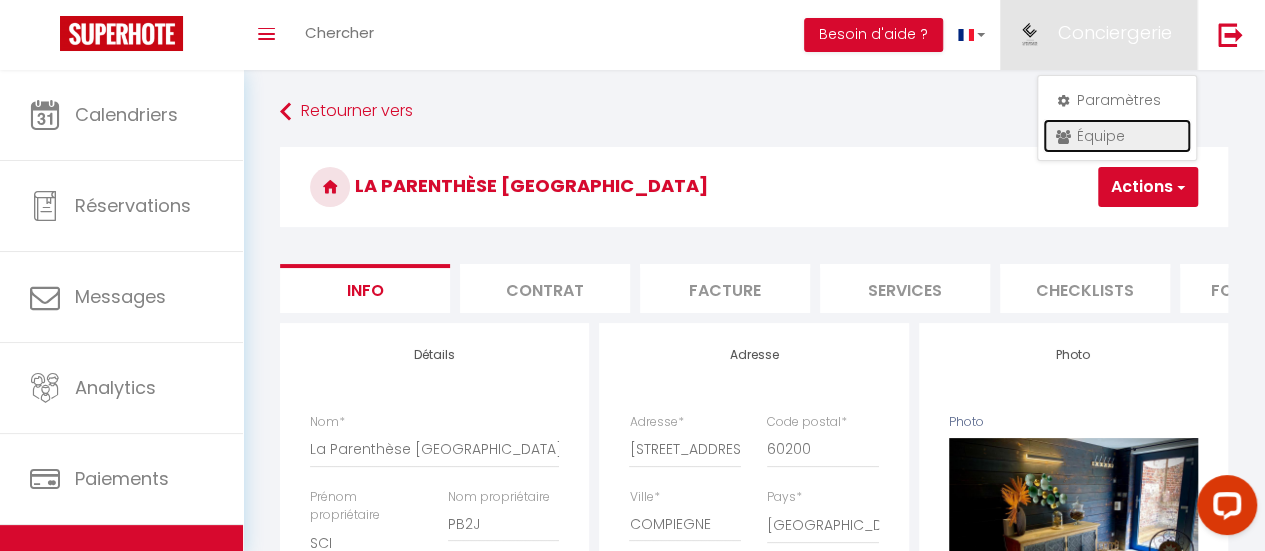 click on "Équipe" at bounding box center [1117, 136] 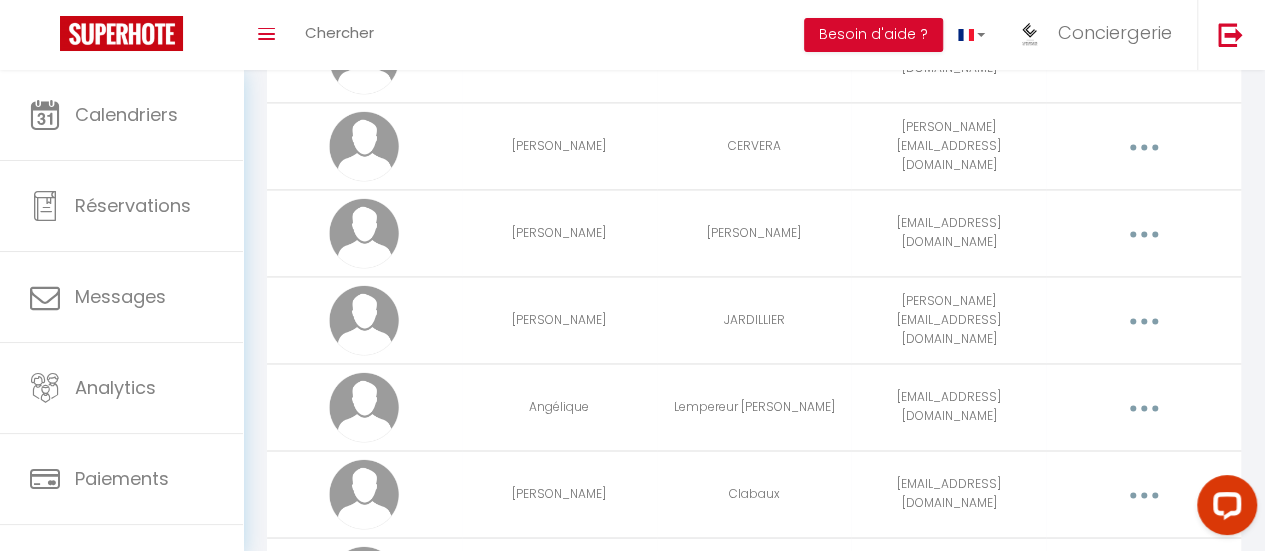 scroll, scrollTop: 1400, scrollLeft: 0, axis: vertical 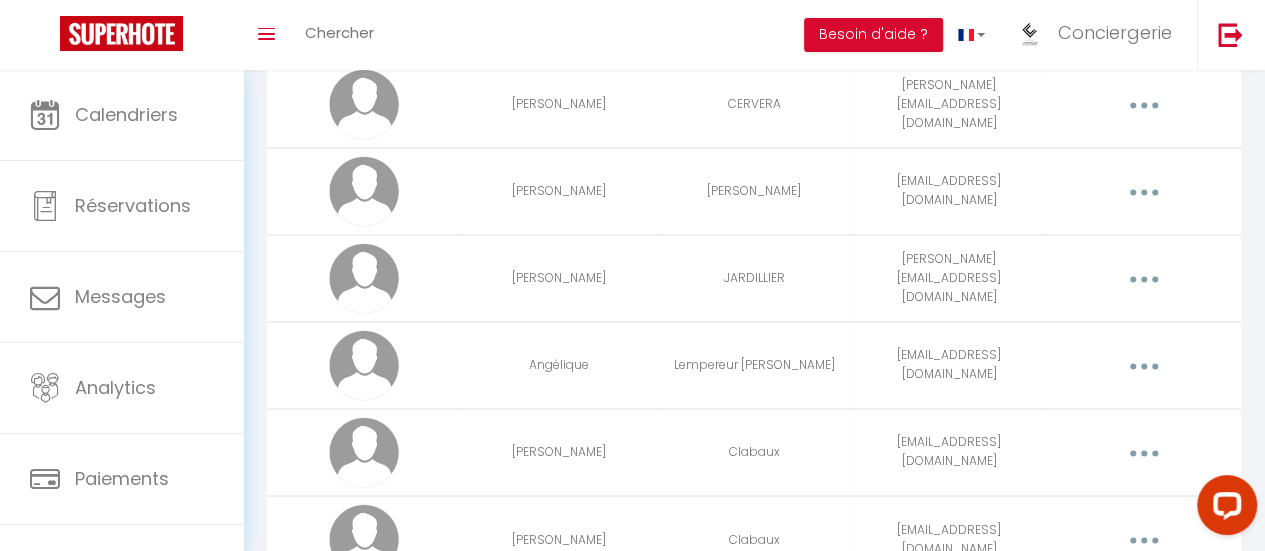 click at bounding box center [1143, 278] 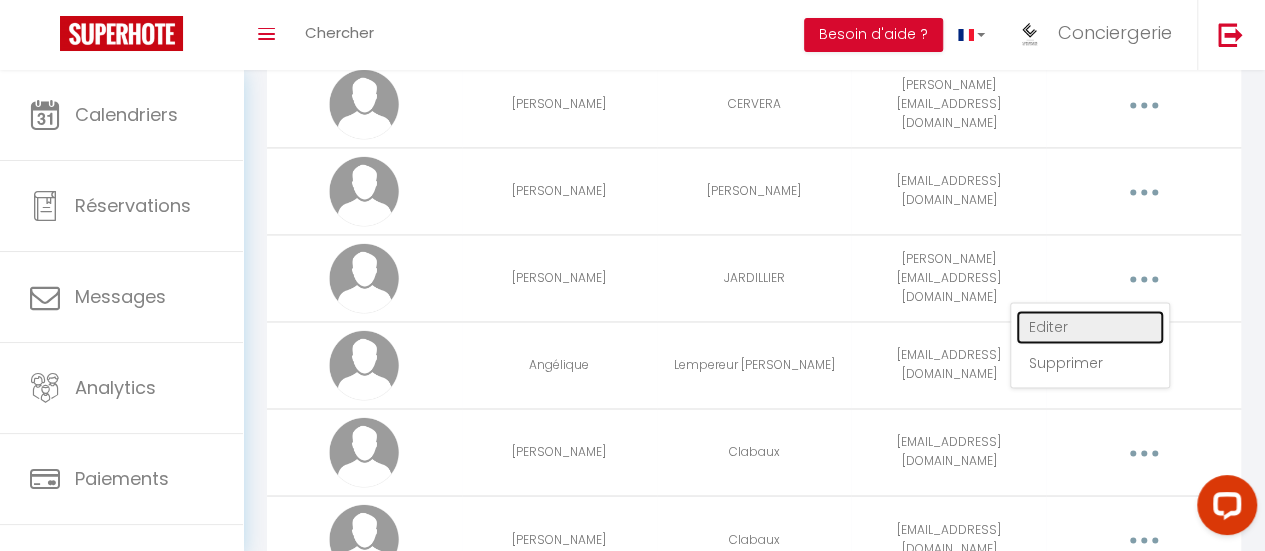 click on "Editer" at bounding box center (1090, 327) 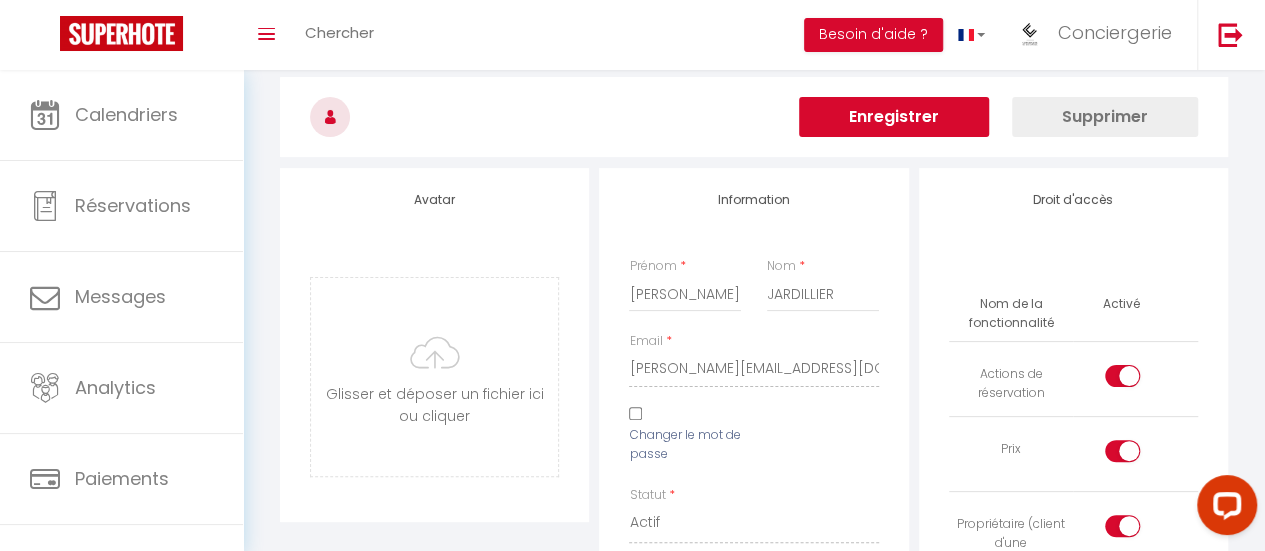 scroll, scrollTop: 2136, scrollLeft: 0, axis: vertical 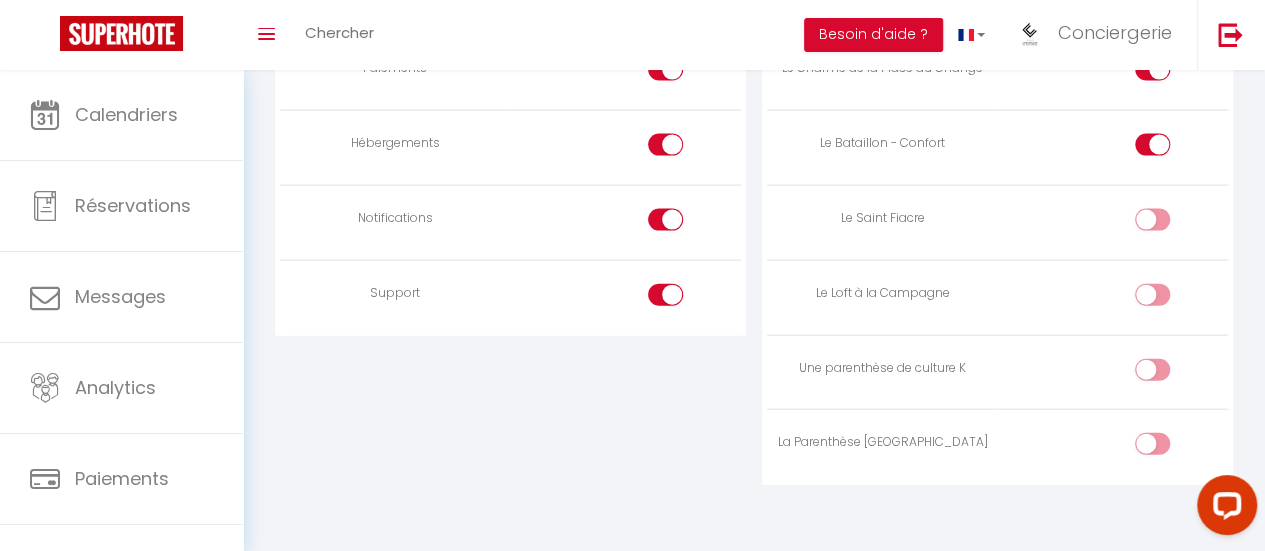 click at bounding box center (1152, 444) 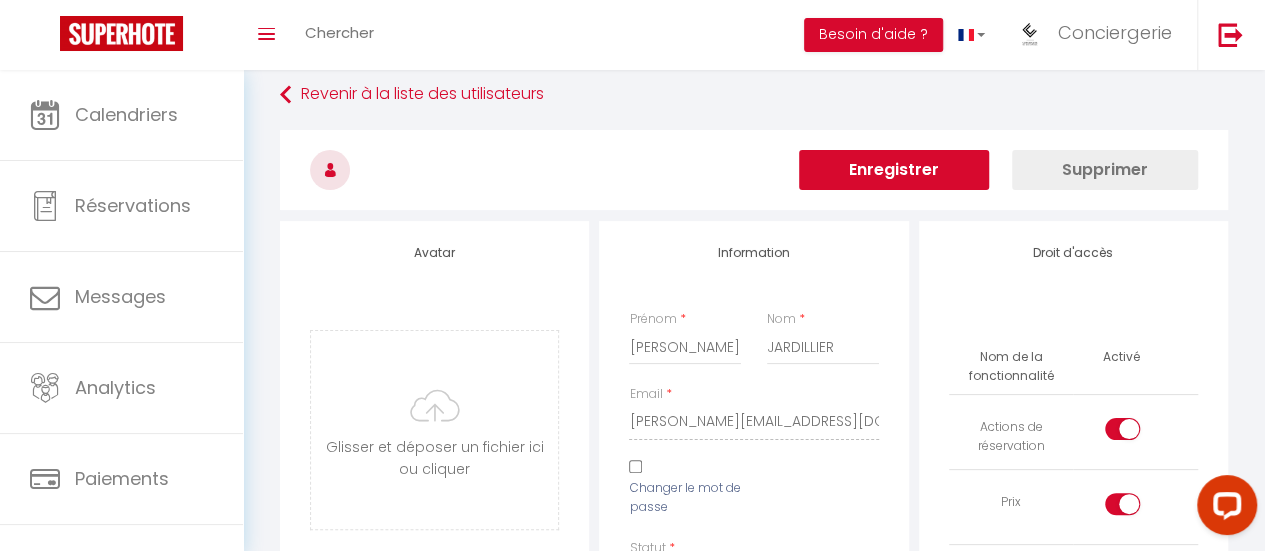 scroll, scrollTop: 0, scrollLeft: 0, axis: both 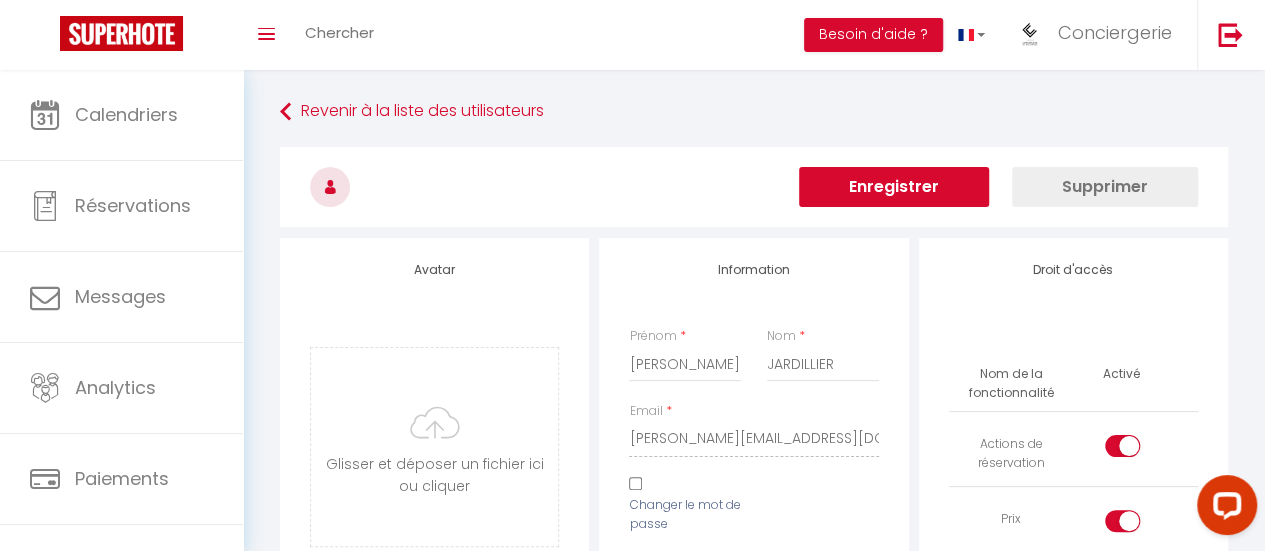 click on "Enregistrer" at bounding box center (894, 187) 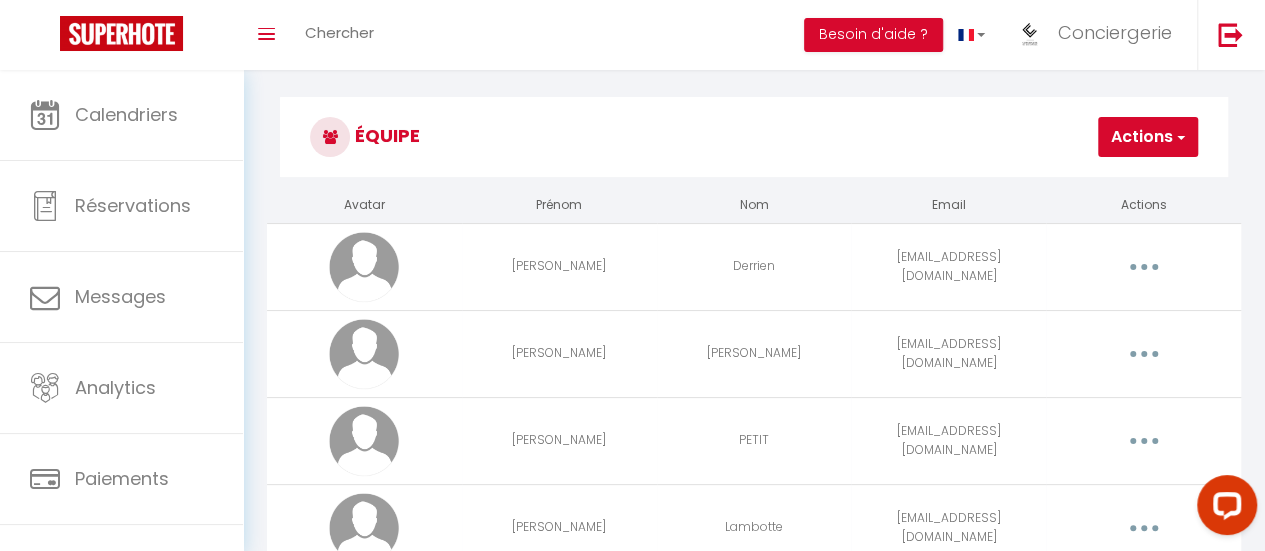 scroll, scrollTop: 0, scrollLeft: 0, axis: both 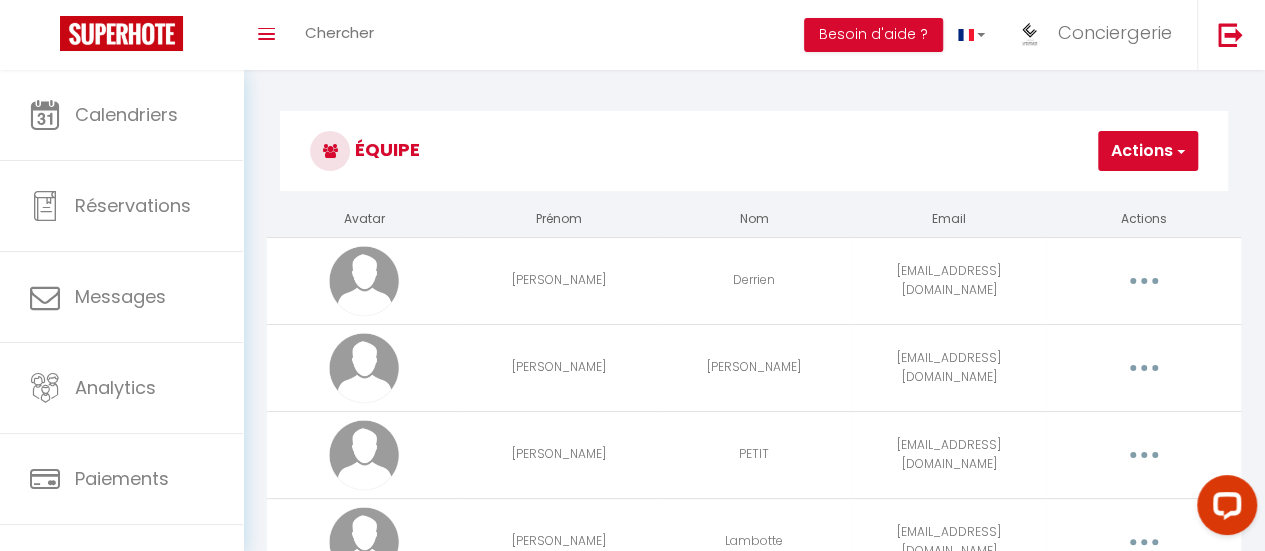 click on "Actions" at bounding box center [1148, 151] 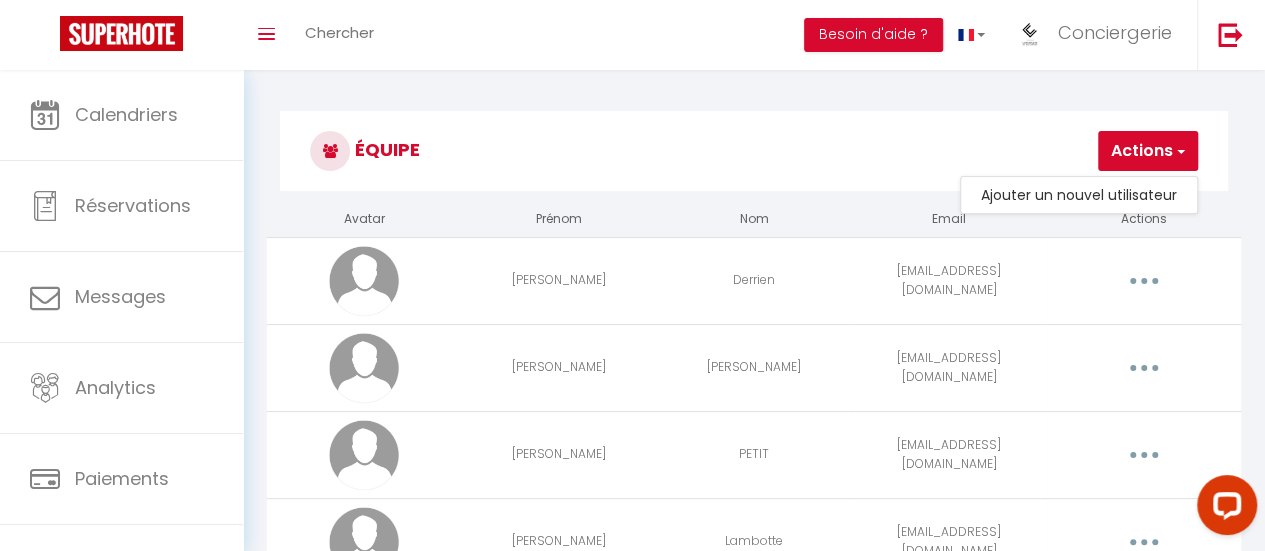 click on "Équipe" at bounding box center (754, 151) 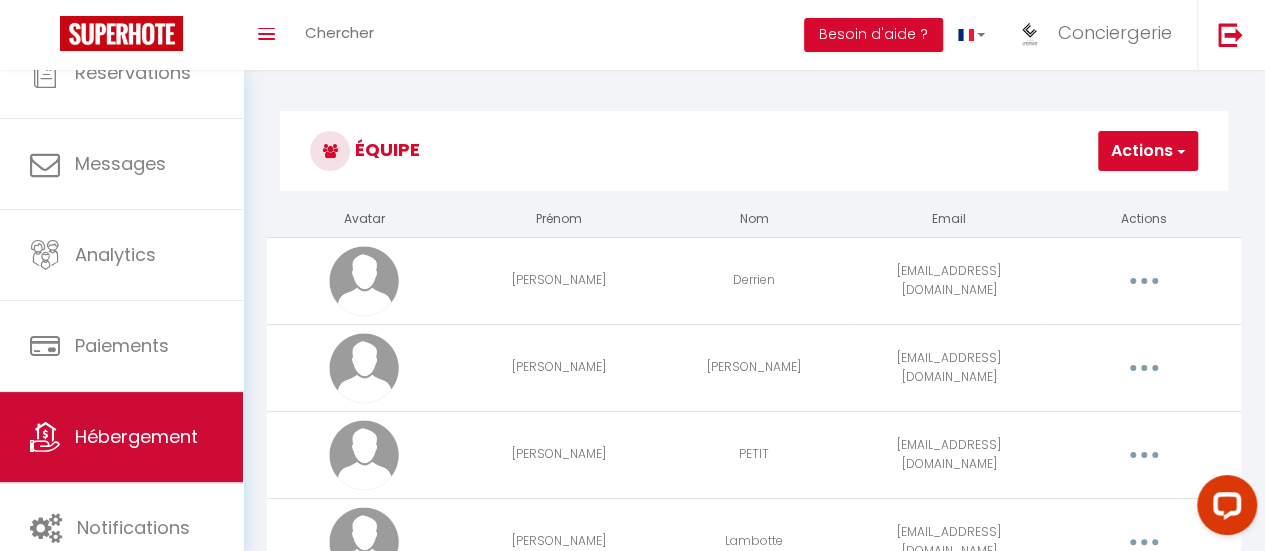 scroll, scrollTop: 150, scrollLeft: 0, axis: vertical 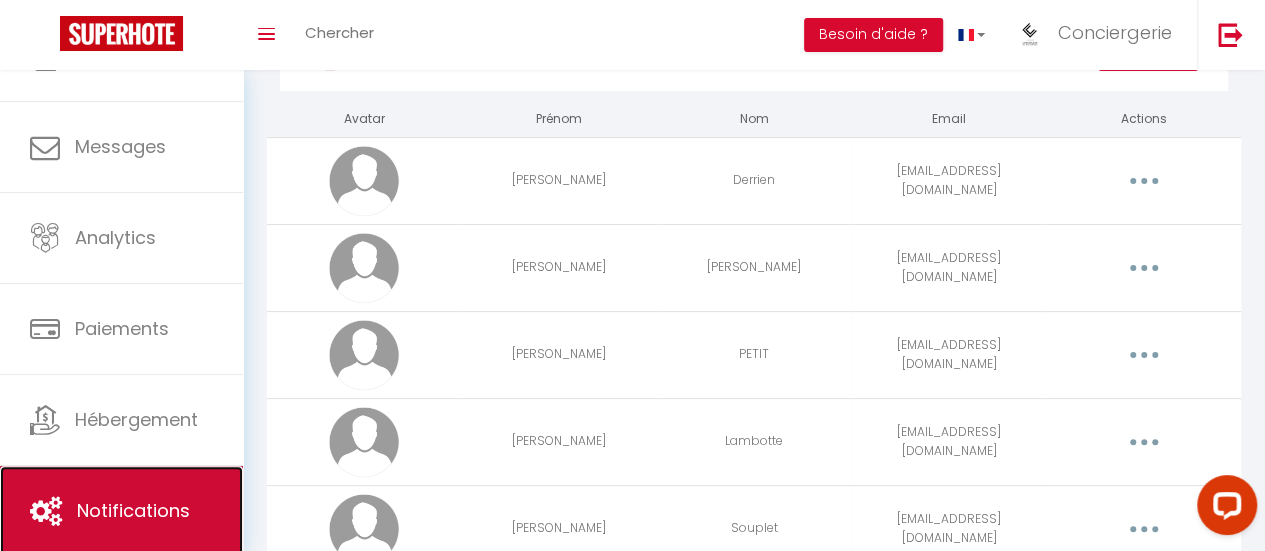 click on "Notifications" at bounding box center (121, 511) 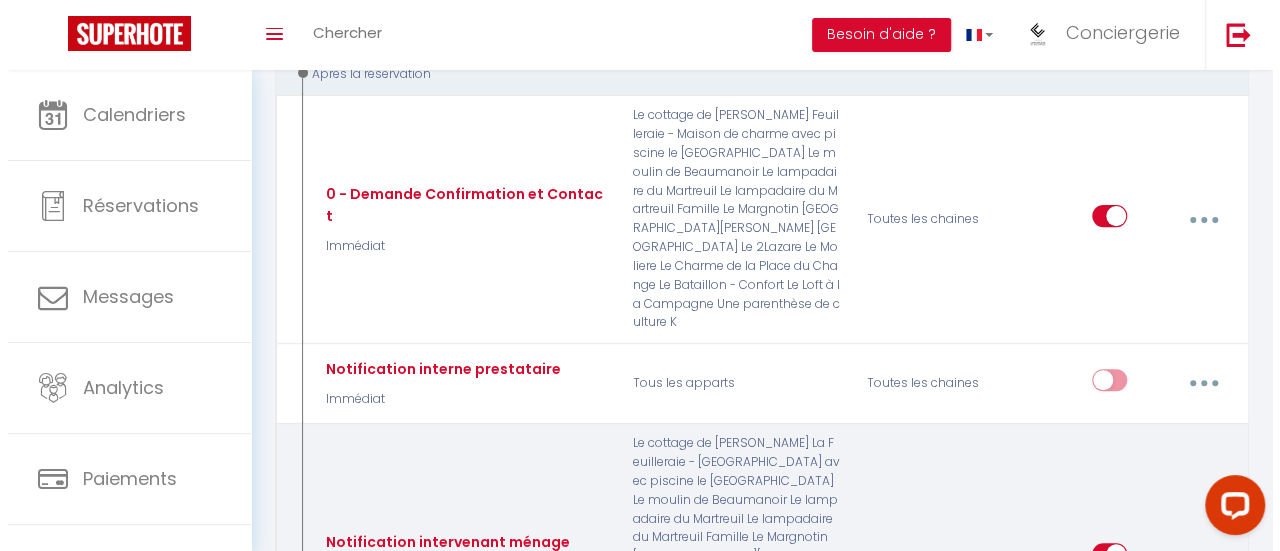 scroll, scrollTop: 300, scrollLeft: 0, axis: vertical 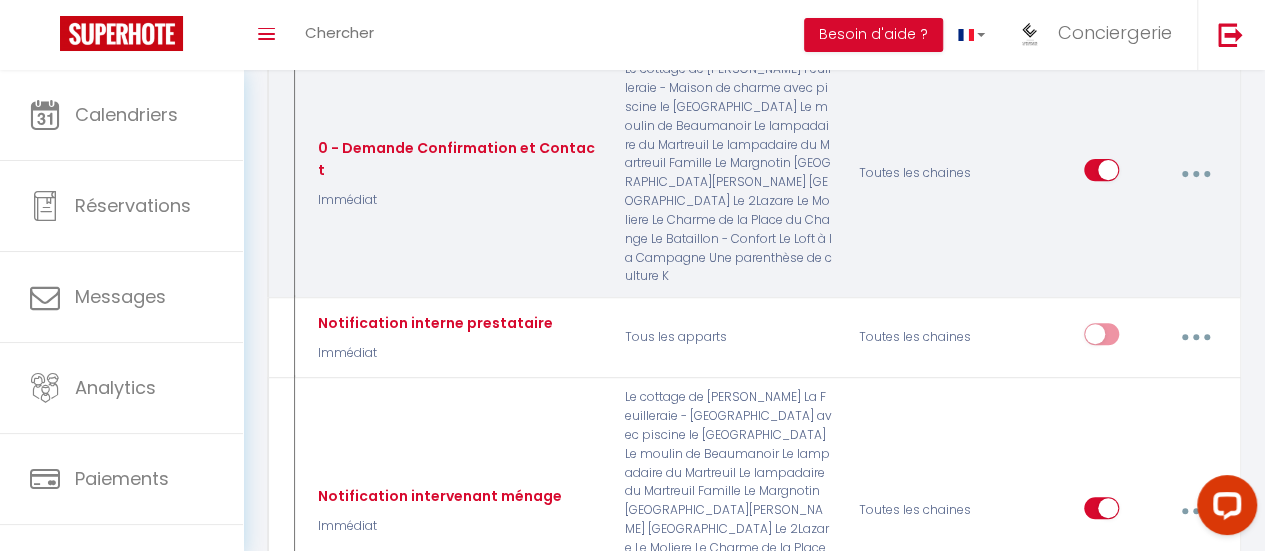 click at bounding box center (1195, 173) 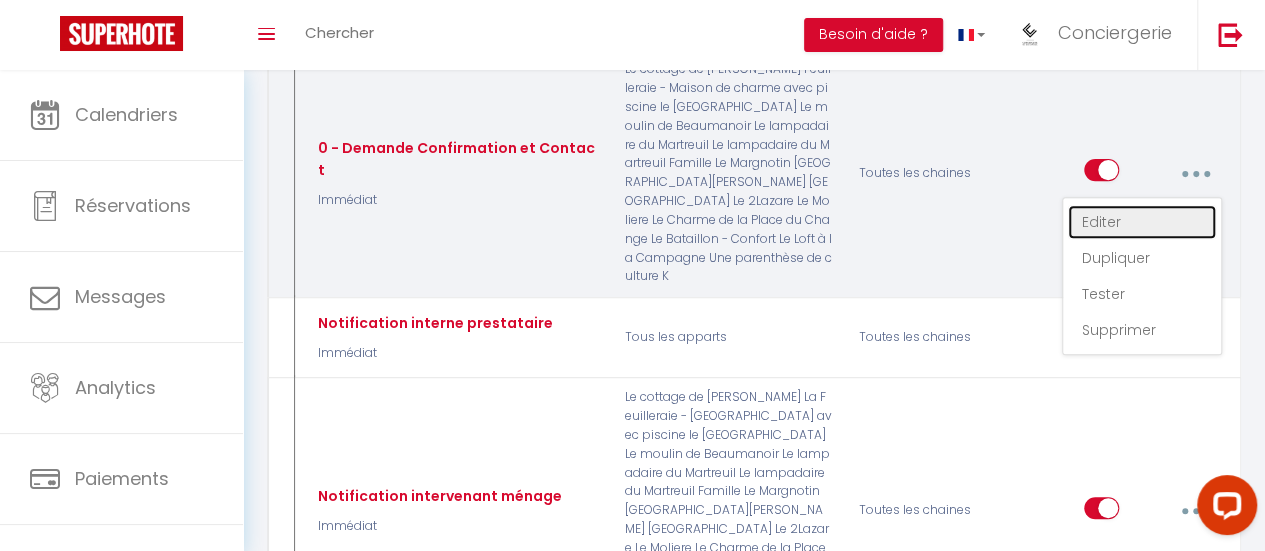 click on "Editer" at bounding box center [1142, 222] 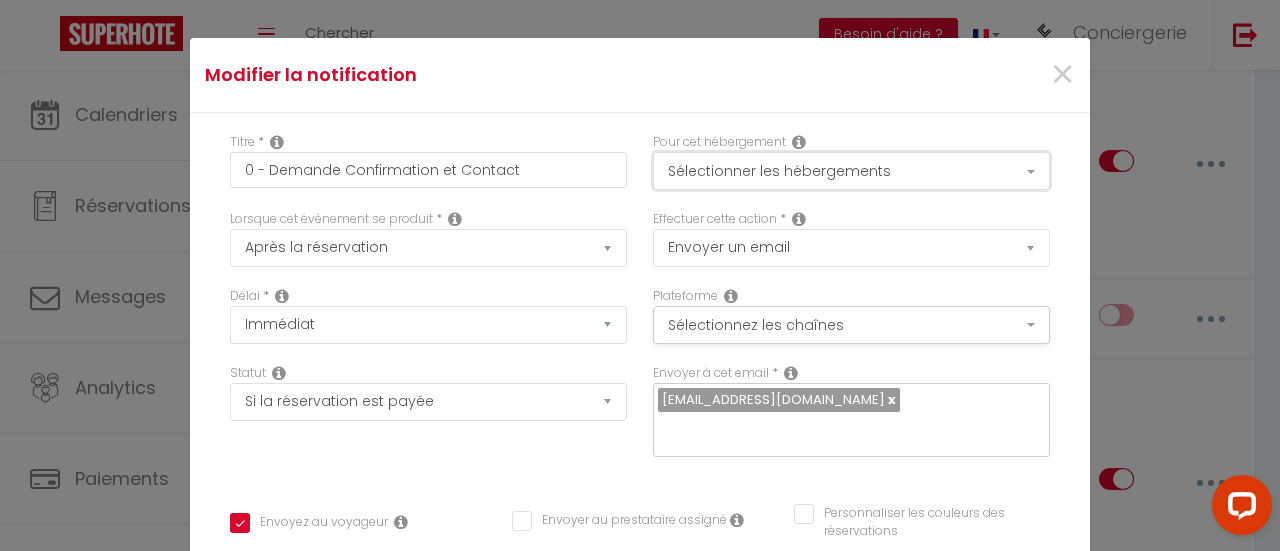 click on "Sélectionner les hébergements" at bounding box center [851, 171] 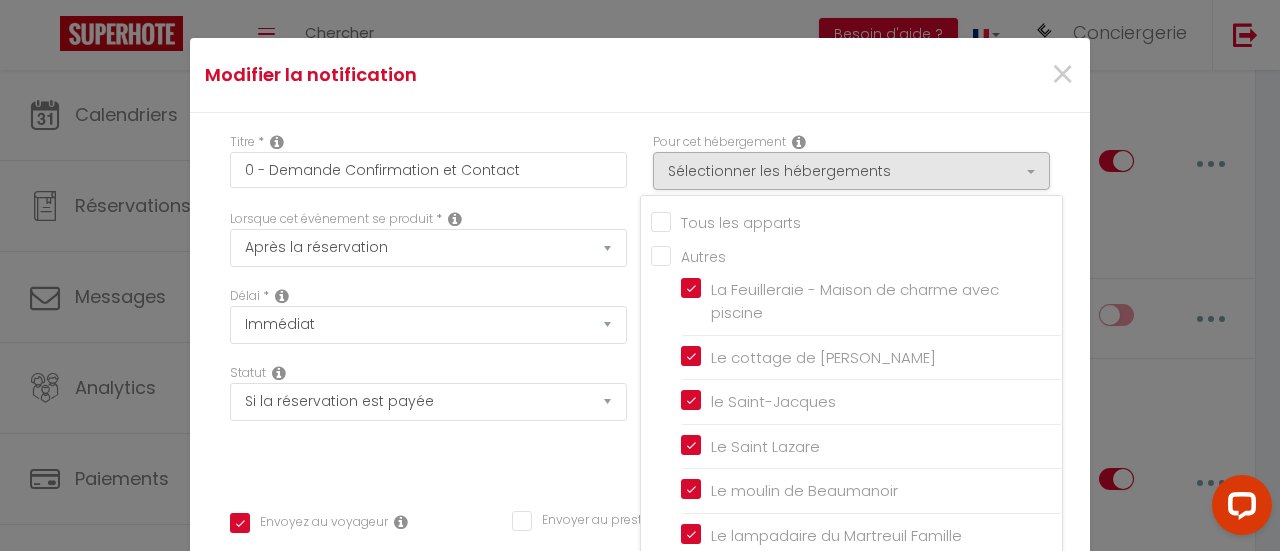click on "Tous les apparts" at bounding box center (856, 221) 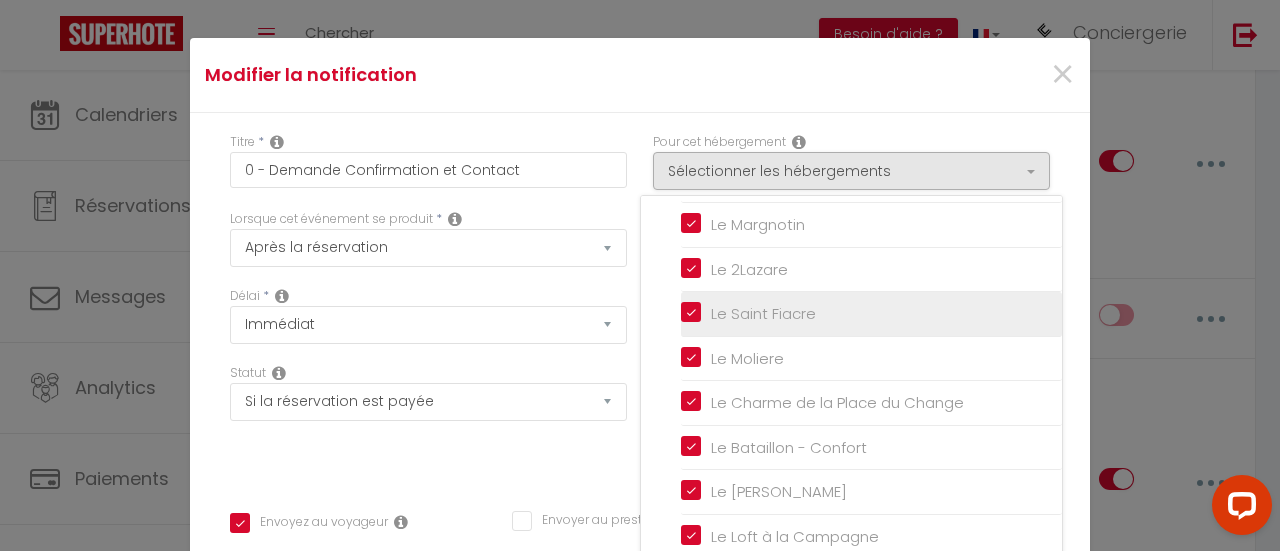 scroll, scrollTop: 407, scrollLeft: 0, axis: vertical 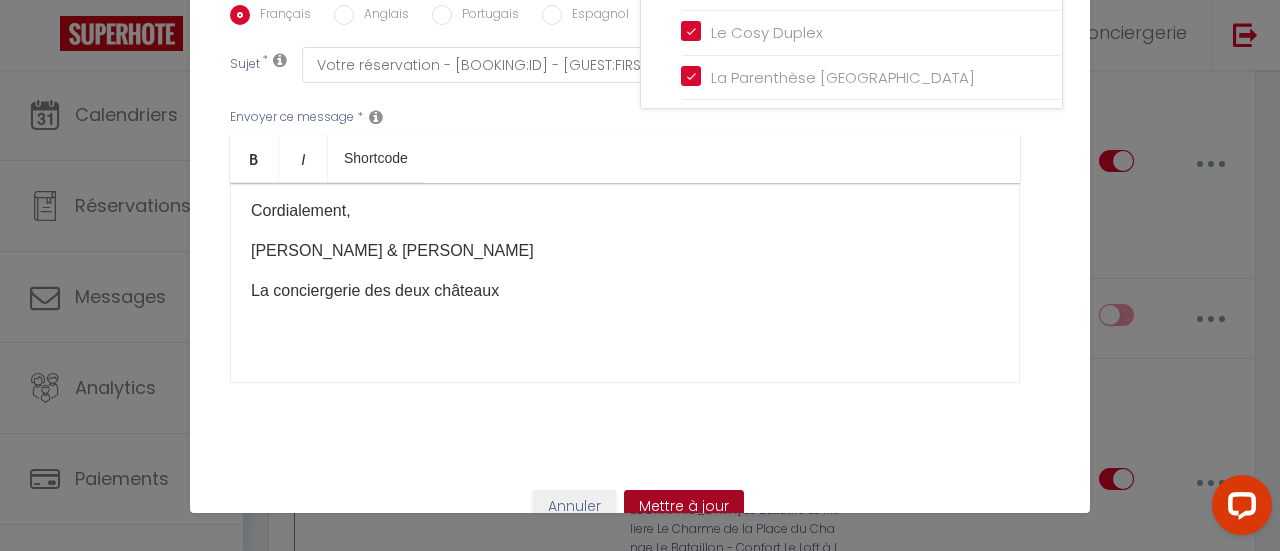 click on "Mettre à jour" at bounding box center [684, 507] 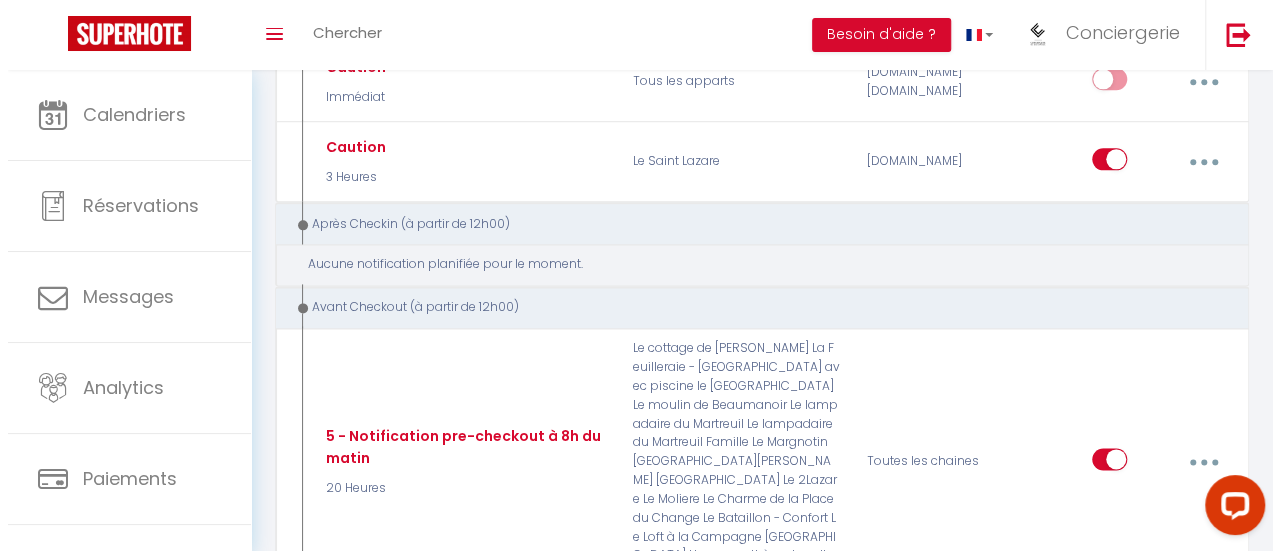 scroll, scrollTop: 1200, scrollLeft: 0, axis: vertical 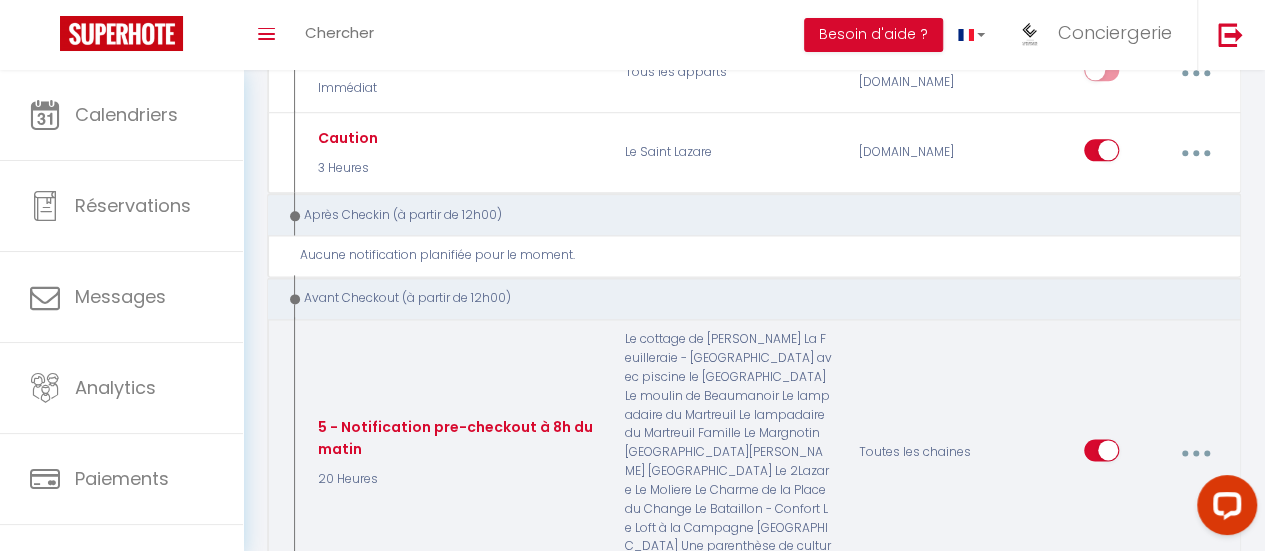 click at bounding box center [1196, 453] 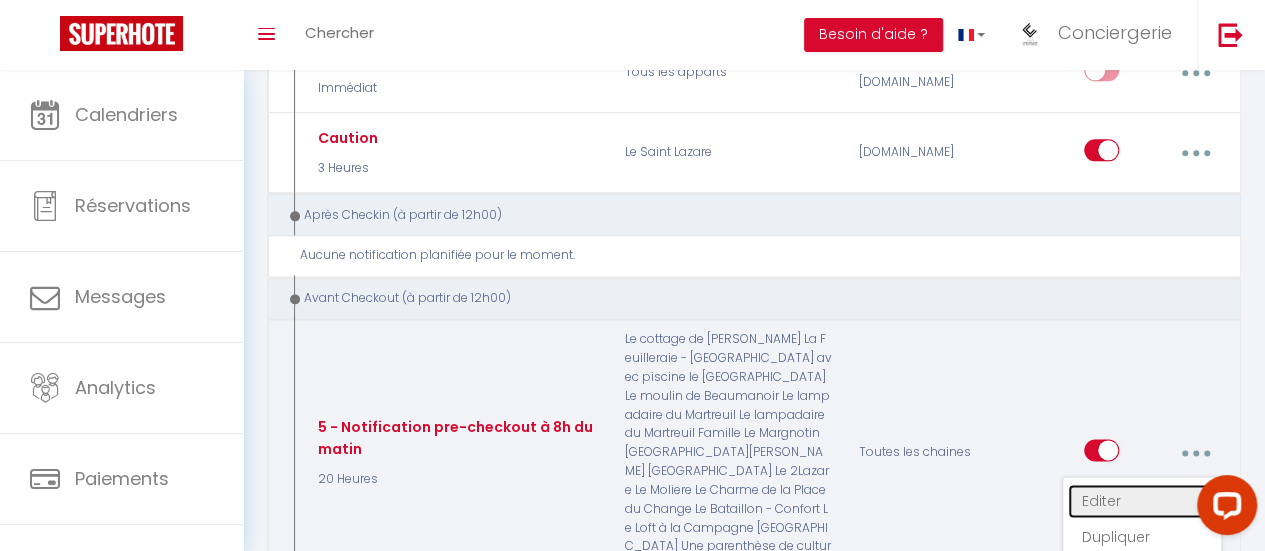 click on "Editer" at bounding box center [1142, 501] 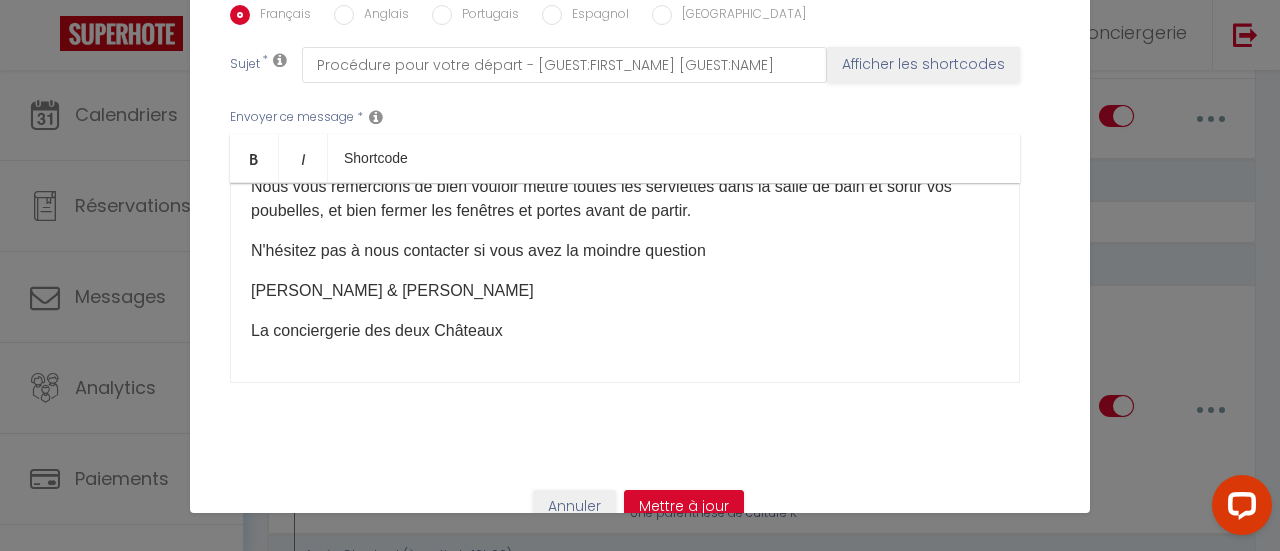 scroll, scrollTop: 0, scrollLeft: 0, axis: both 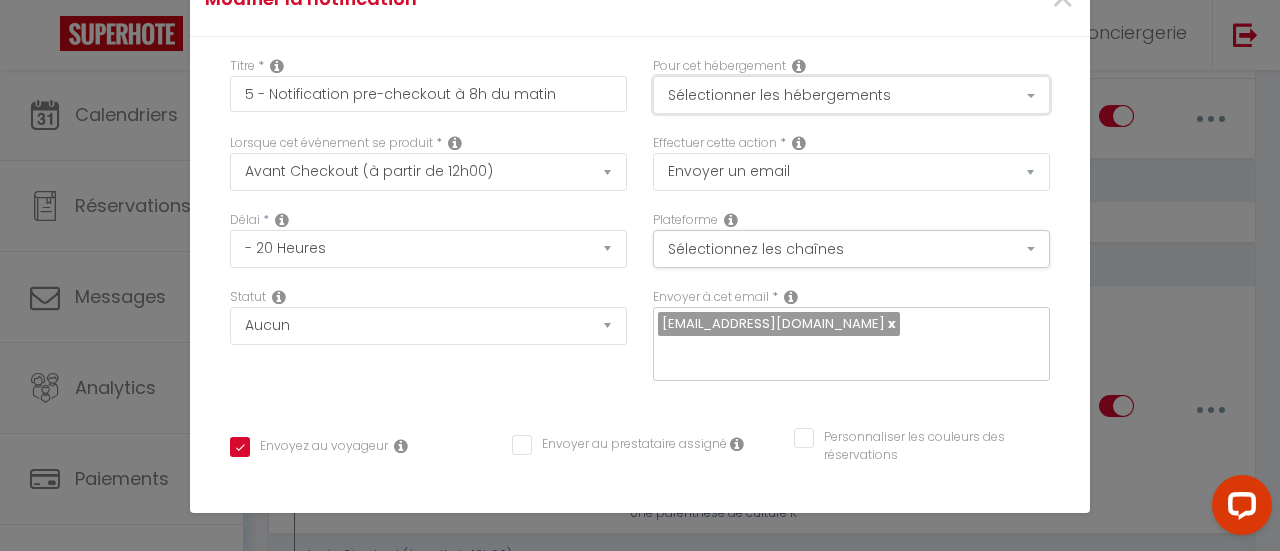 click on "Sélectionner les hébergements" at bounding box center (851, 95) 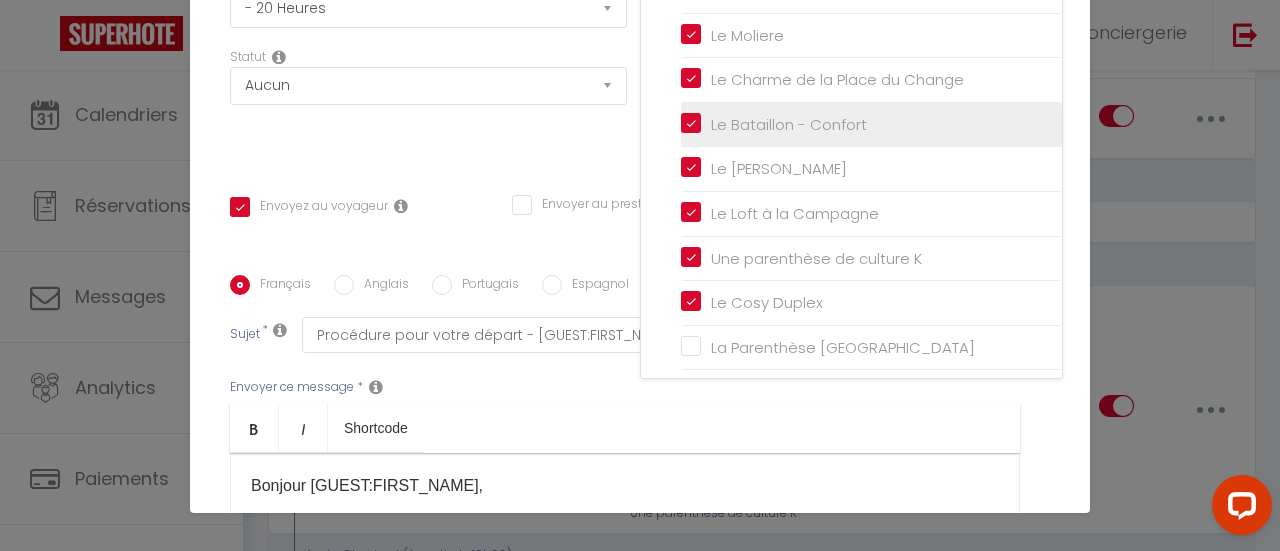 scroll, scrollTop: 300, scrollLeft: 0, axis: vertical 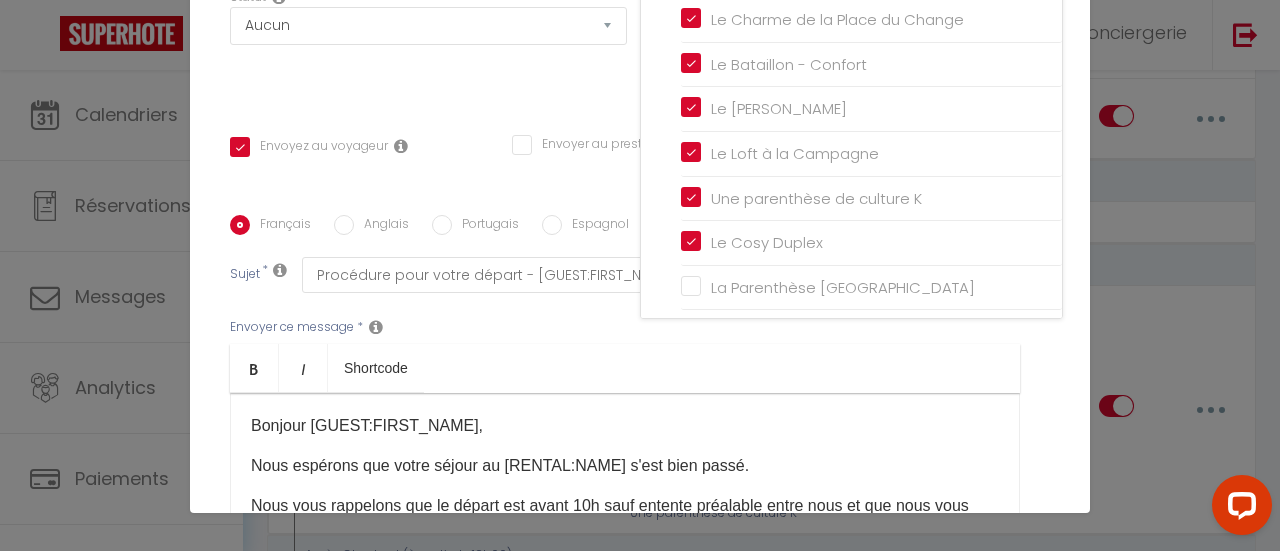 click on "Autres
La Feuilleraie - Maison de charme avec piscine
Le cottage de [GEOGRAPHIC_DATA]
le [GEOGRAPHIC_DATA]
Le [GEOGRAPHIC_DATA]
Le moulin de [GEOGRAPHIC_DATA]
Le lampadaire du Martreuil Famille
Le lampadaire du Martreuil
Le Margnotin" at bounding box center [856, -115] 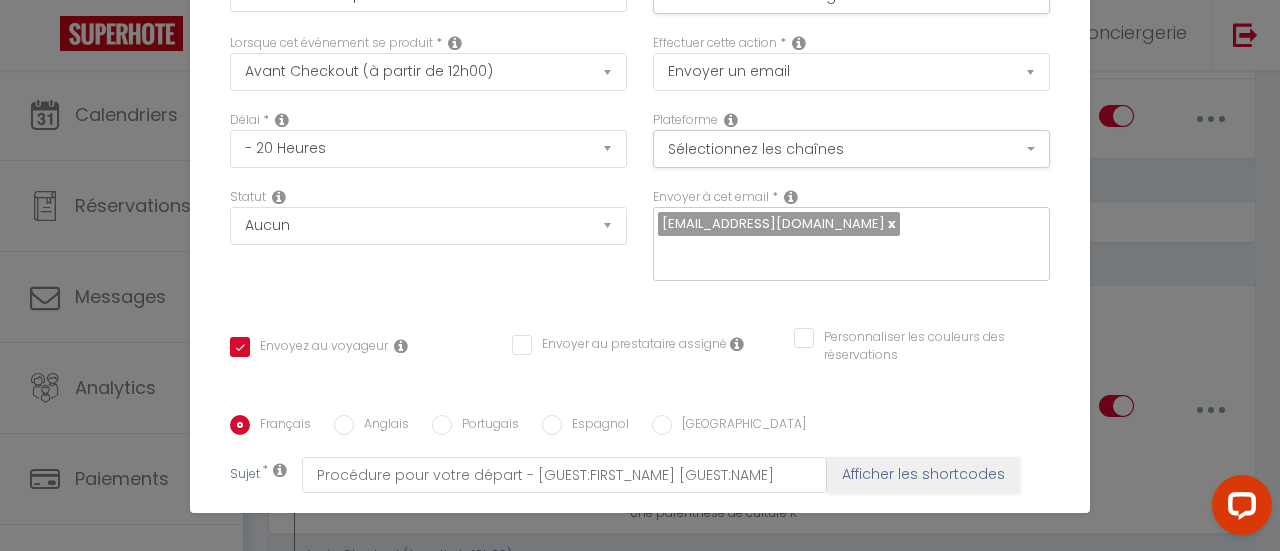 scroll, scrollTop: 0, scrollLeft: 0, axis: both 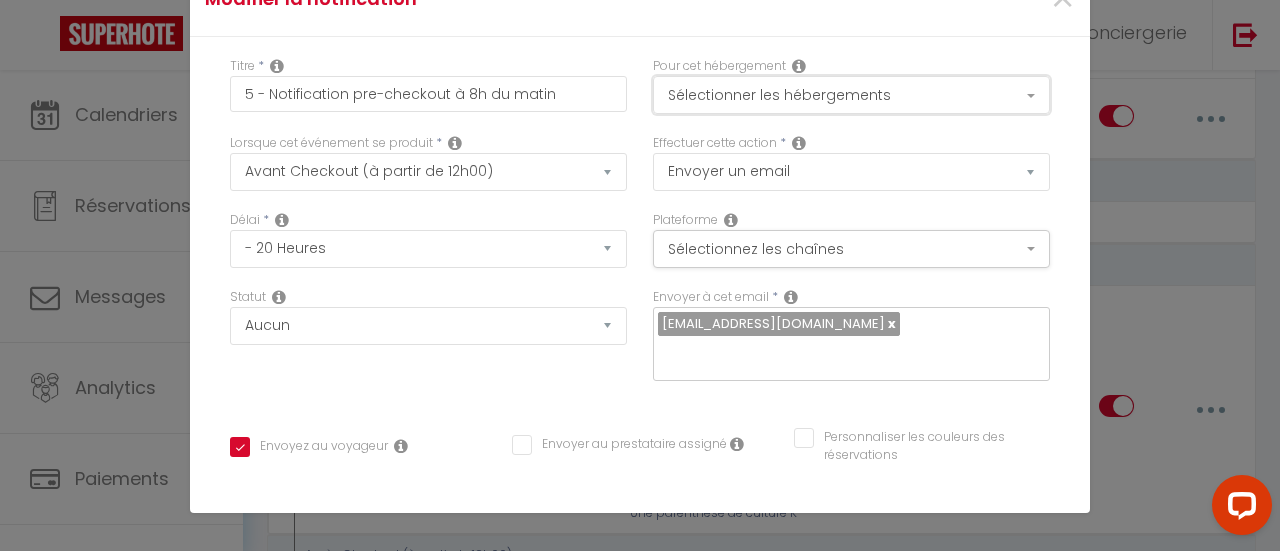 click on "Sélectionner les hébergements" at bounding box center (851, 95) 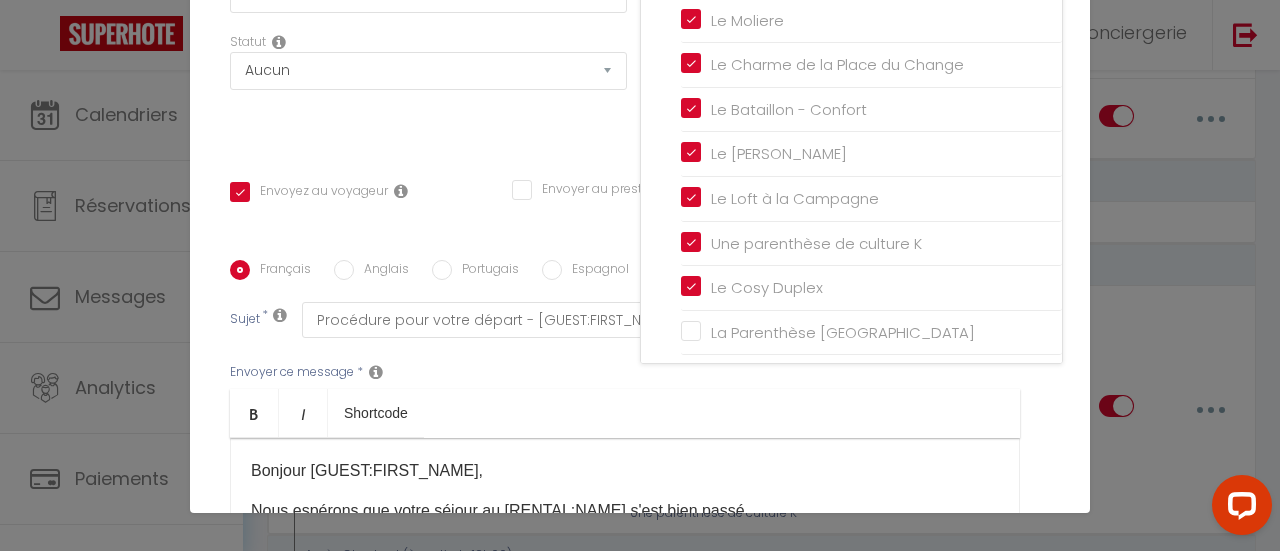 scroll, scrollTop: 300, scrollLeft: 0, axis: vertical 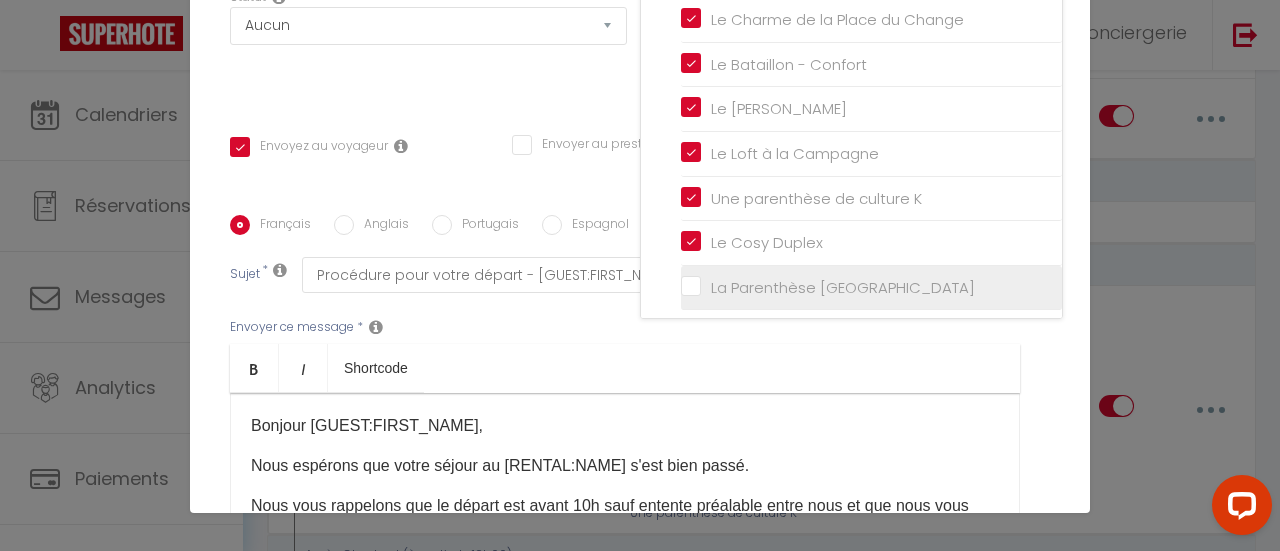 click on "La Parenthèse [GEOGRAPHIC_DATA]" at bounding box center (871, 287) 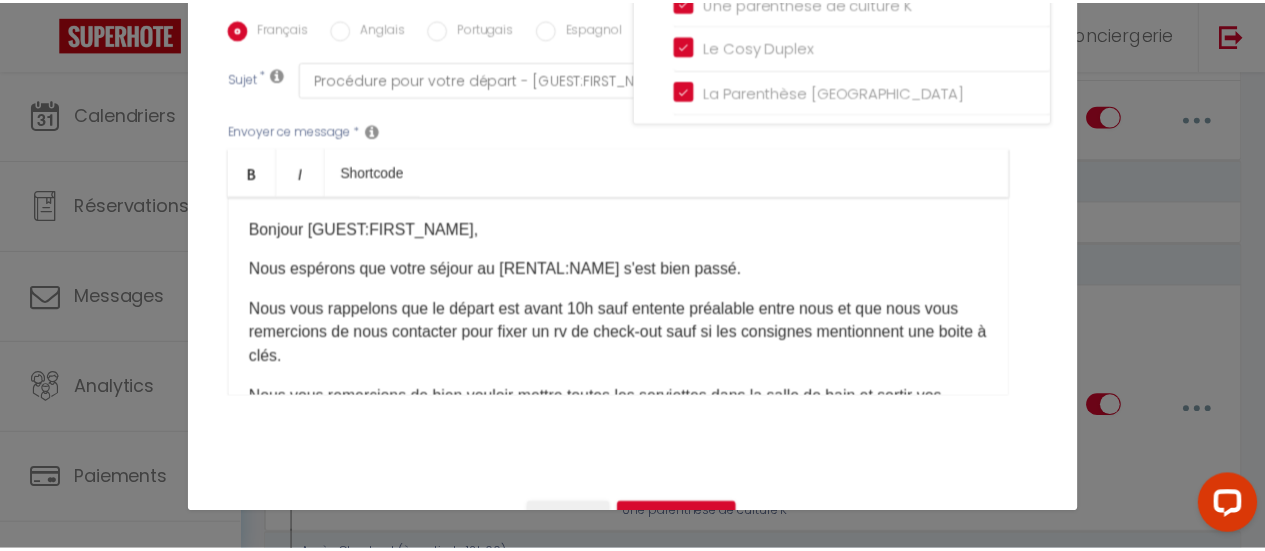 scroll, scrollTop: 500, scrollLeft: 0, axis: vertical 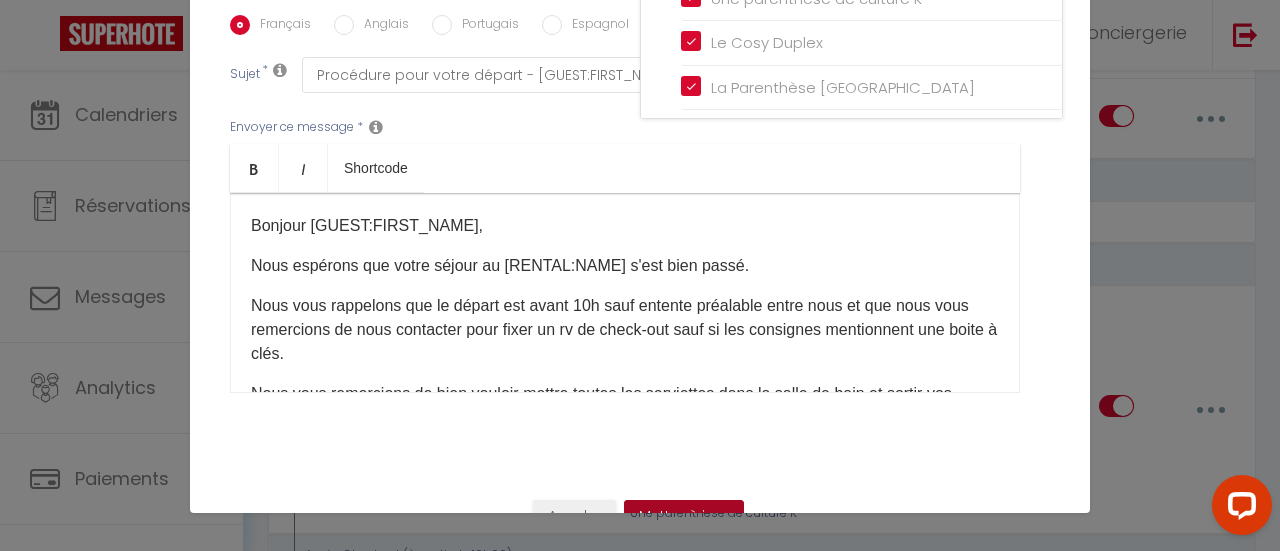 click on "Mettre à jour" at bounding box center [684, 517] 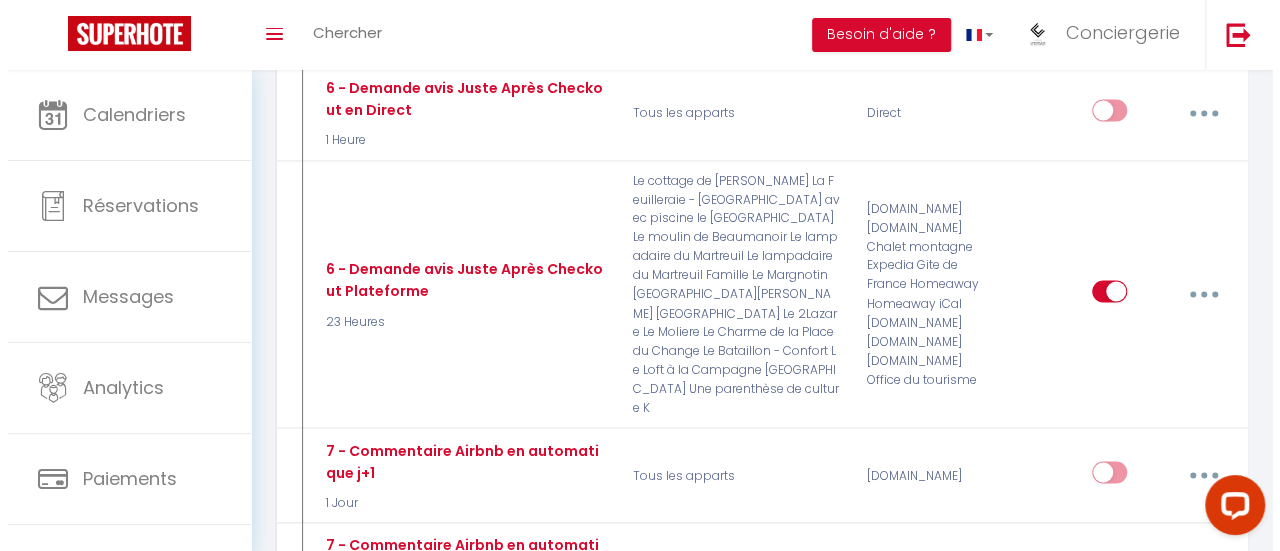 scroll, scrollTop: 1548, scrollLeft: 0, axis: vertical 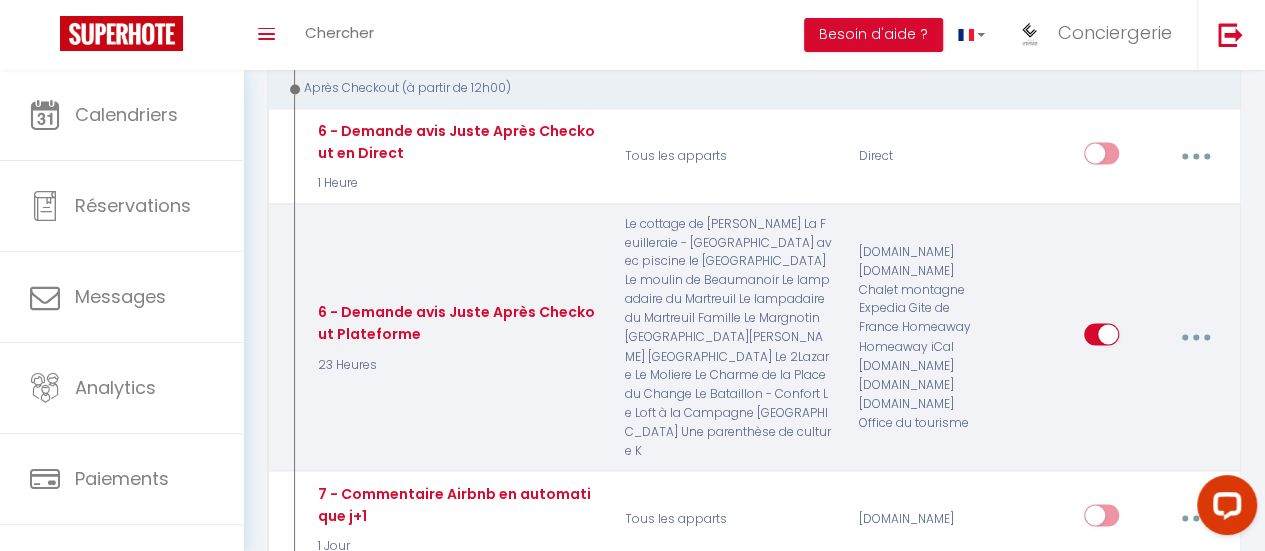 click at bounding box center (1195, 337) 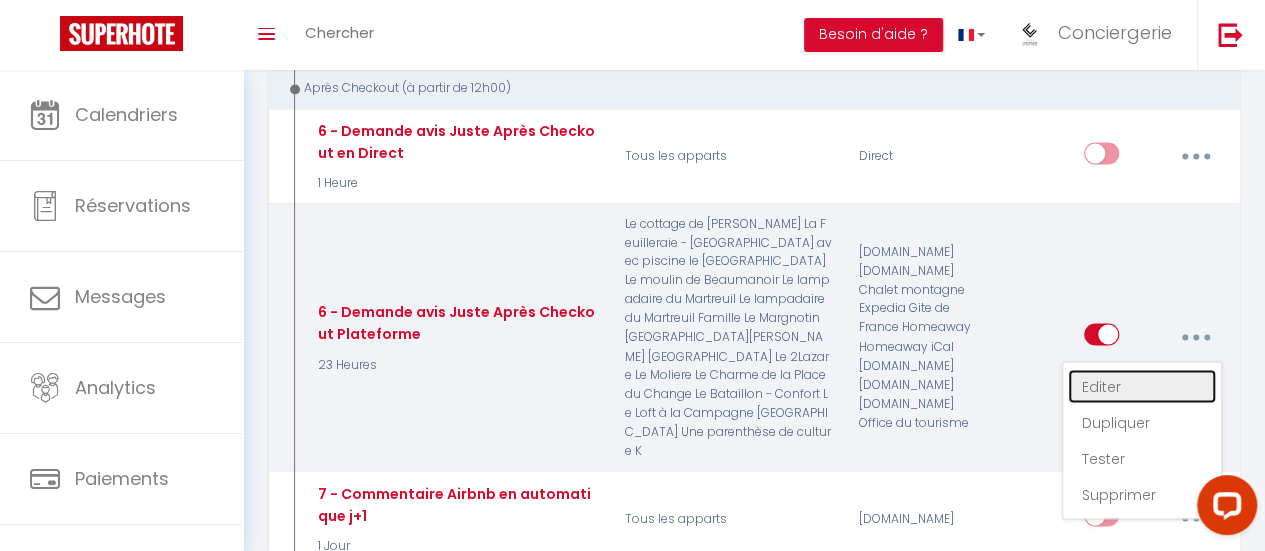 click on "Editer" at bounding box center (1142, 386) 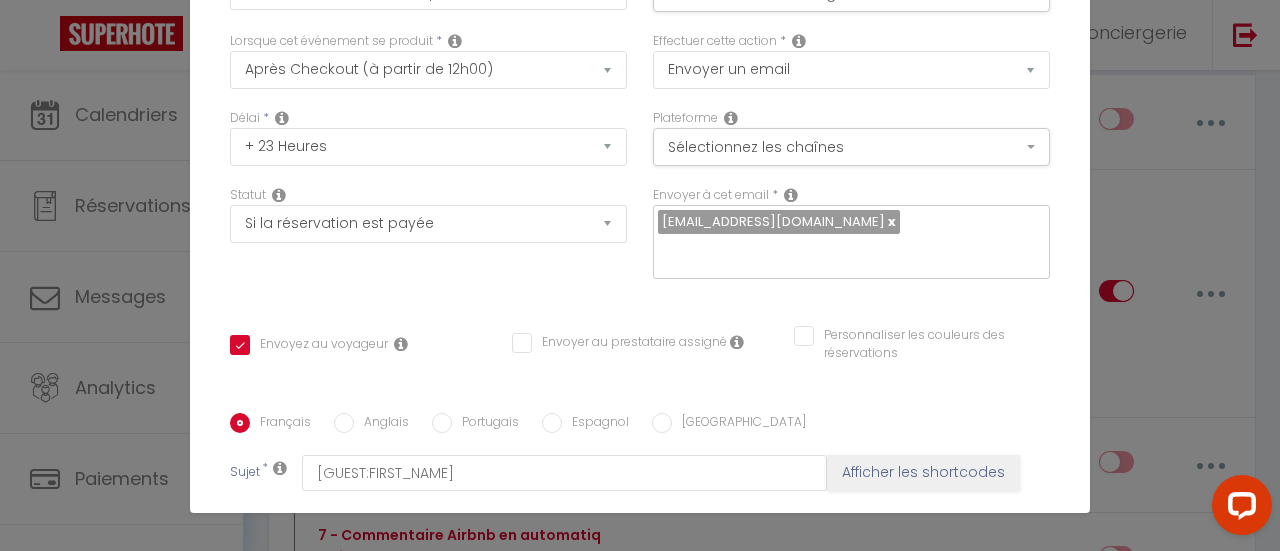 scroll, scrollTop: 0, scrollLeft: 0, axis: both 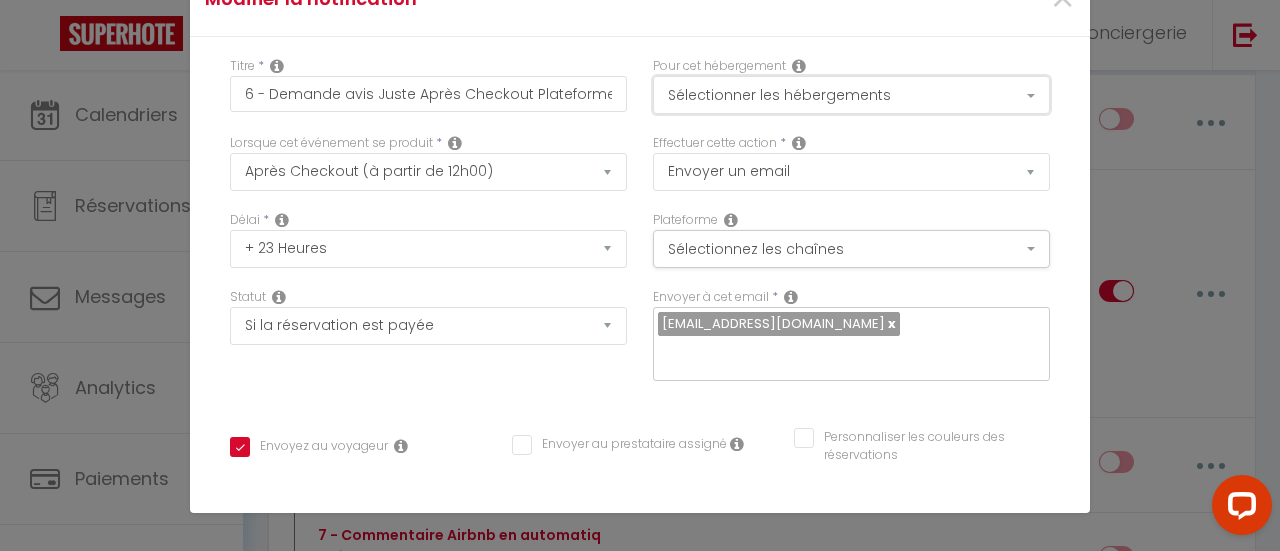 click on "Sélectionner les hébergements" at bounding box center (851, 95) 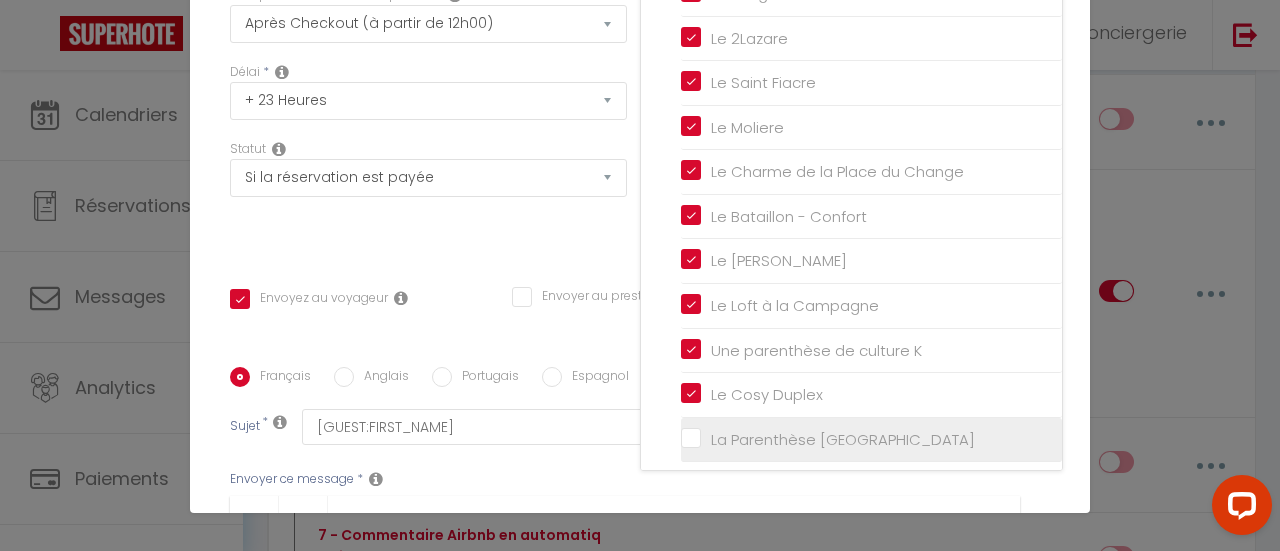 scroll, scrollTop: 400, scrollLeft: 0, axis: vertical 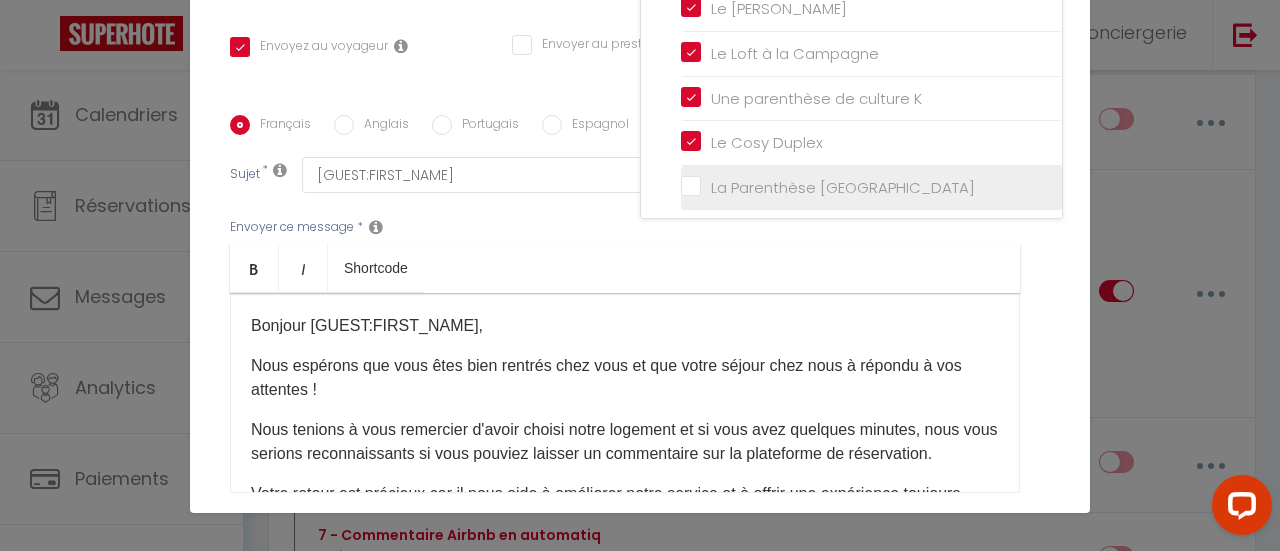 click on "La Parenthèse [GEOGRAPHIC_DATA]" at bounding box center (871, 187) 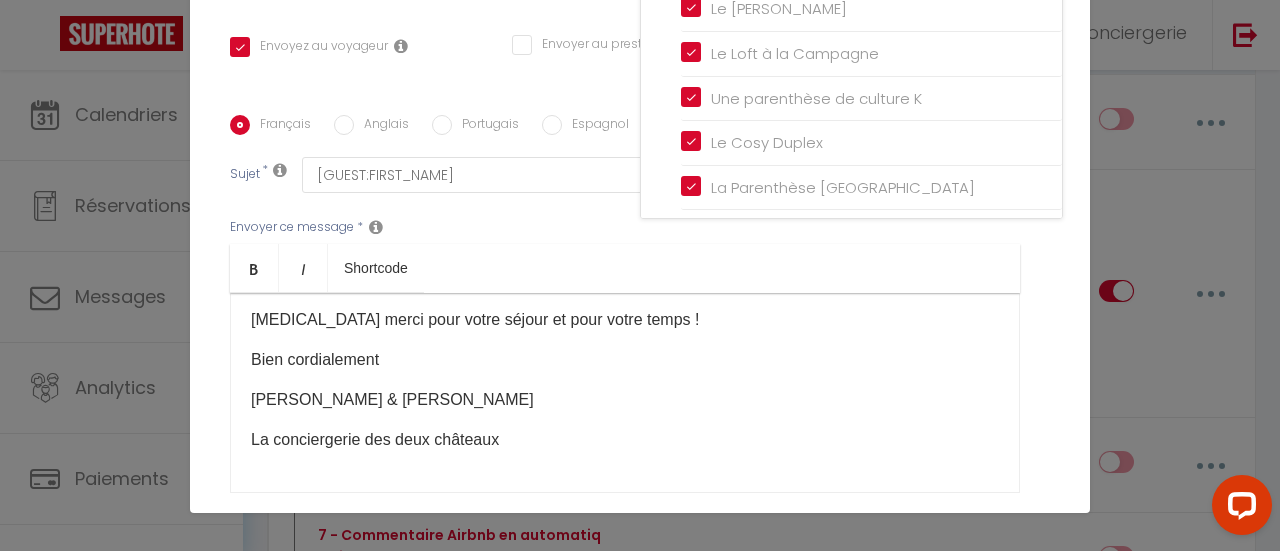 scroll, scrollTop: 261, scrollLeft: 0, axis: vertical 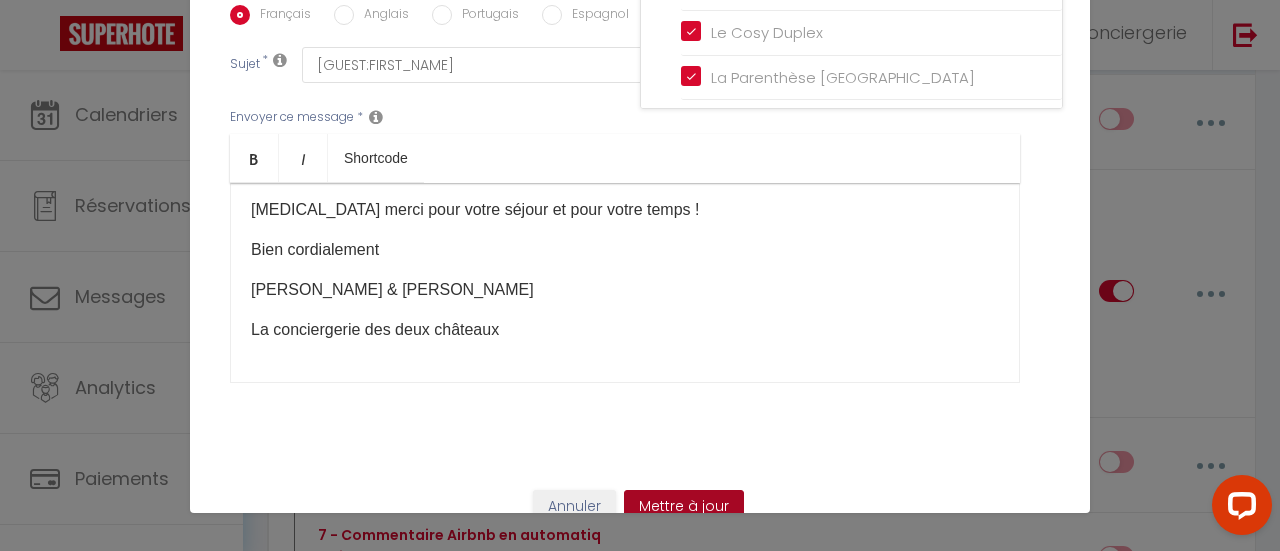 click on "Mettre à jour" at bounding box center [684, 507] 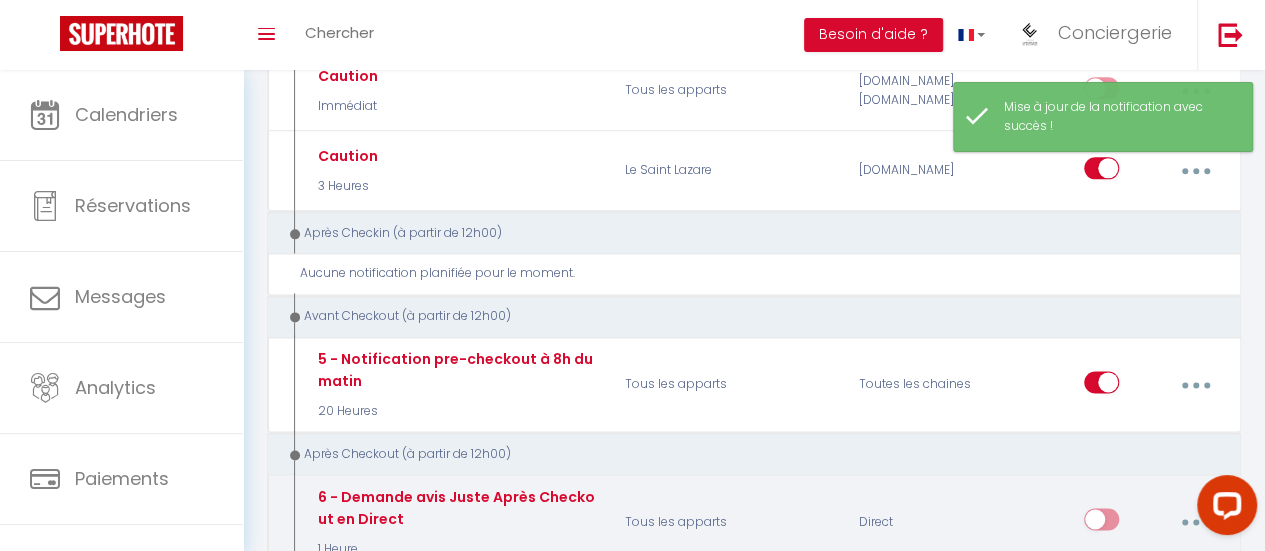 scroll, scrollTop: 1048, scrollLeft: 0, axis: vertical 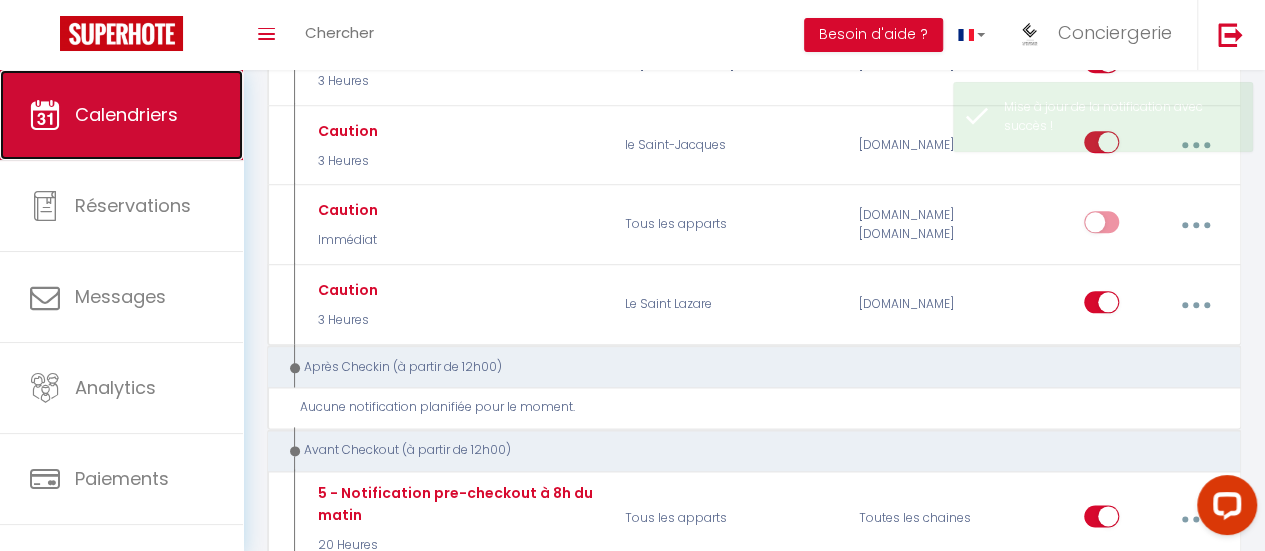 click on "Calendriers" at bounding box center [126, 114] 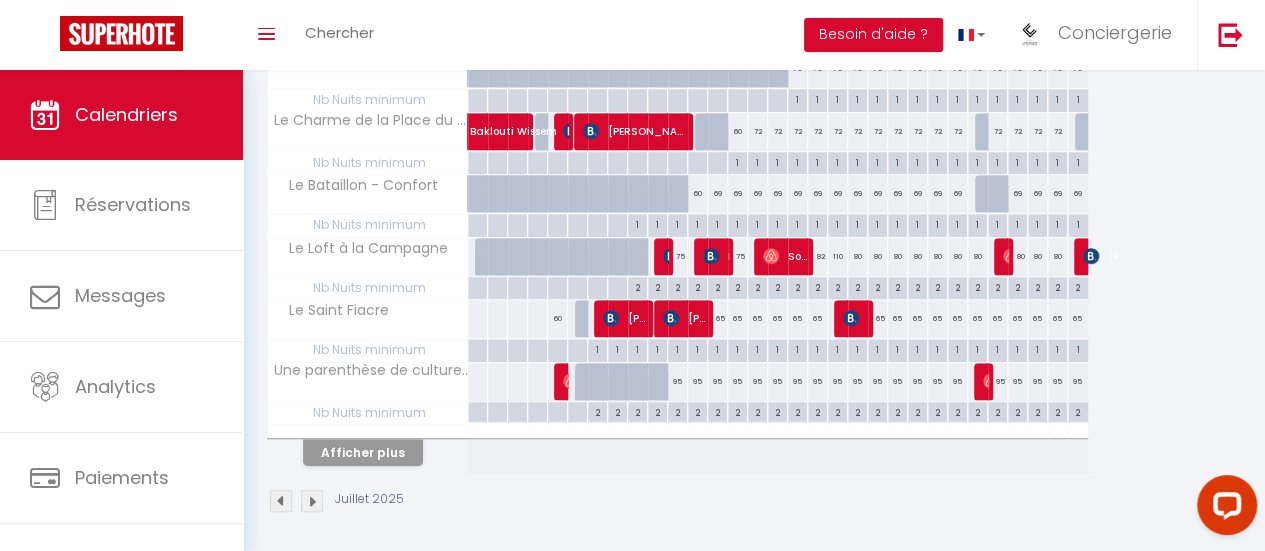 scroll, scrollTop: 628, scrollLeft: 0, axis: vertical 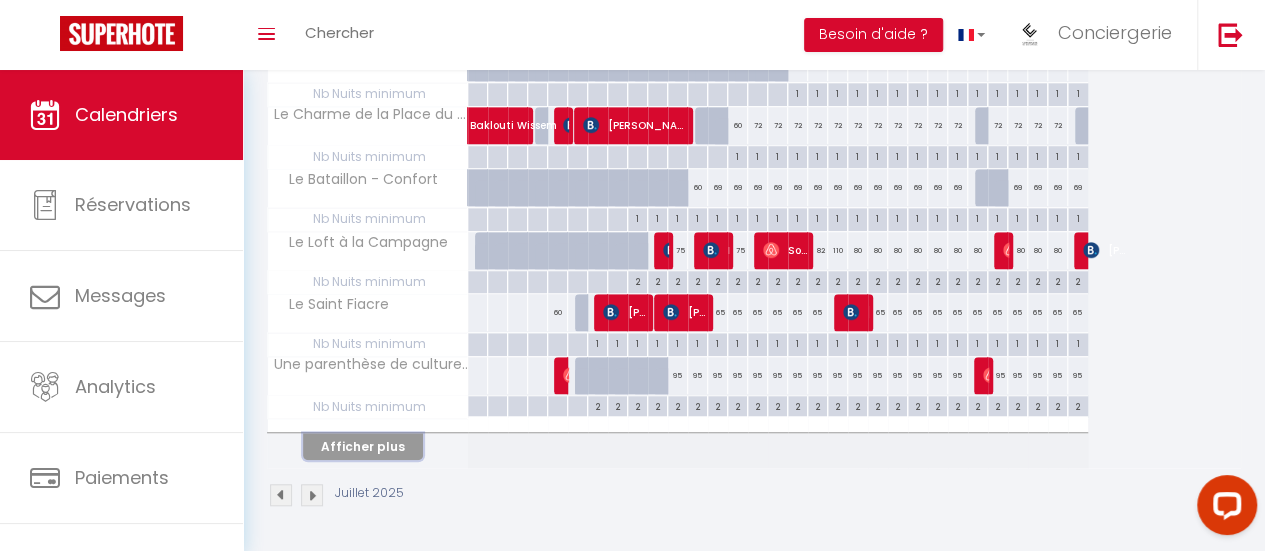 click on "Afficher plus" at bounding box center [363, 446] 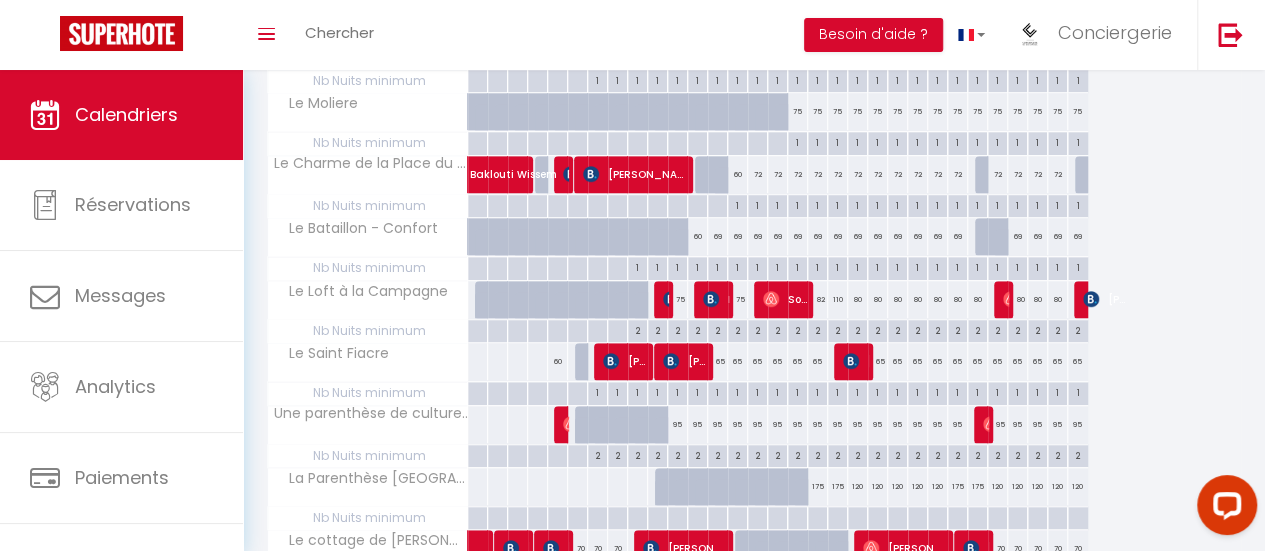 scroll, scrollTop: 373, scrollLeft: 0, axis: vertical 